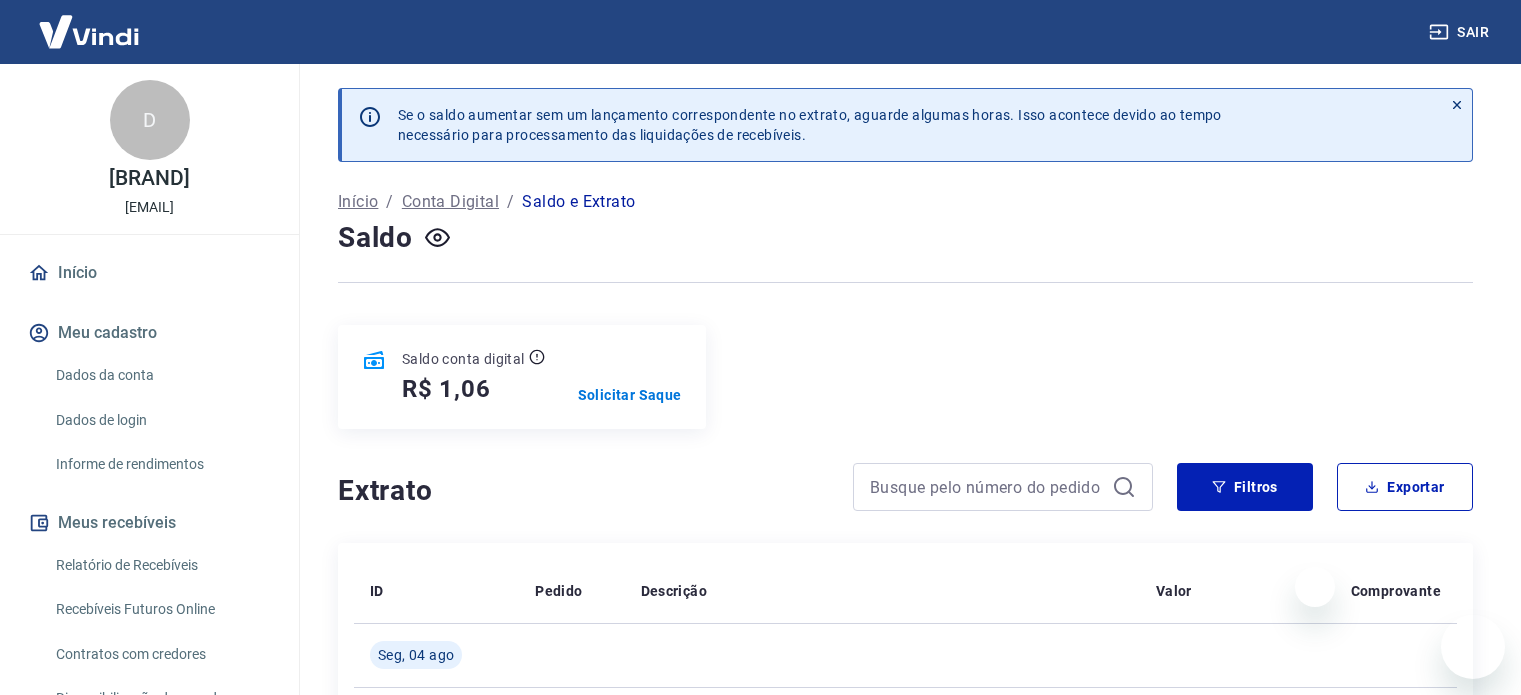 scroll, scrollTop: 0, scrollLeft: 0, axis: both 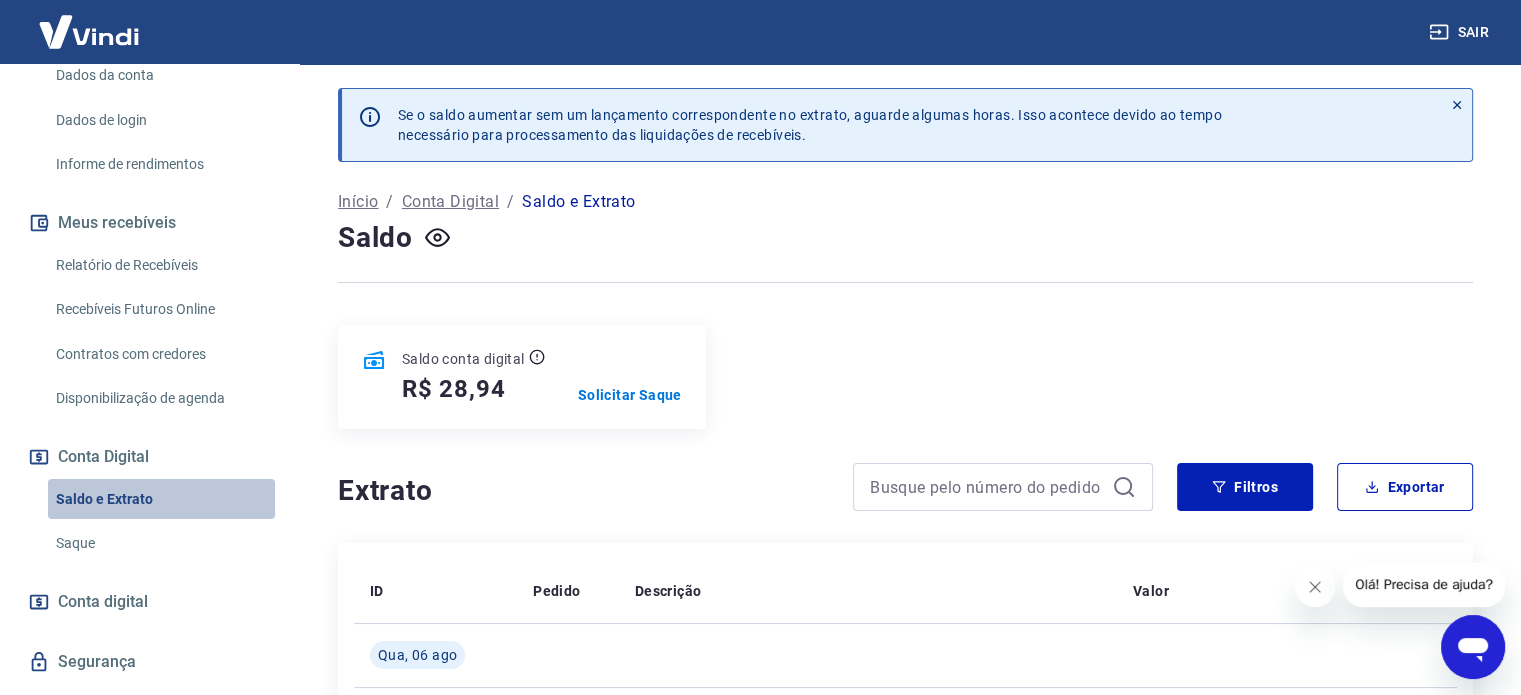 click on "Saldo e Extrato" at bounding box center [161, 499] 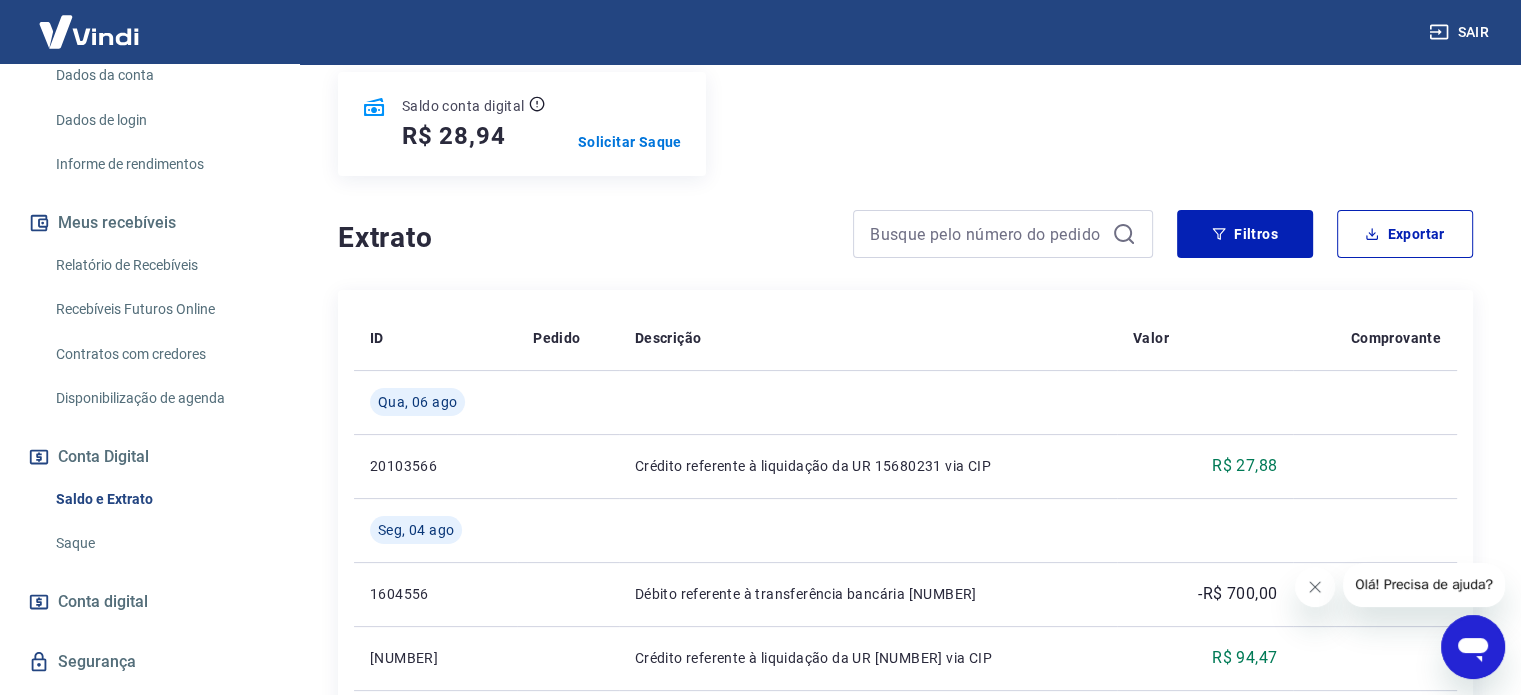 scroll, scrollTop: 300, scrollLeft: 0, axis: vertical 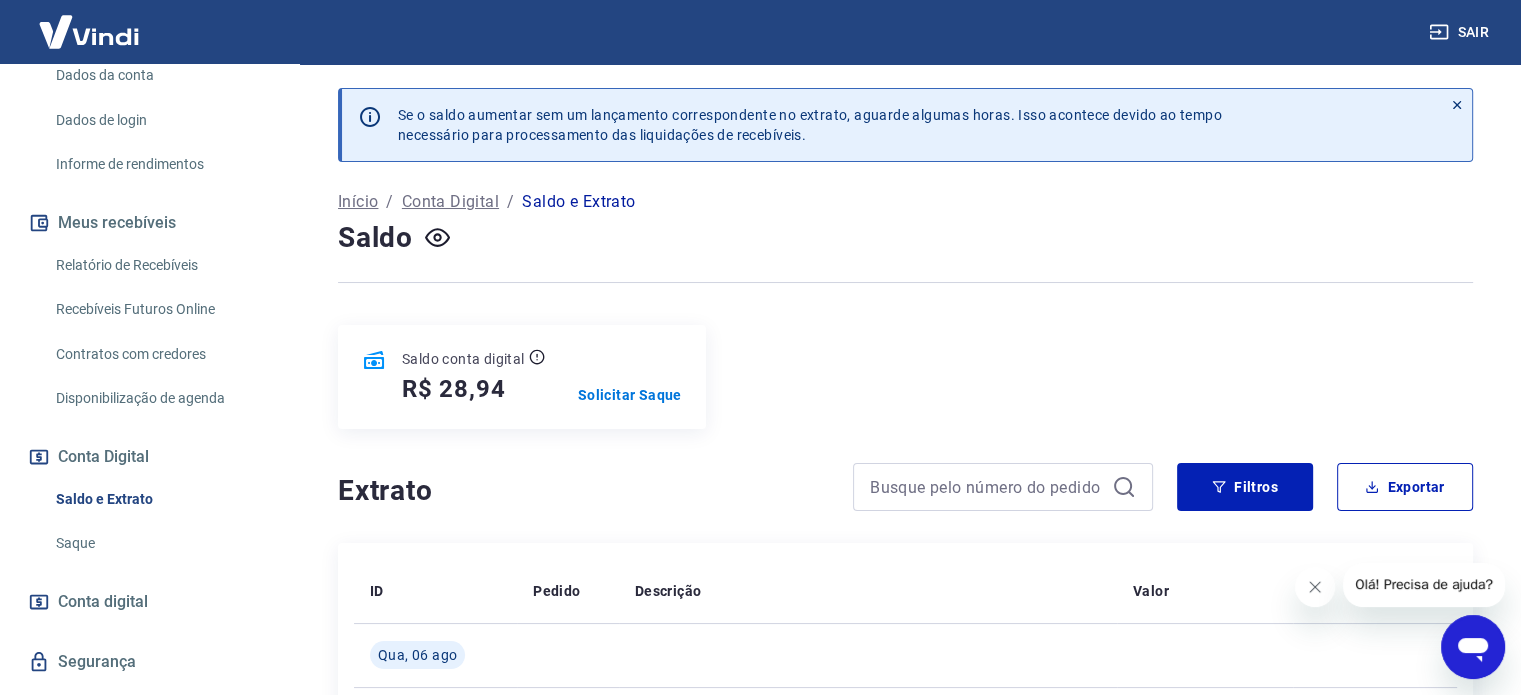 click at bounding box center (1473, 647) 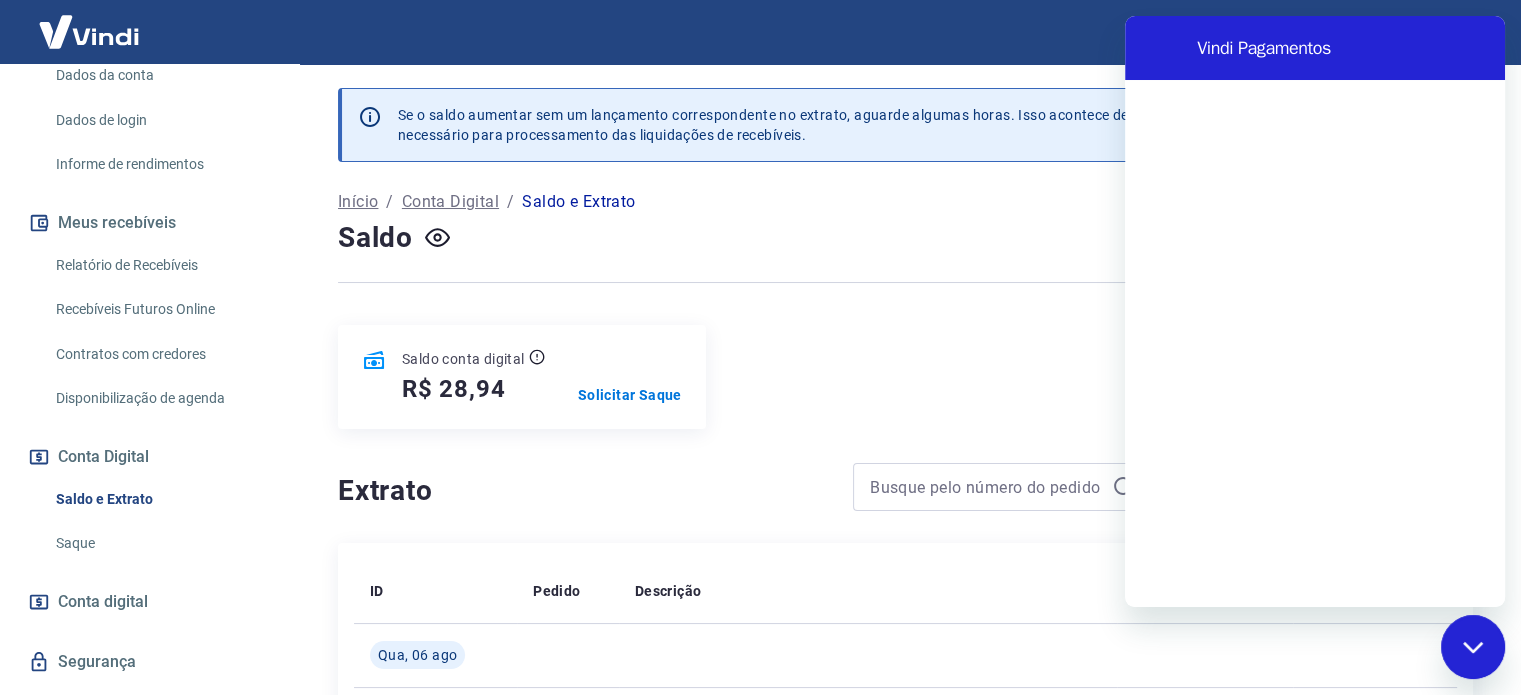 scroll, scrollTop: 0, scrollLeft: 0, axis: both 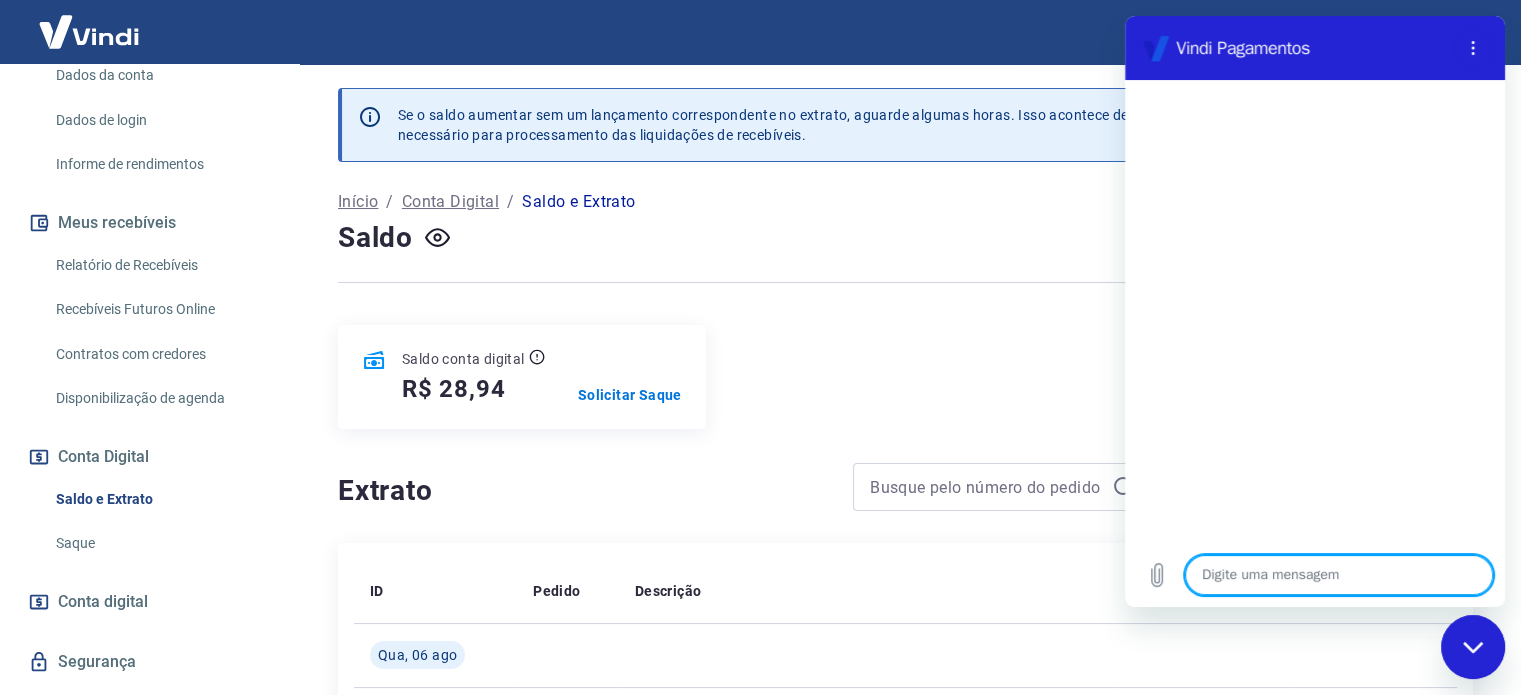 type on "o" 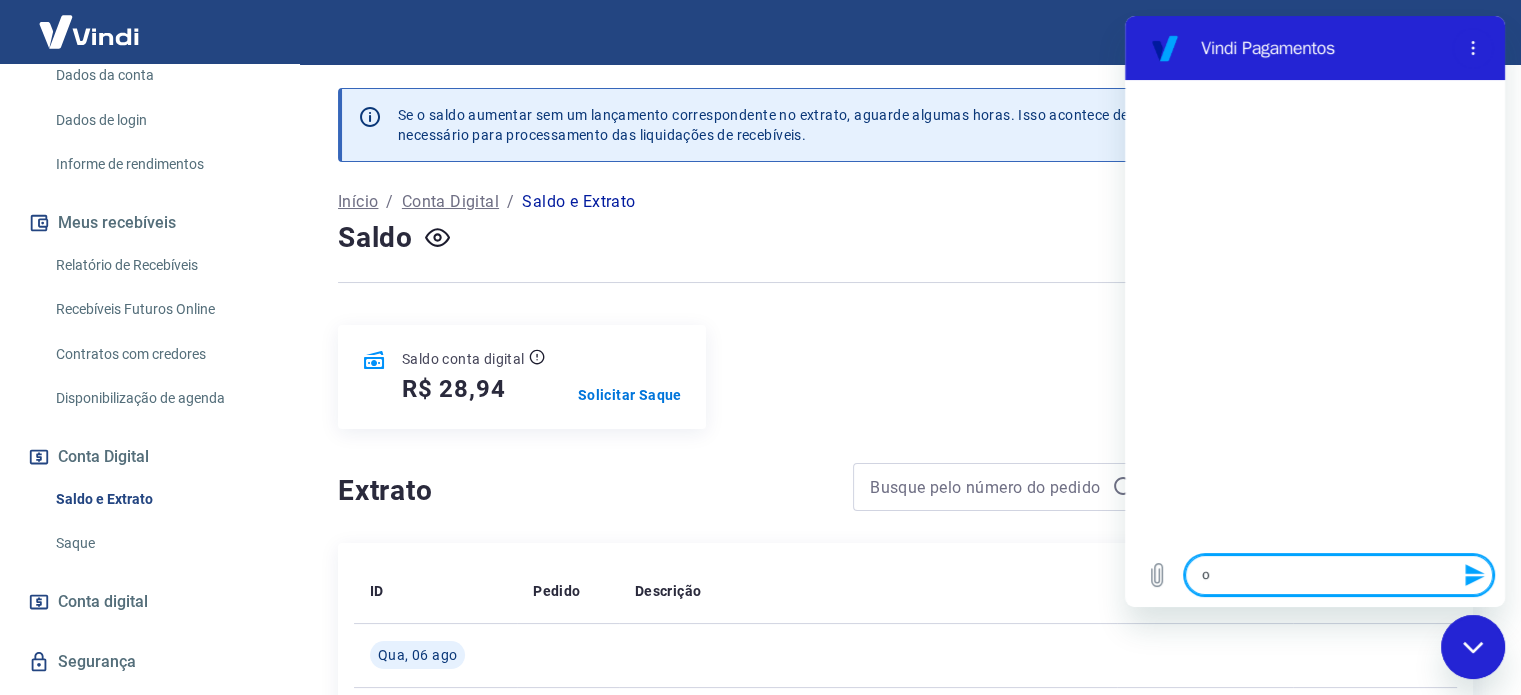 type on "ol" 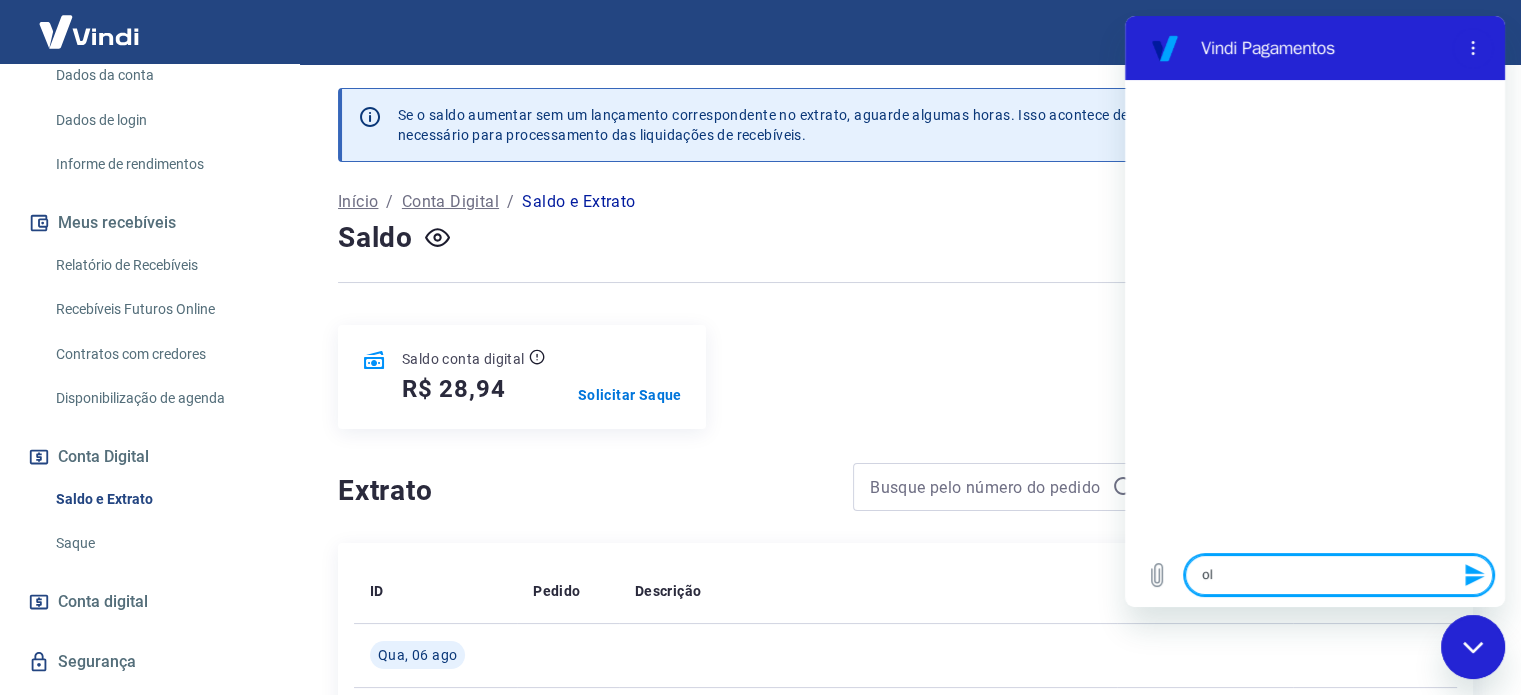 type on "olá" 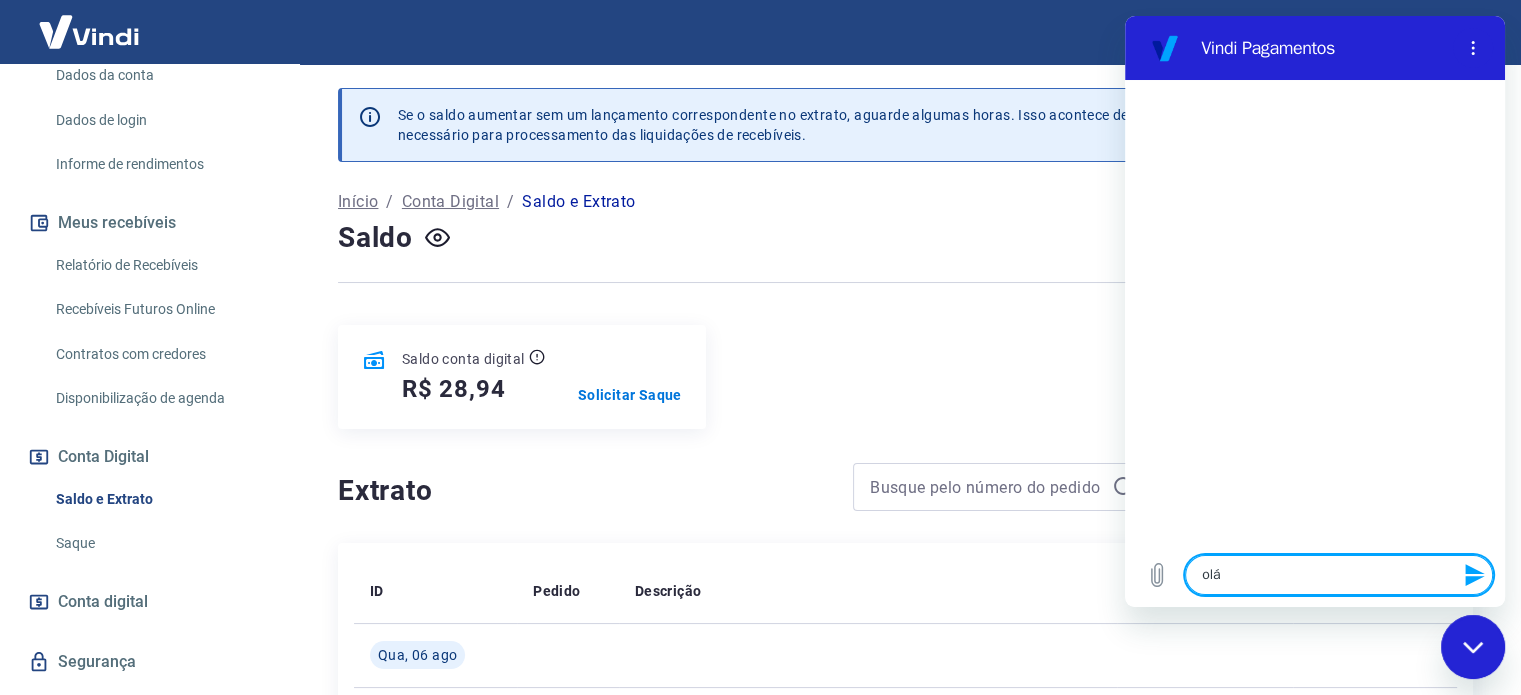 type 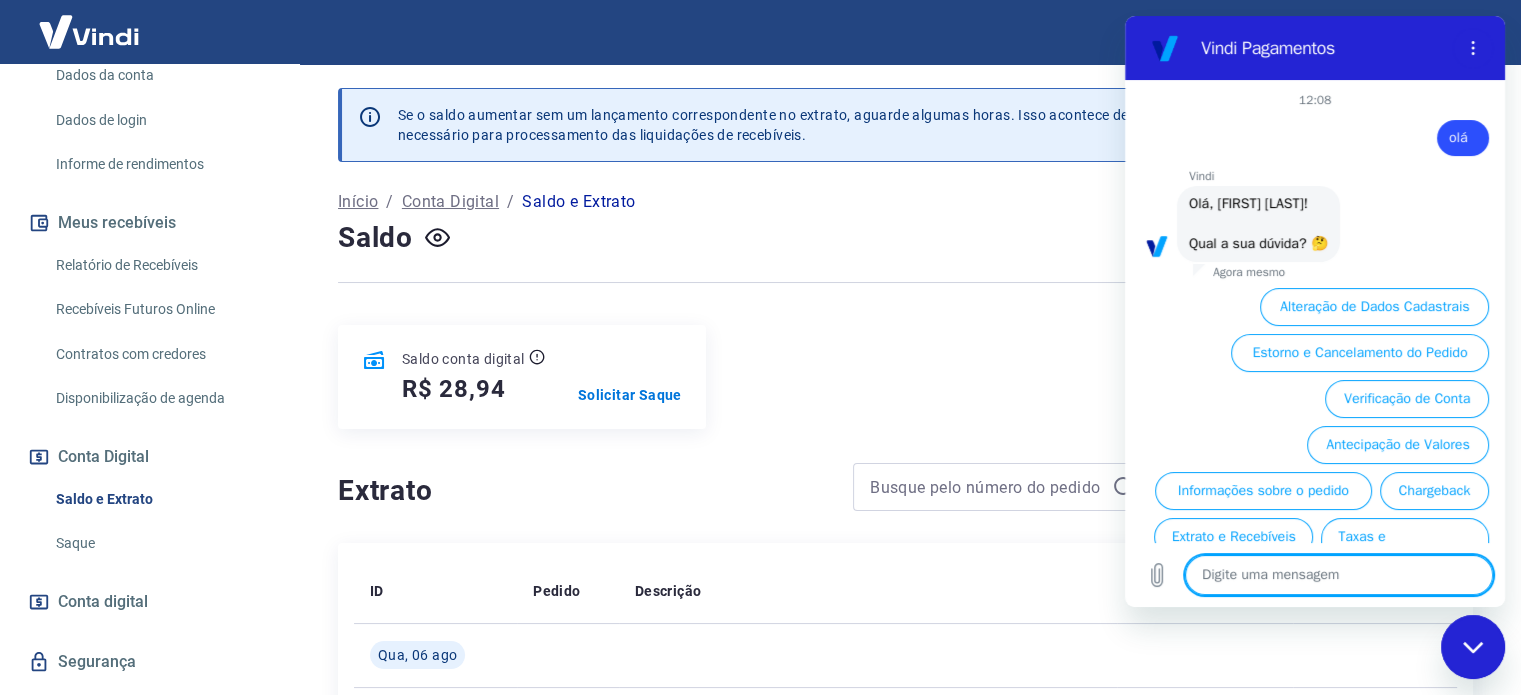 scroll, scrollTop: 126, scrollLeft: 0, axis: vertical 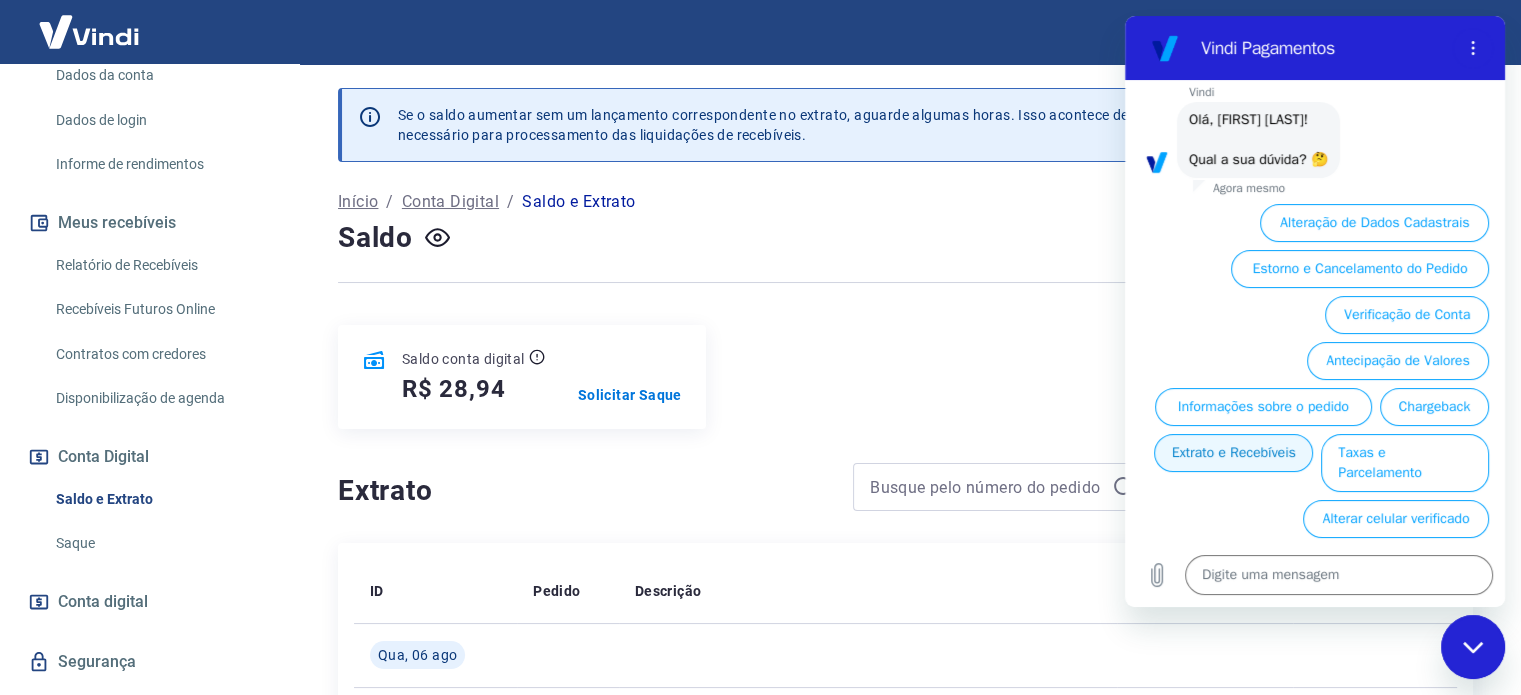 click on "Extrato e Recebíveis" at bounding box center [1233, 453] 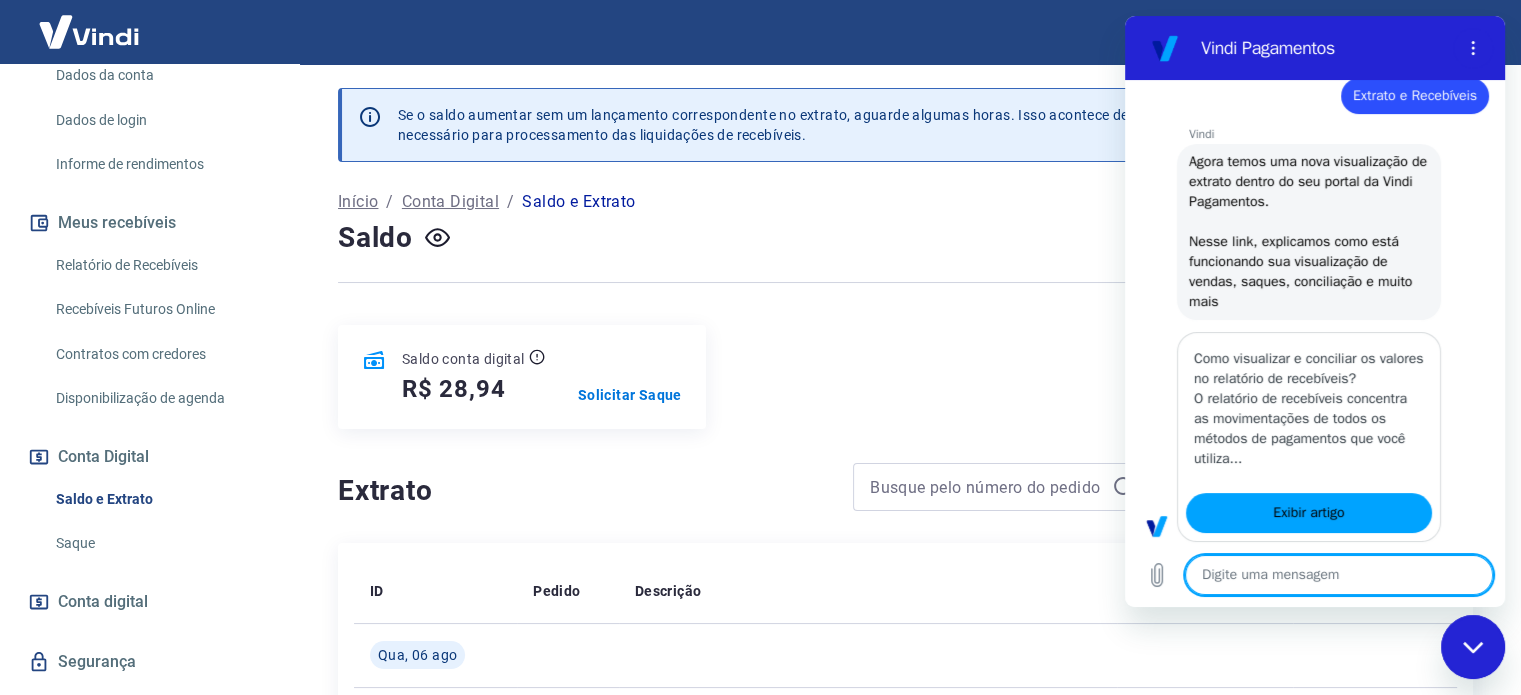 scroll, scrollTop: 235, scrollLeft: 0, axis: vertical 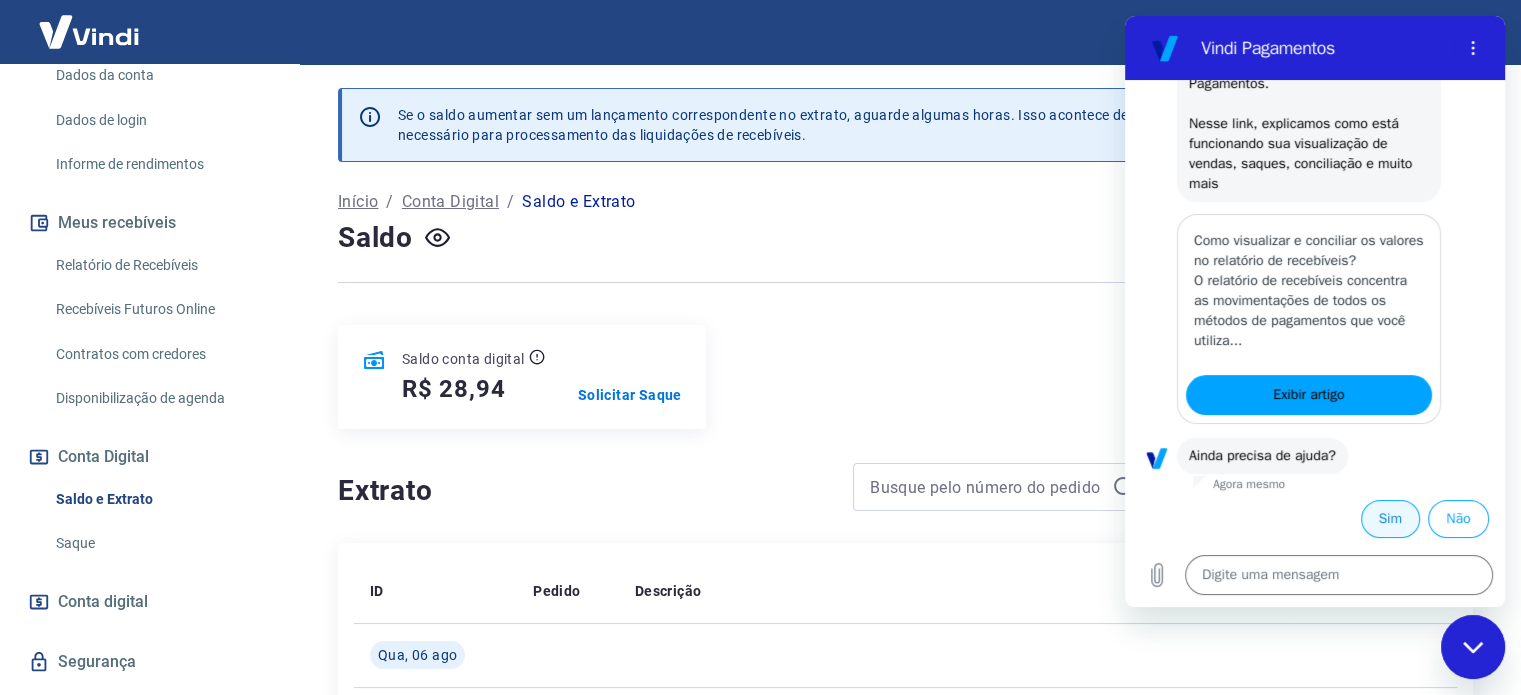 click on "Sim" at bounding box center [1390, 519] 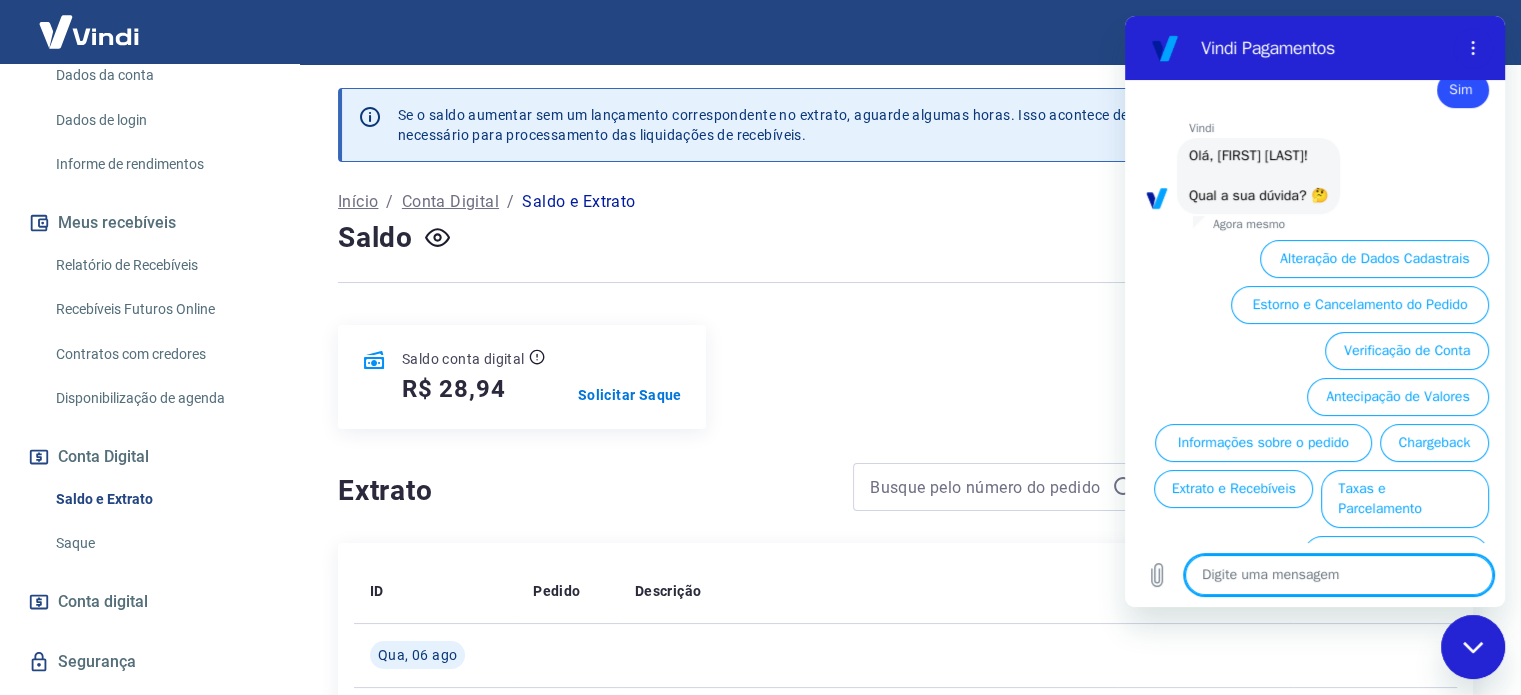 scroll, scrollTop: 846, scrollLeft: 0, axis: vertical 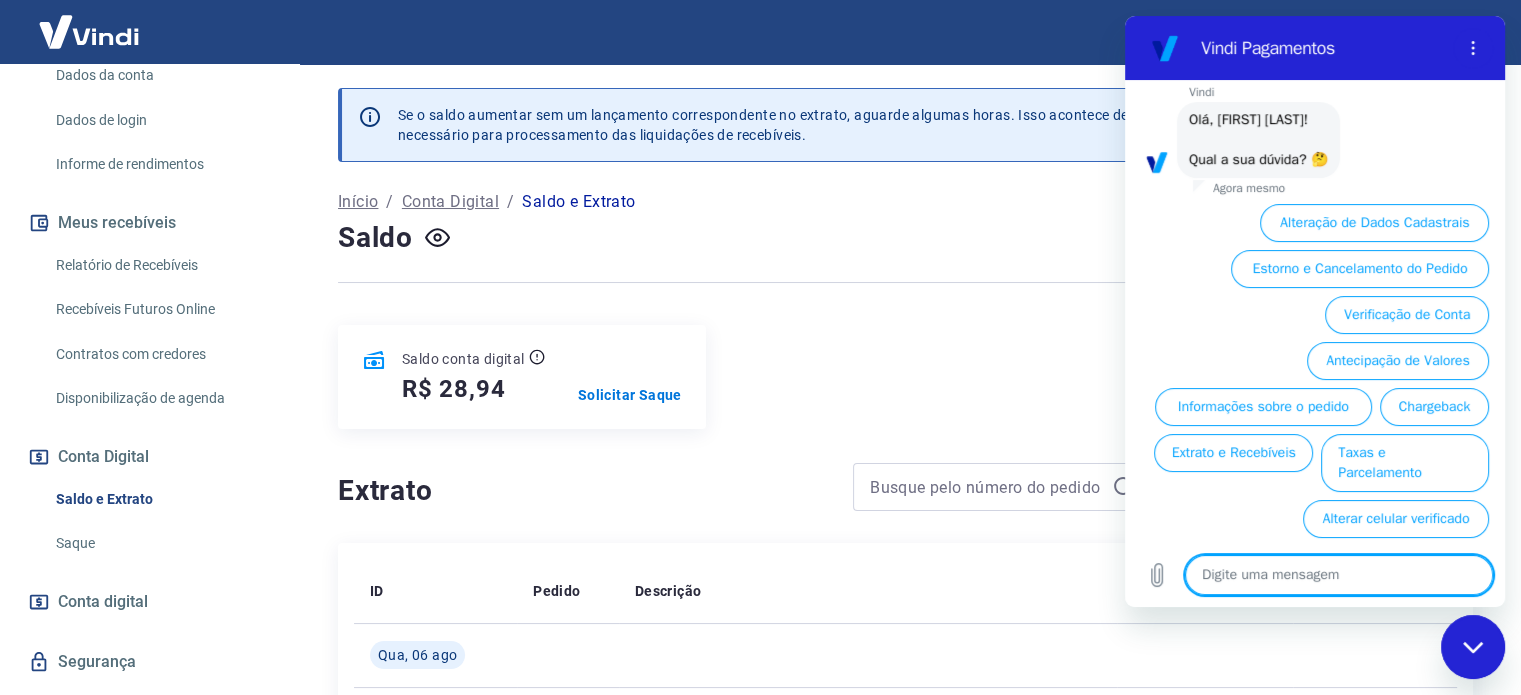 click on "Extrato e Recebíveis" at bounding box center [1233, 453] 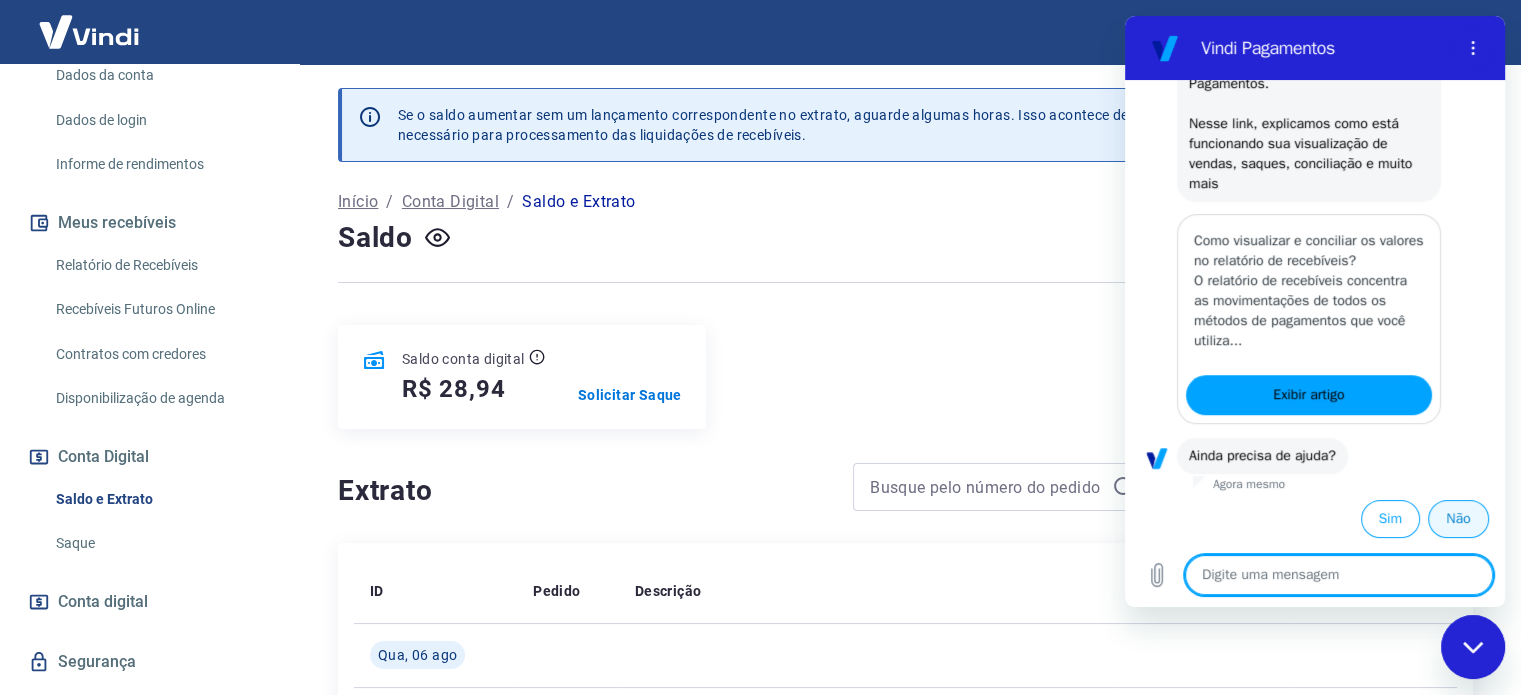 scroll, scrollTop: 1072, scrollLeft: 0, axis: vertical 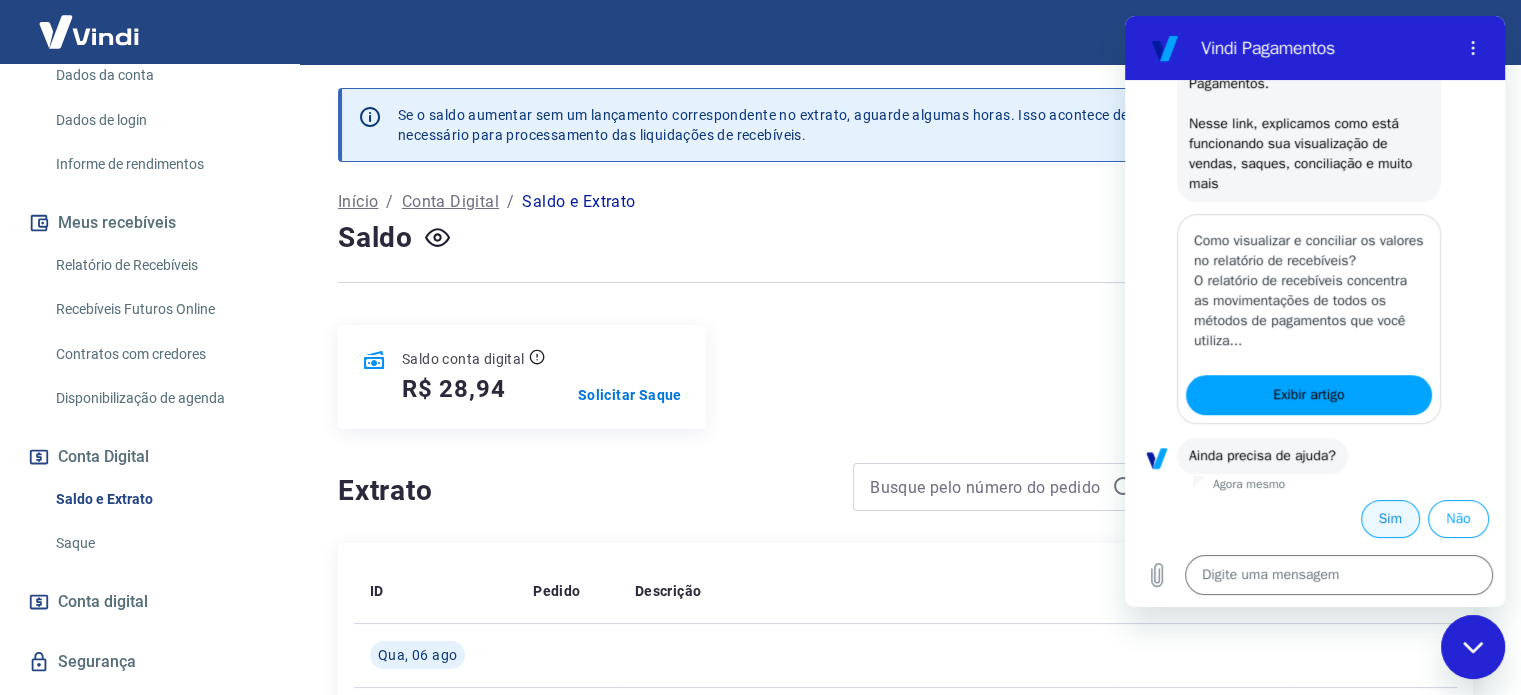 click on "Sim" at bounding box center [1390, 519] 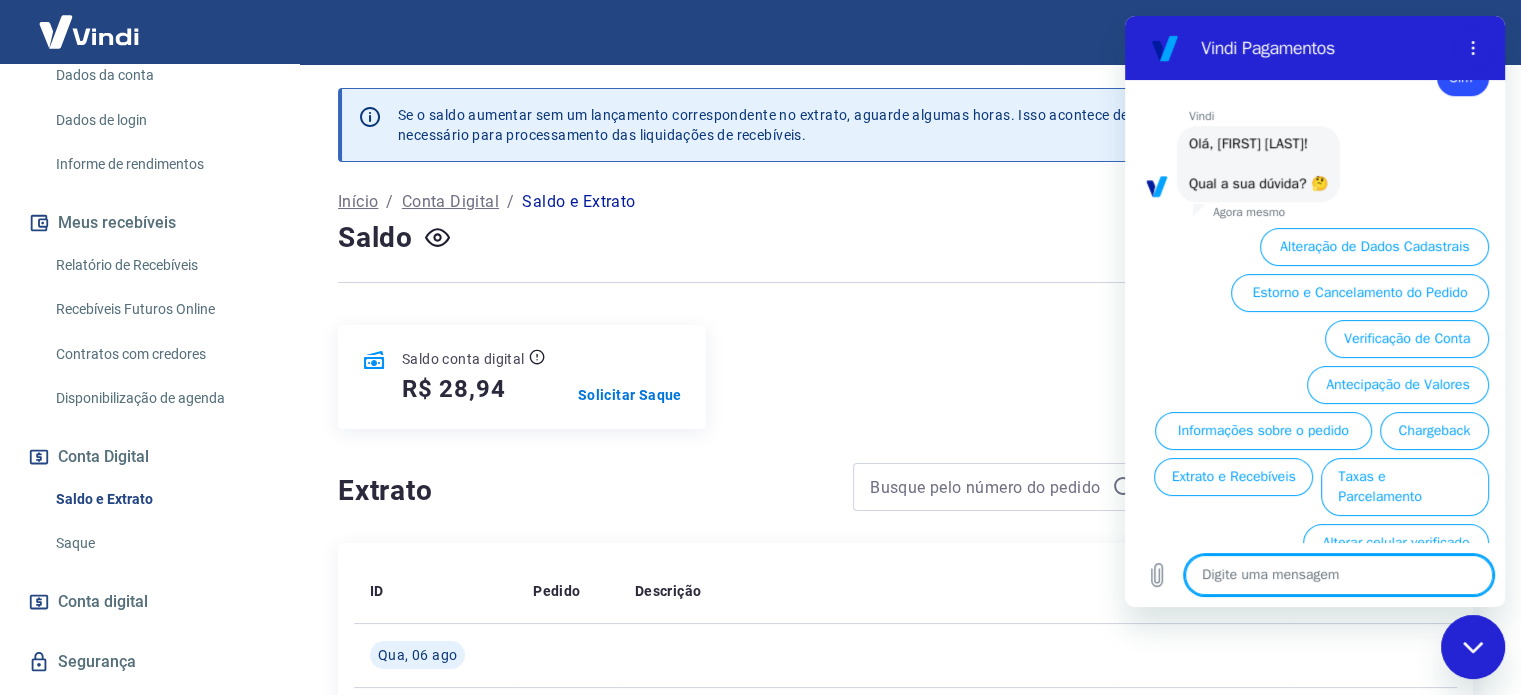 scroll, scrollTop: 1565, scrollLeft: 0, axis: vertical 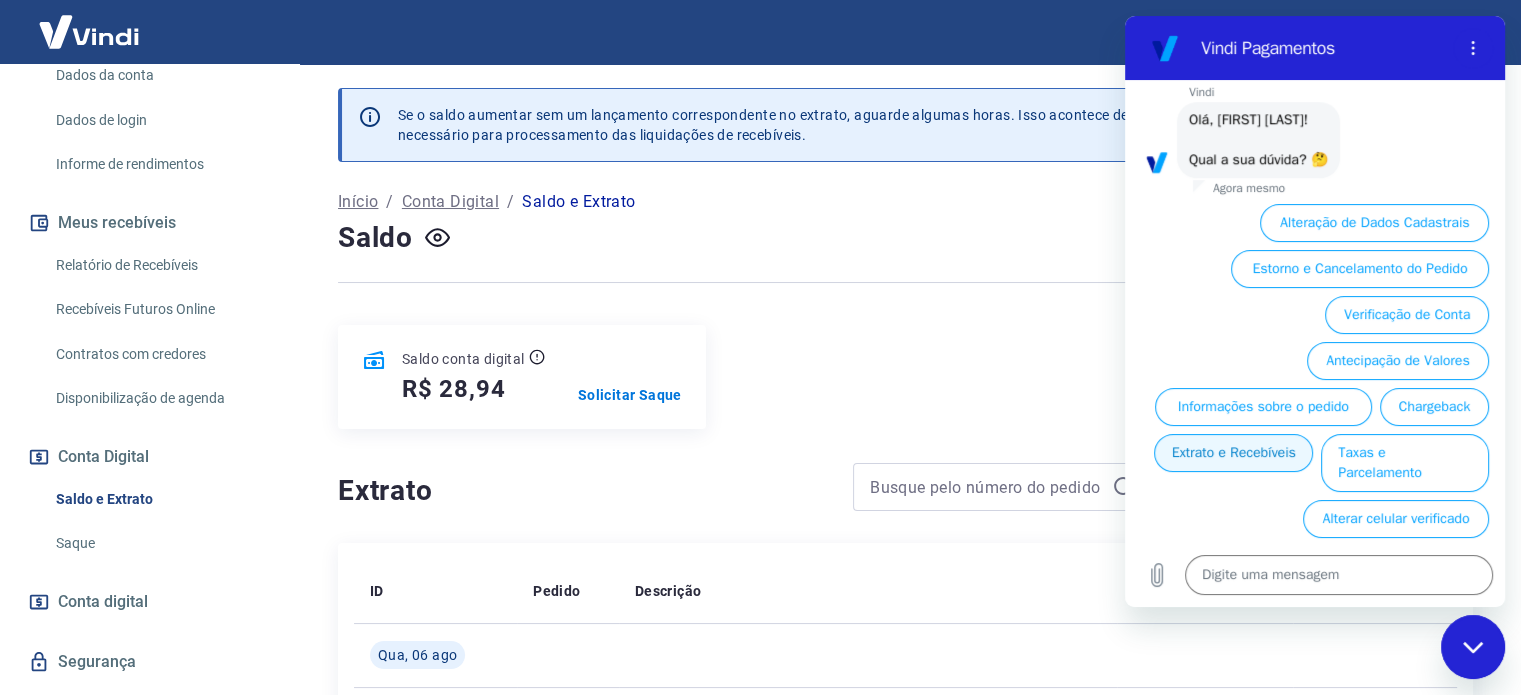 click on "Extrato e Recebíveis" at bounding box center [1233, 453] 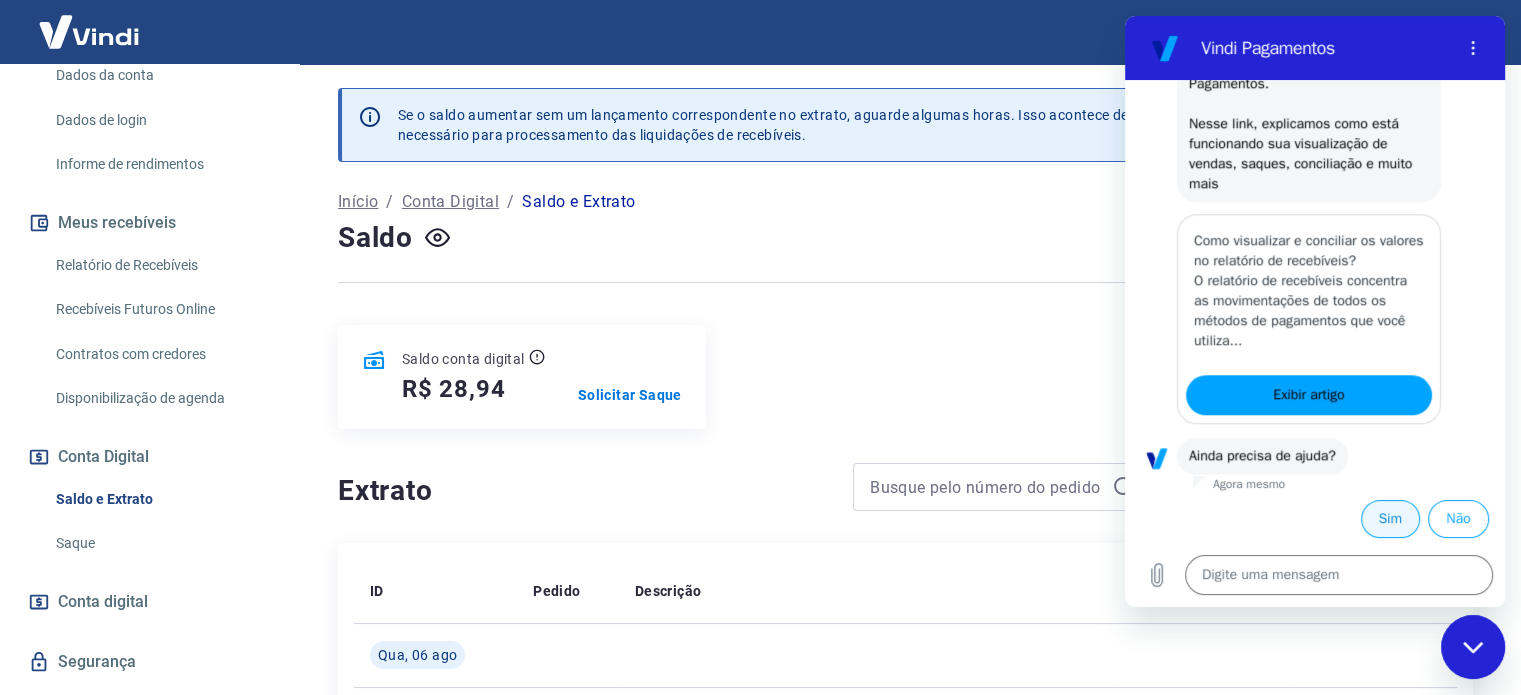 click on "Sim" at bounding box center [1390, 519] 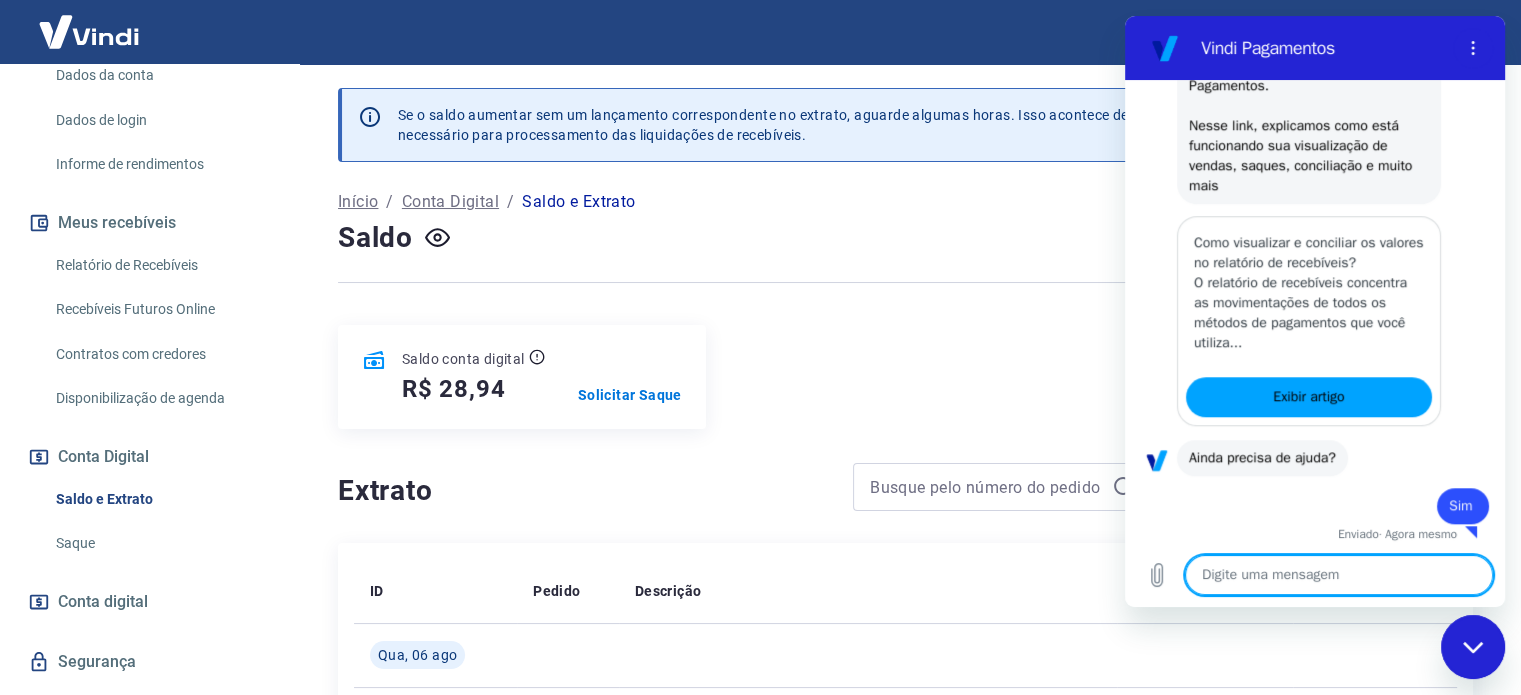 scroll, scrollTop: 1794, scrollLeft: 0, axis: vertical 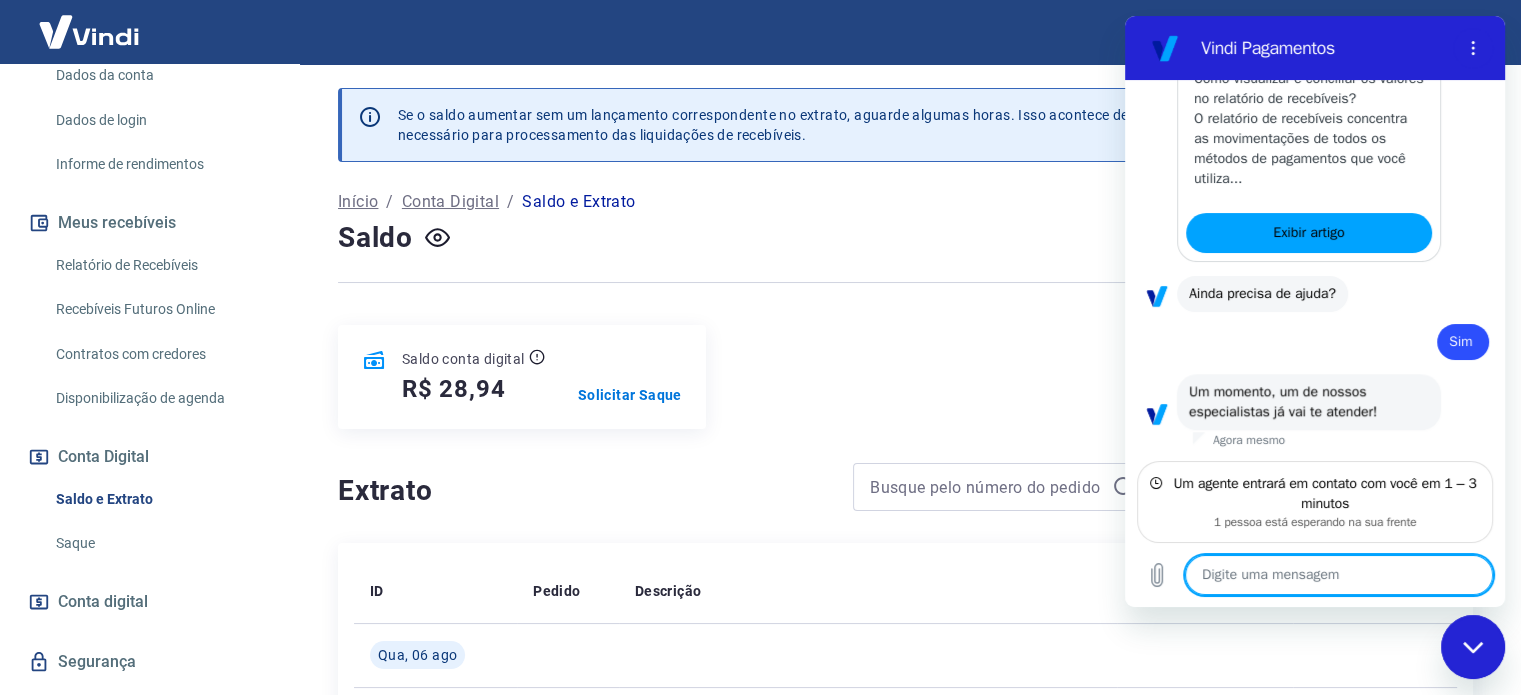 type on "x" 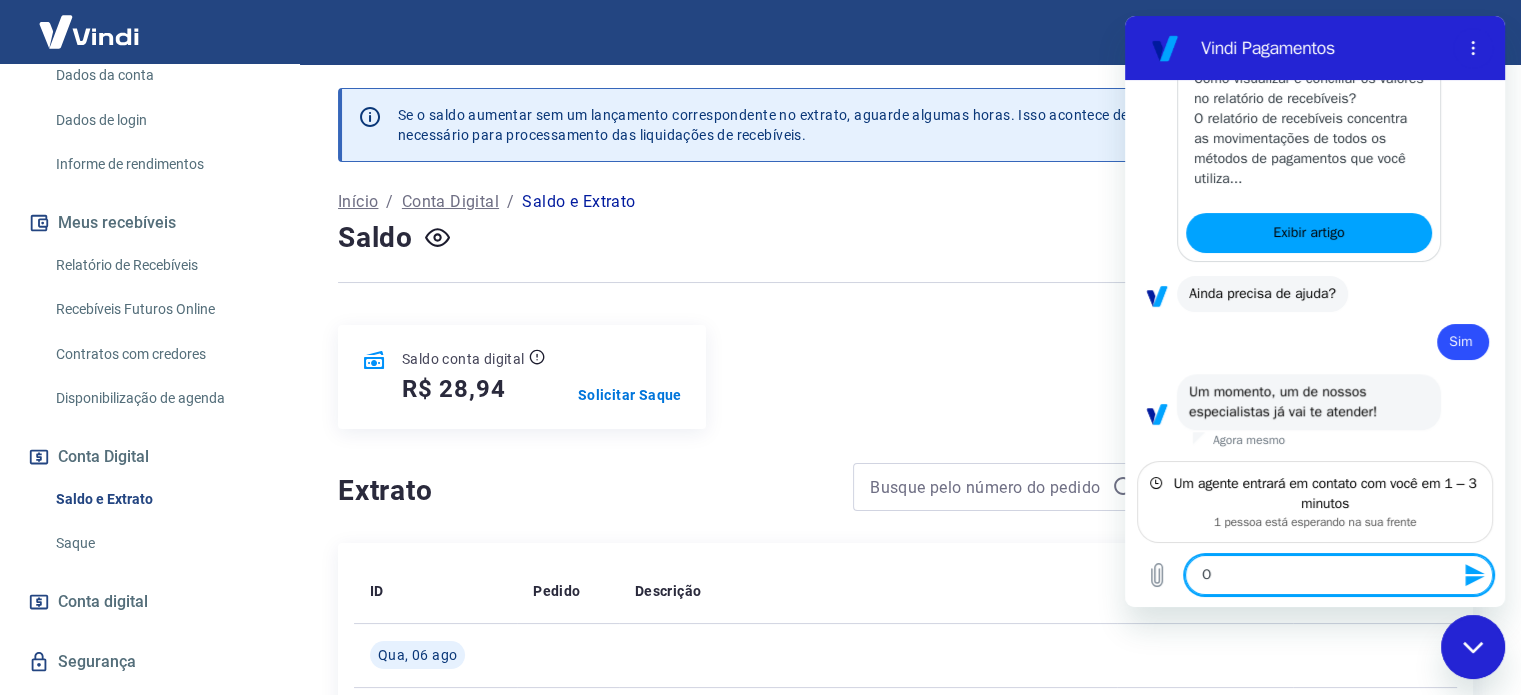 type on "Ol" 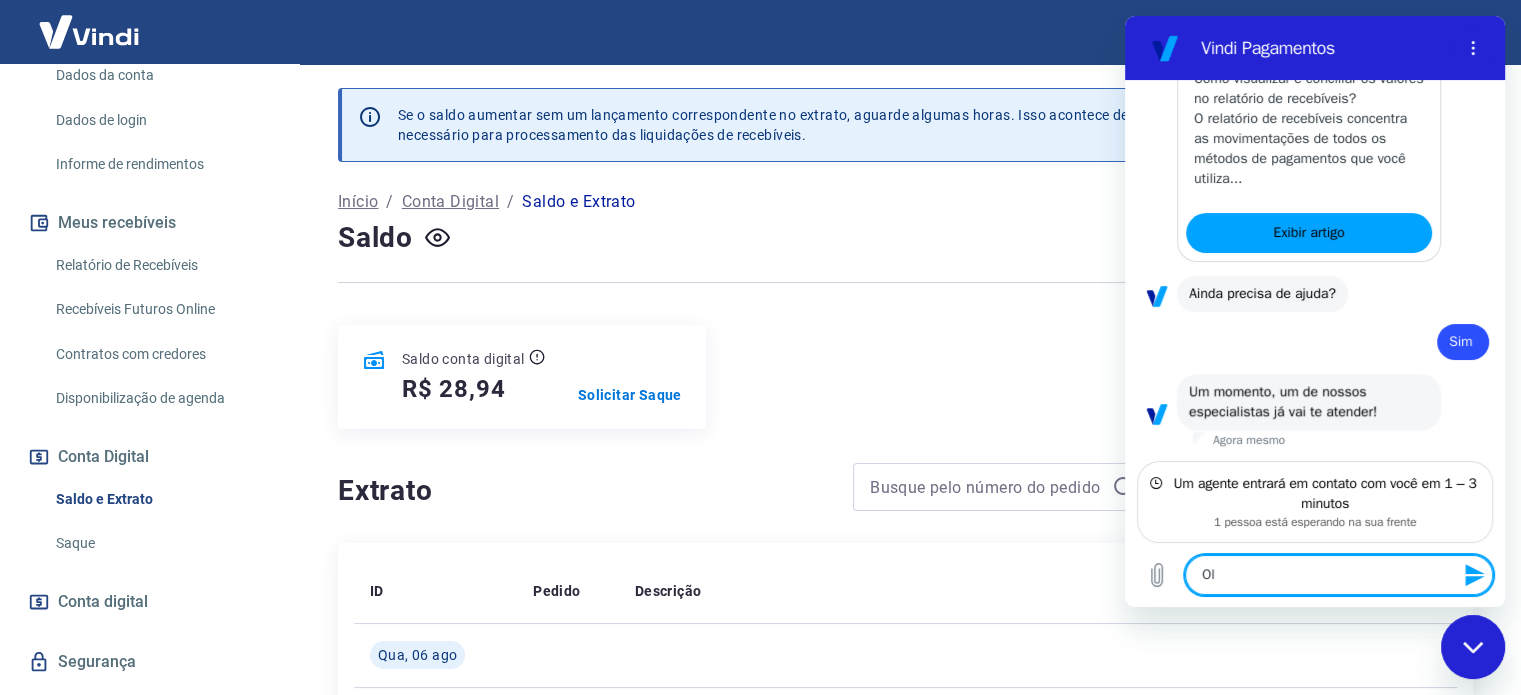type on "Olp" 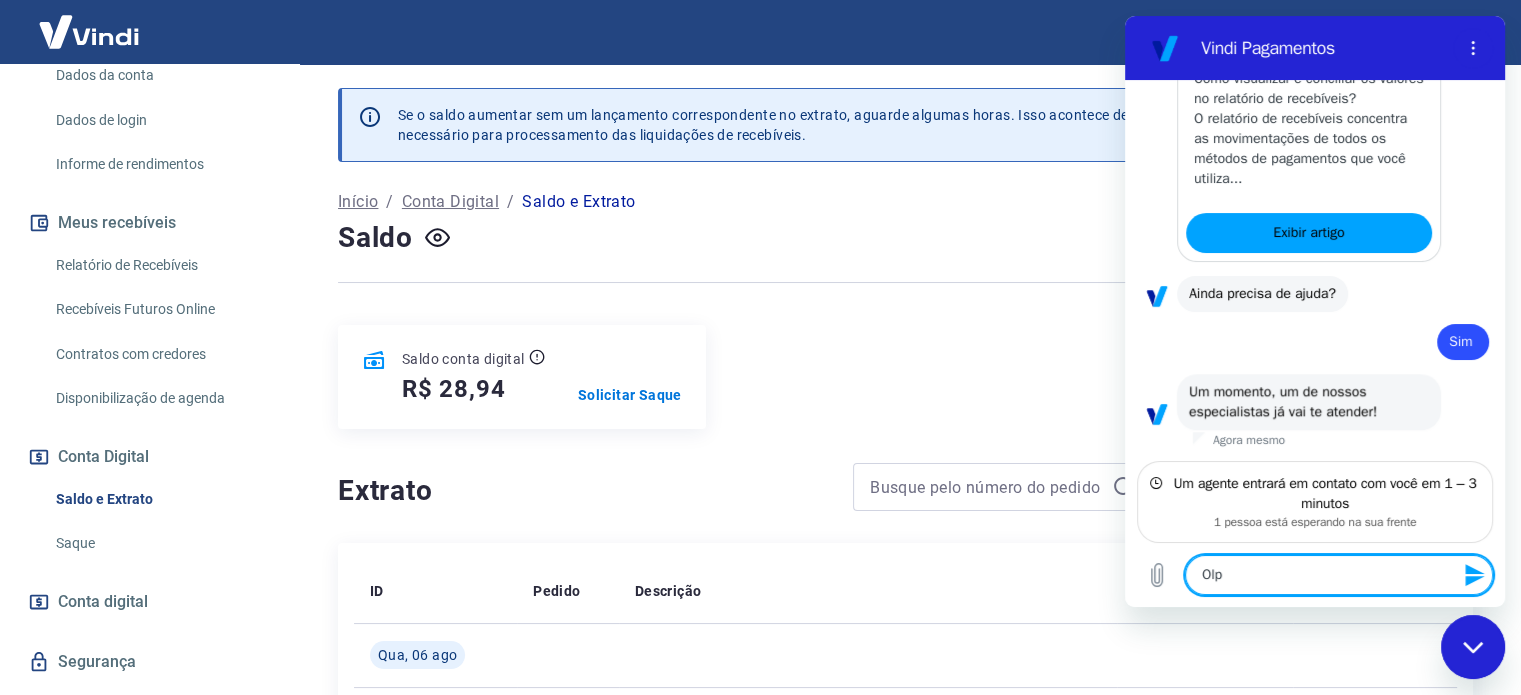 type on "x" 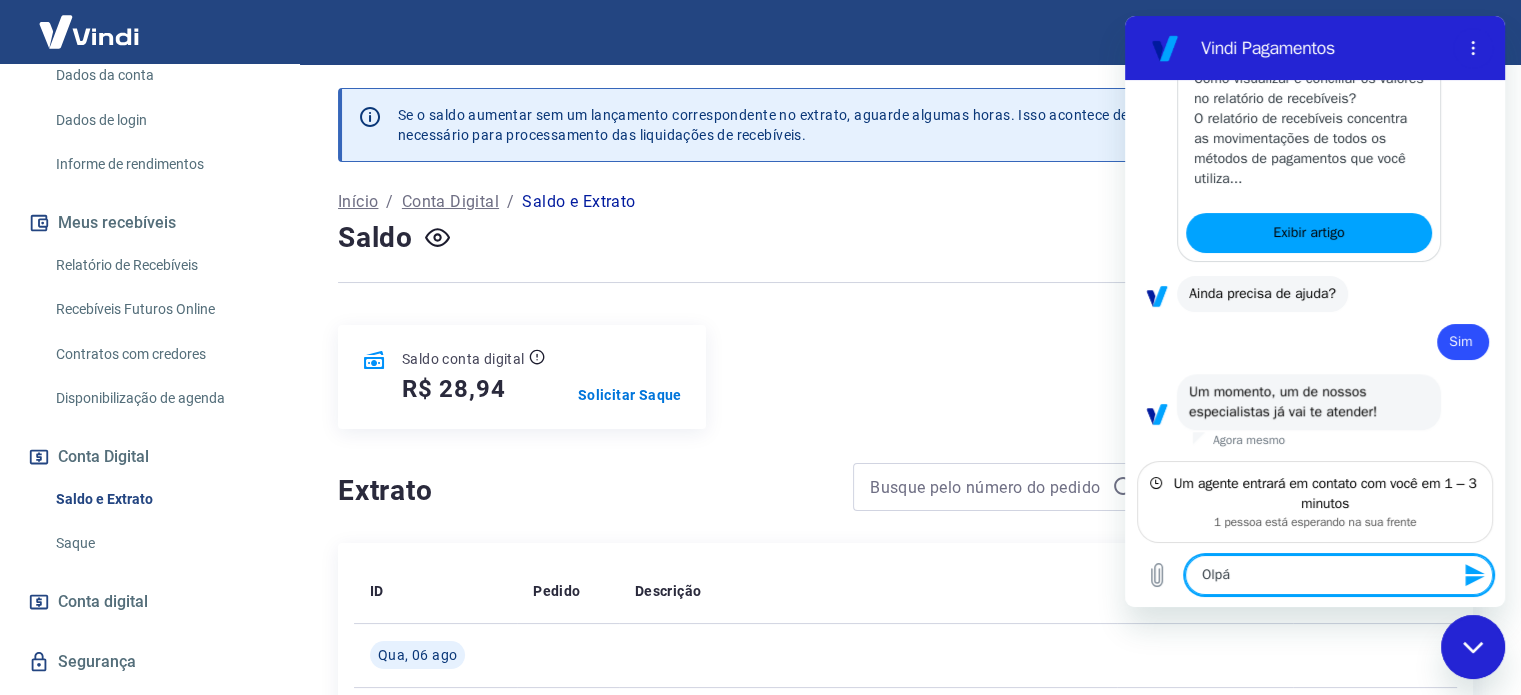 type on "Olp" 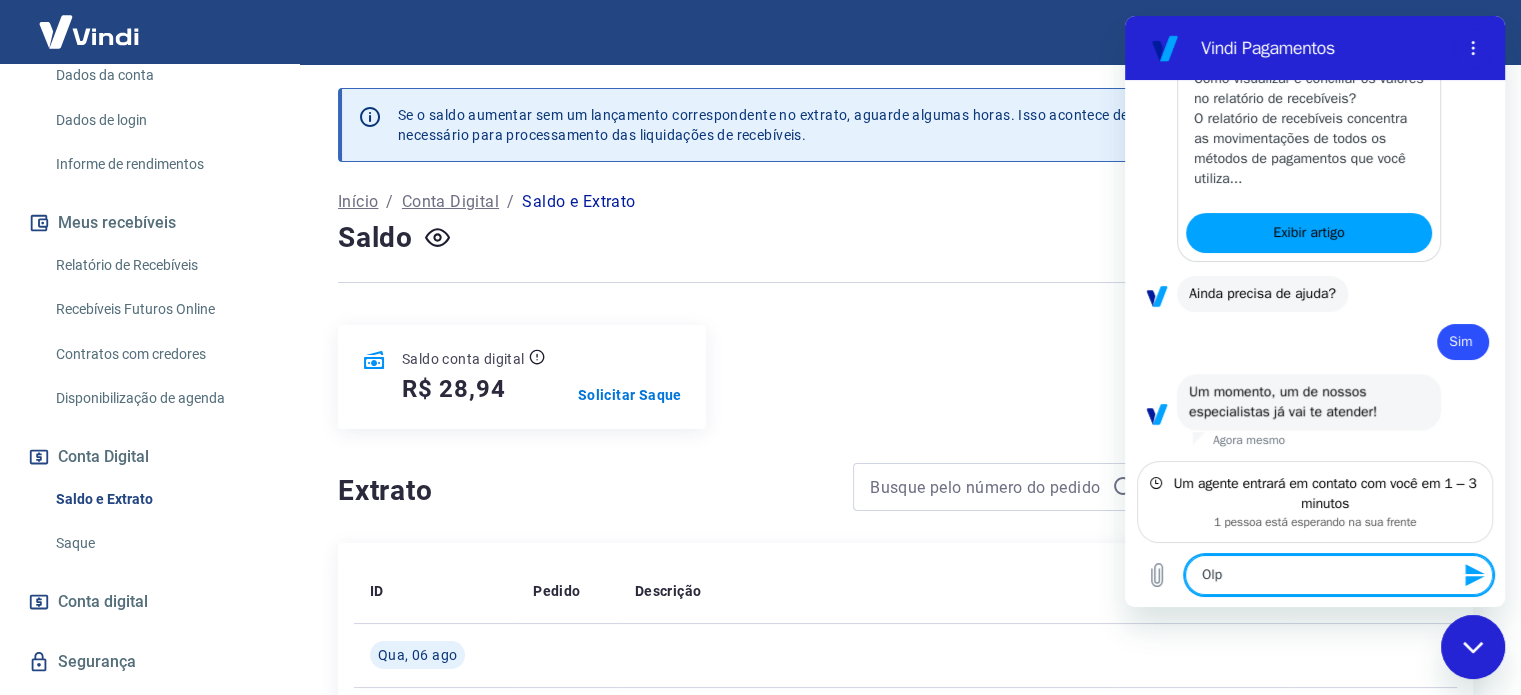 type on "Ol" 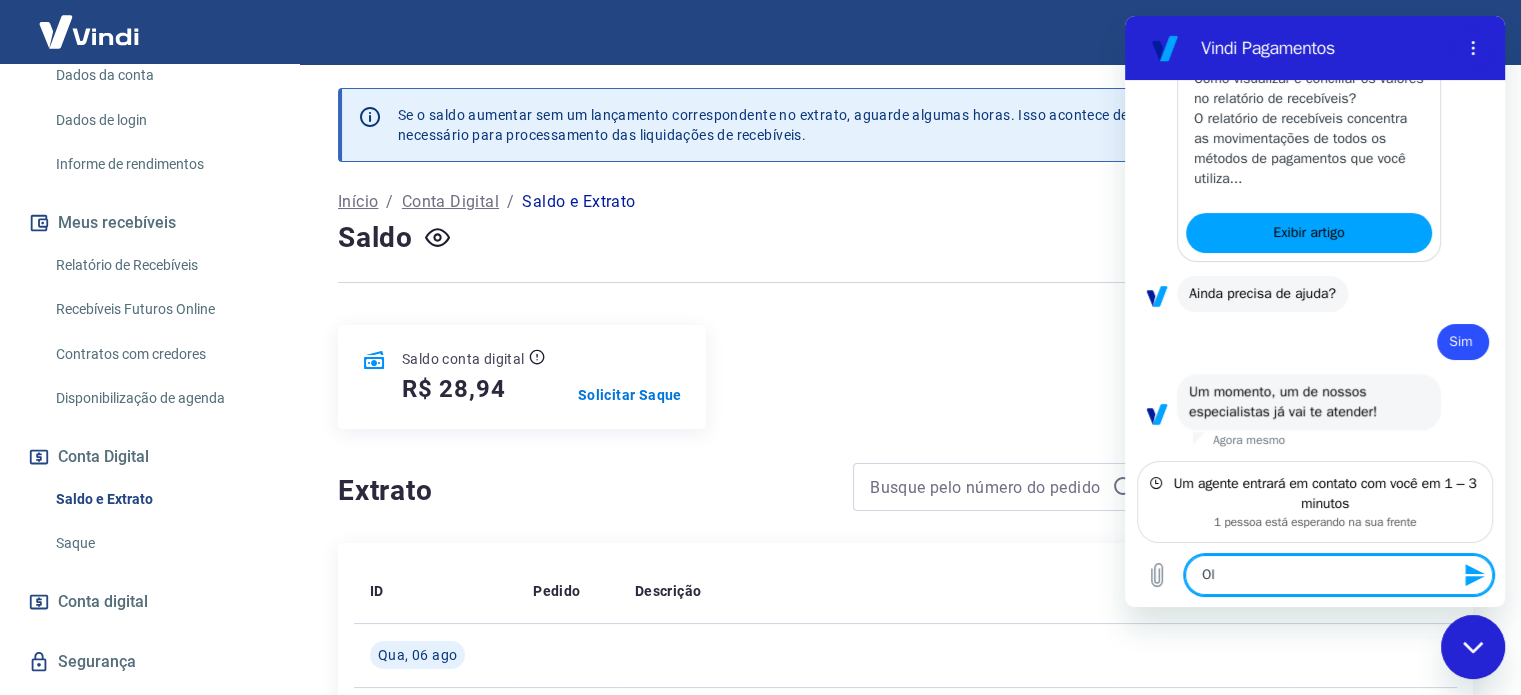 type on "x" 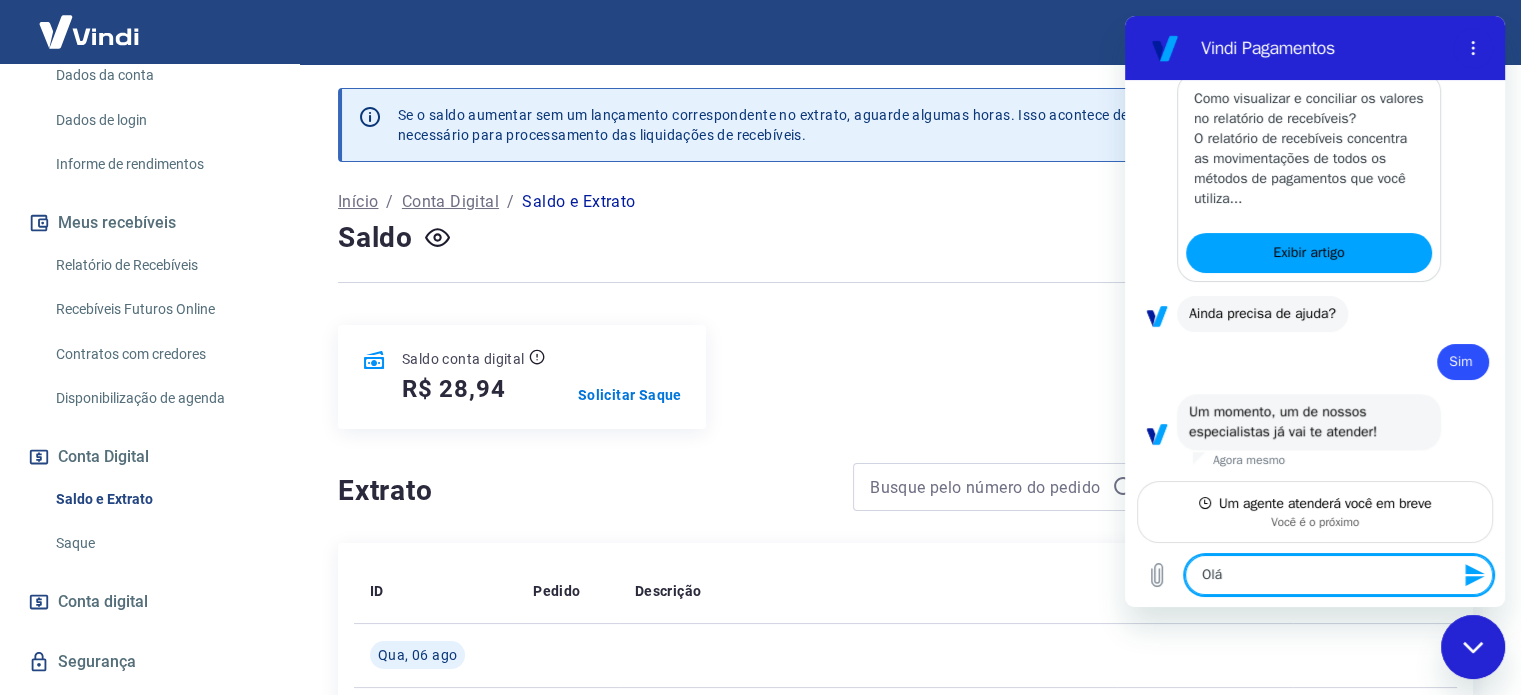 type on "Olá," 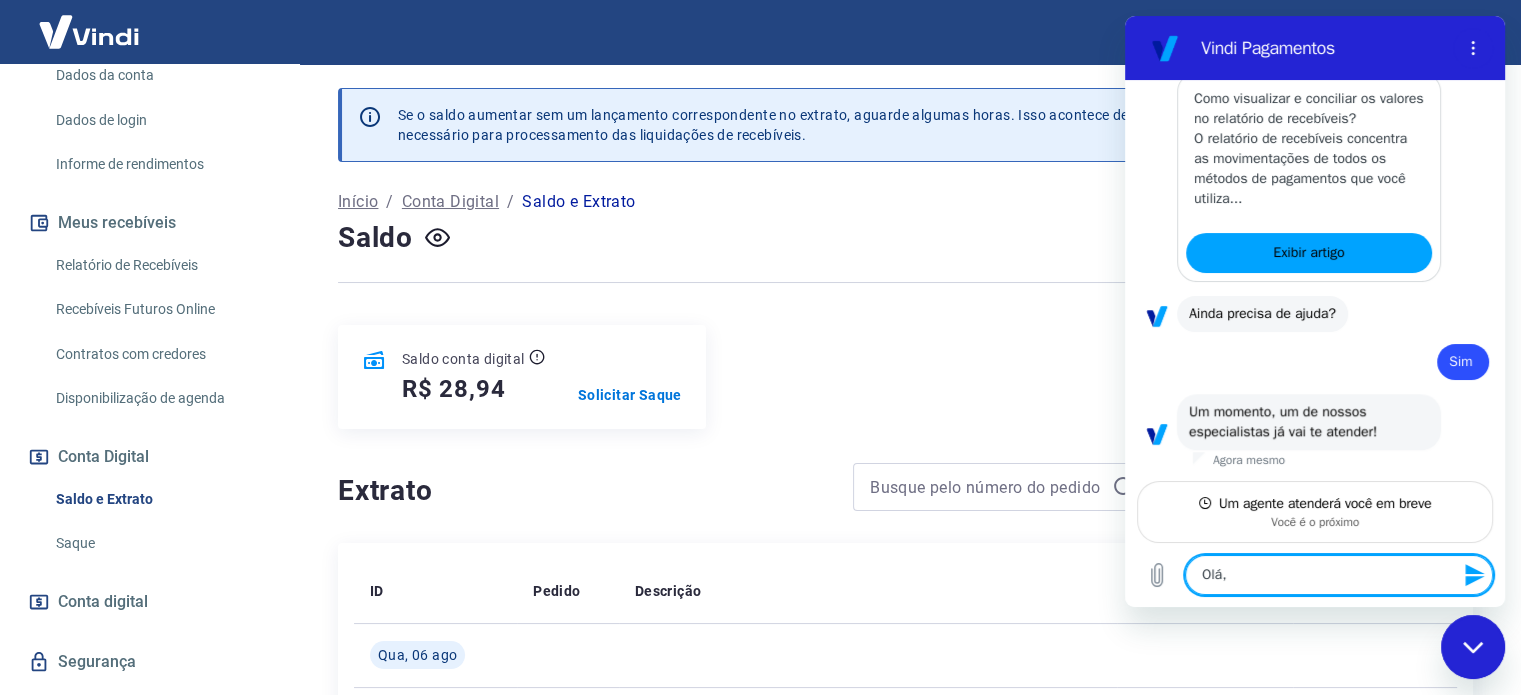 type on "Olá," 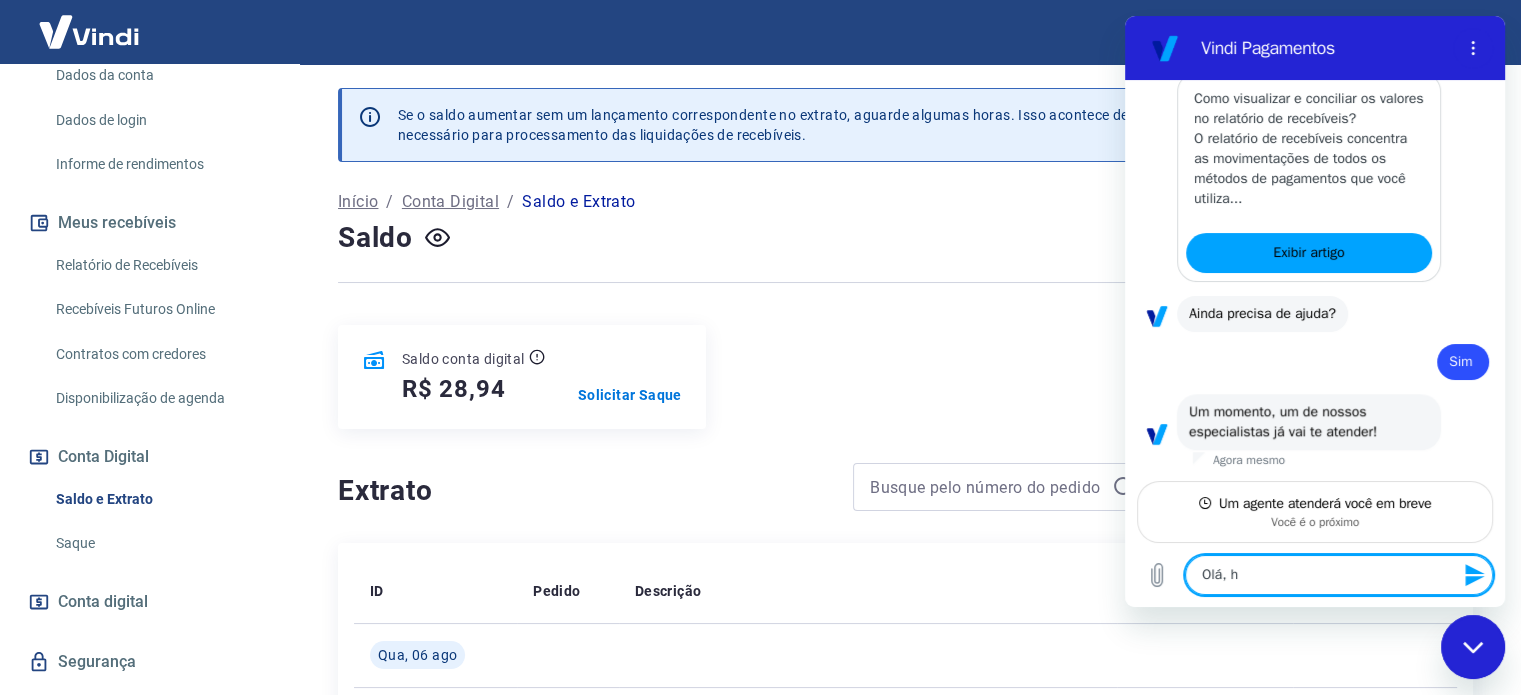 type on "Olá, ho" 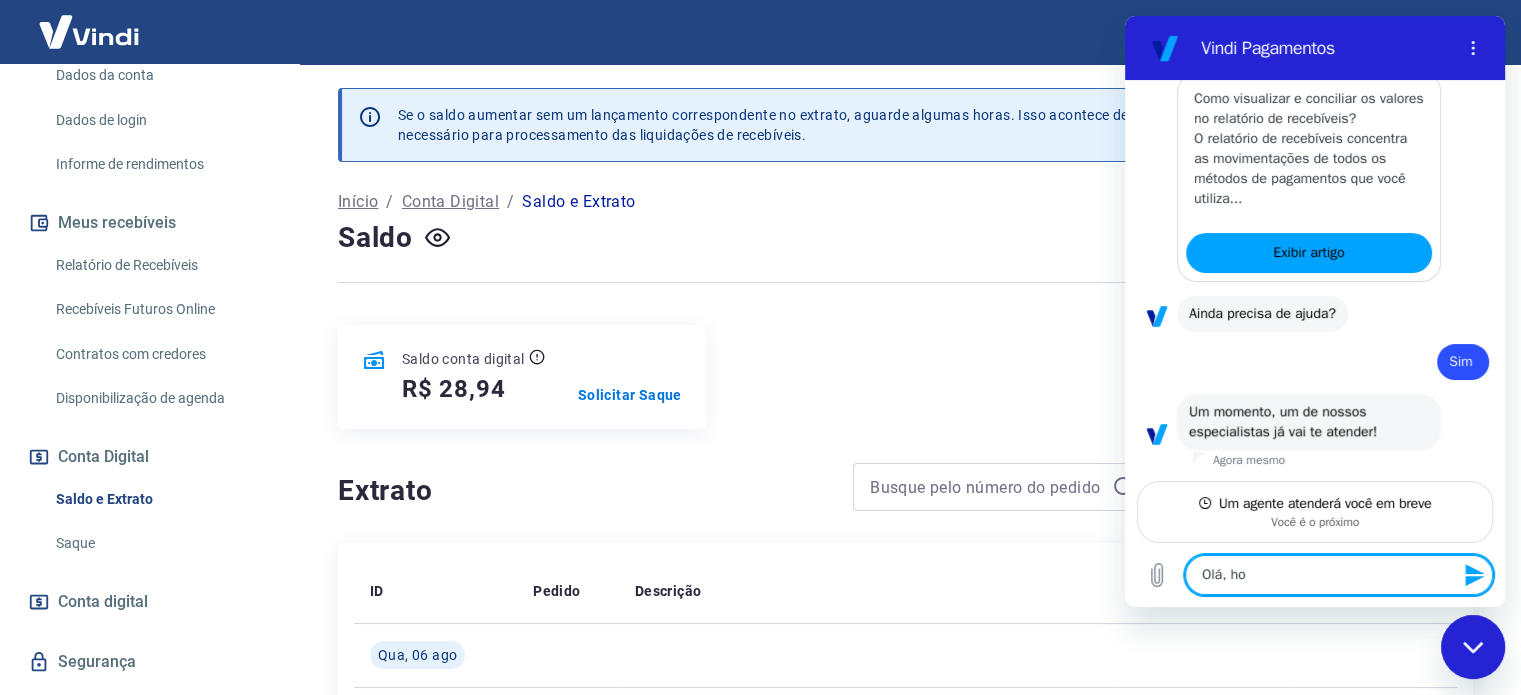 type on "Olá, hoj" 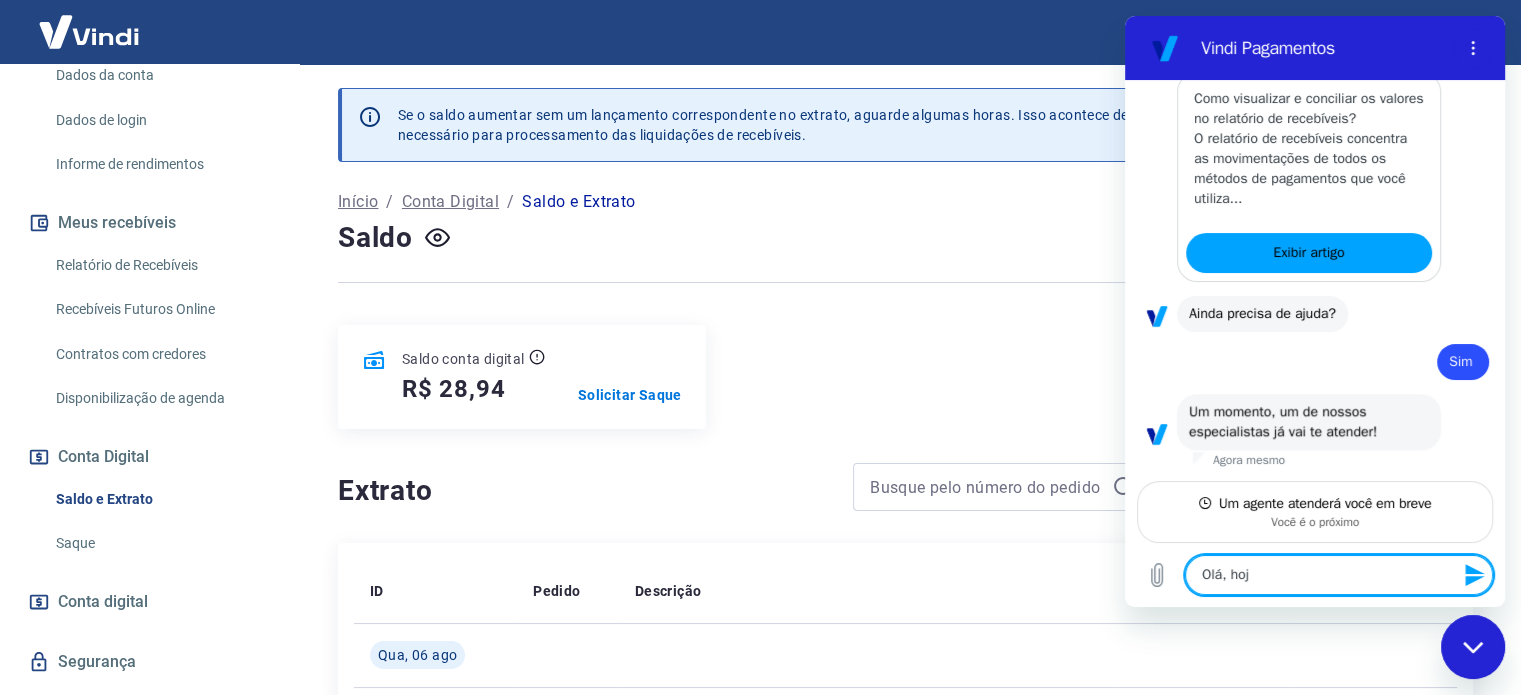 type on "Olá, hoje" 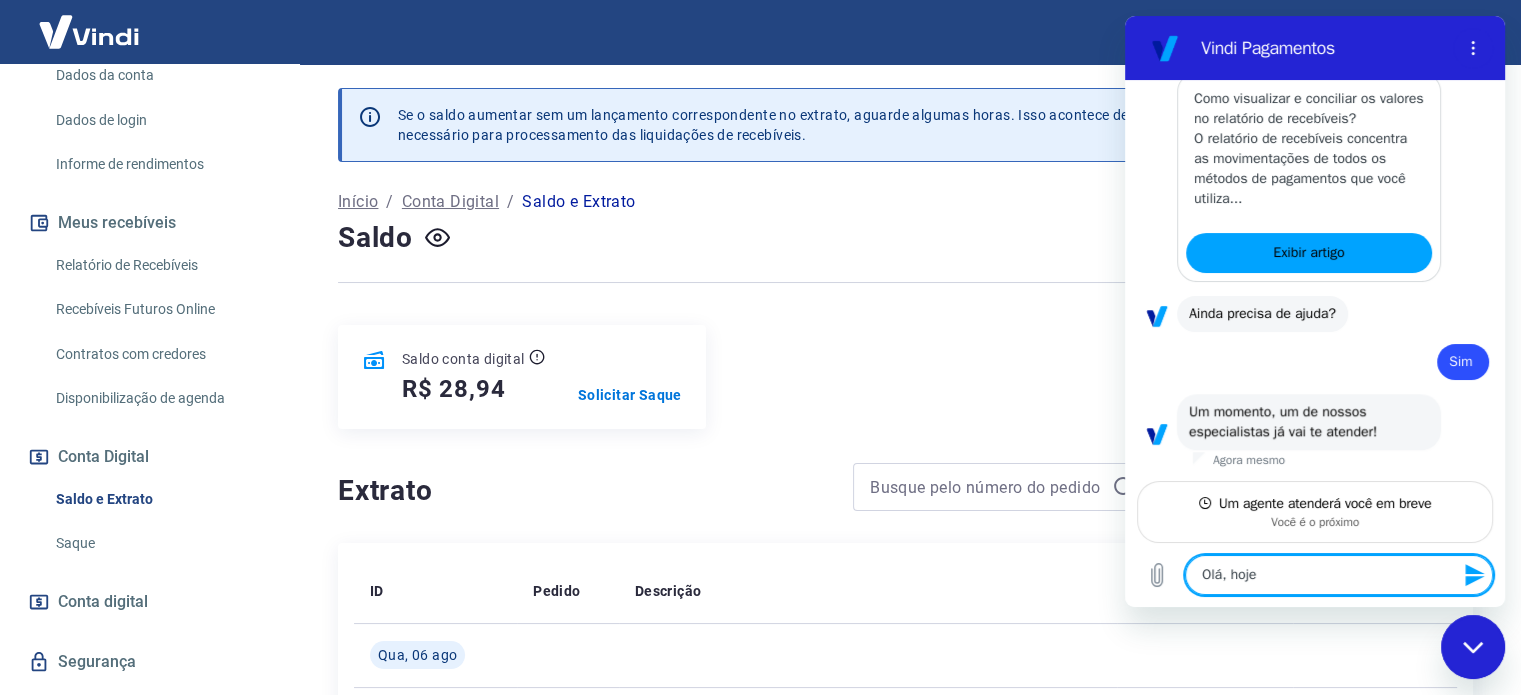 type on "Olá, hoje" 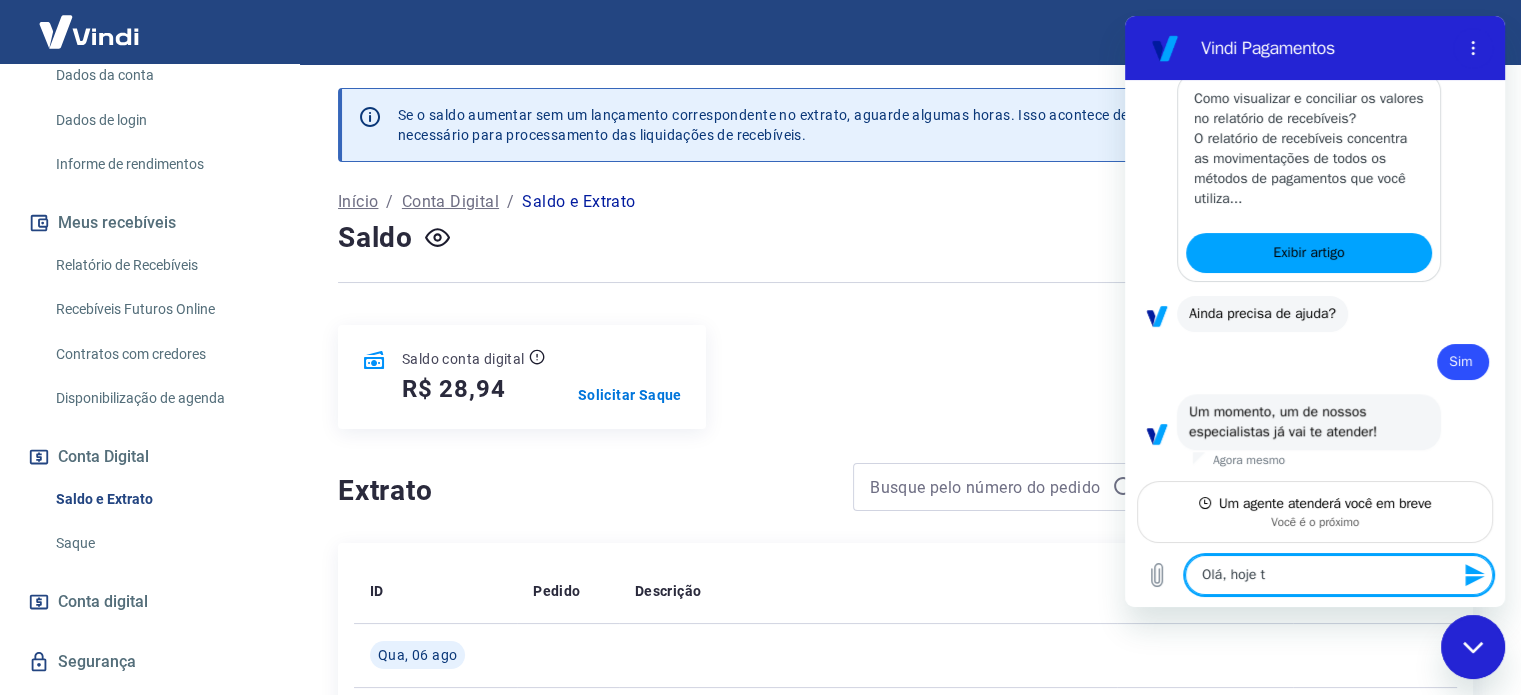 type on "Olá, hoje te" 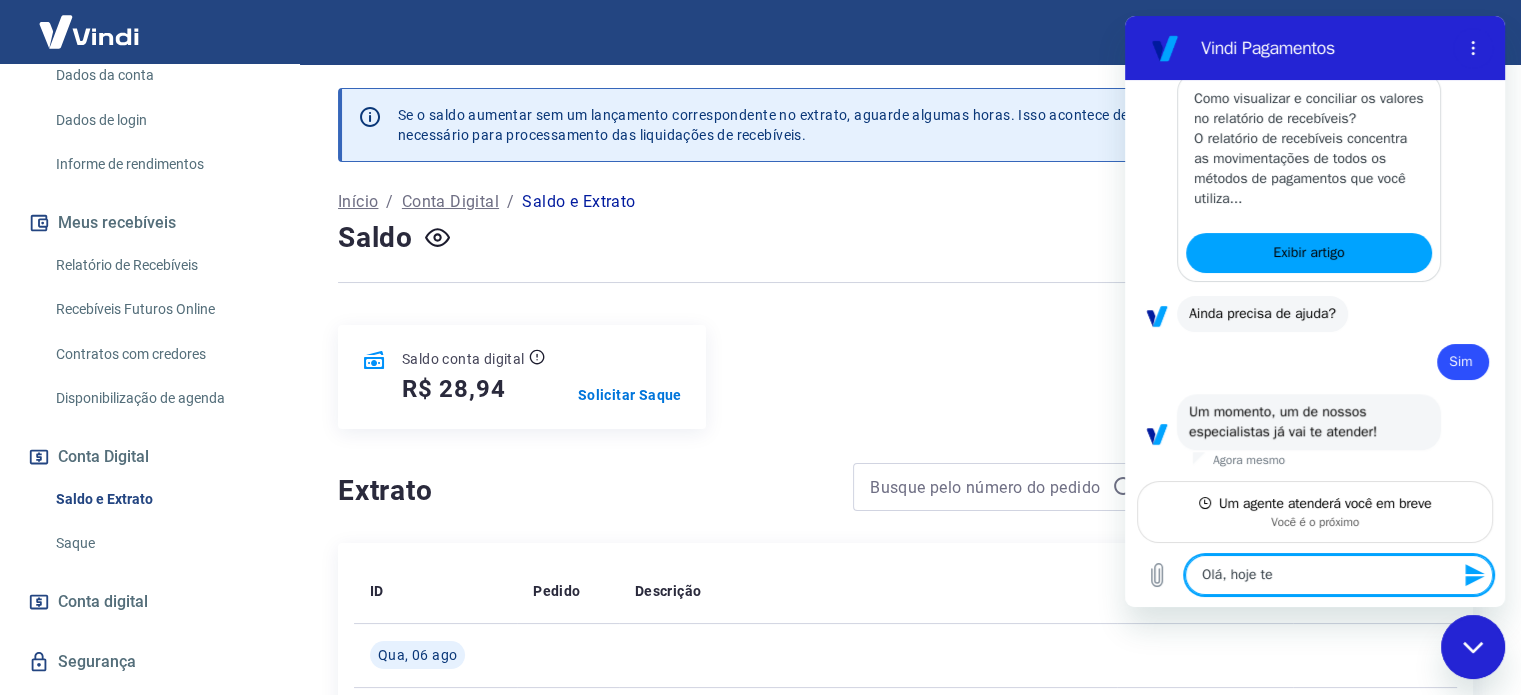 type on "Olá, hoje tem" 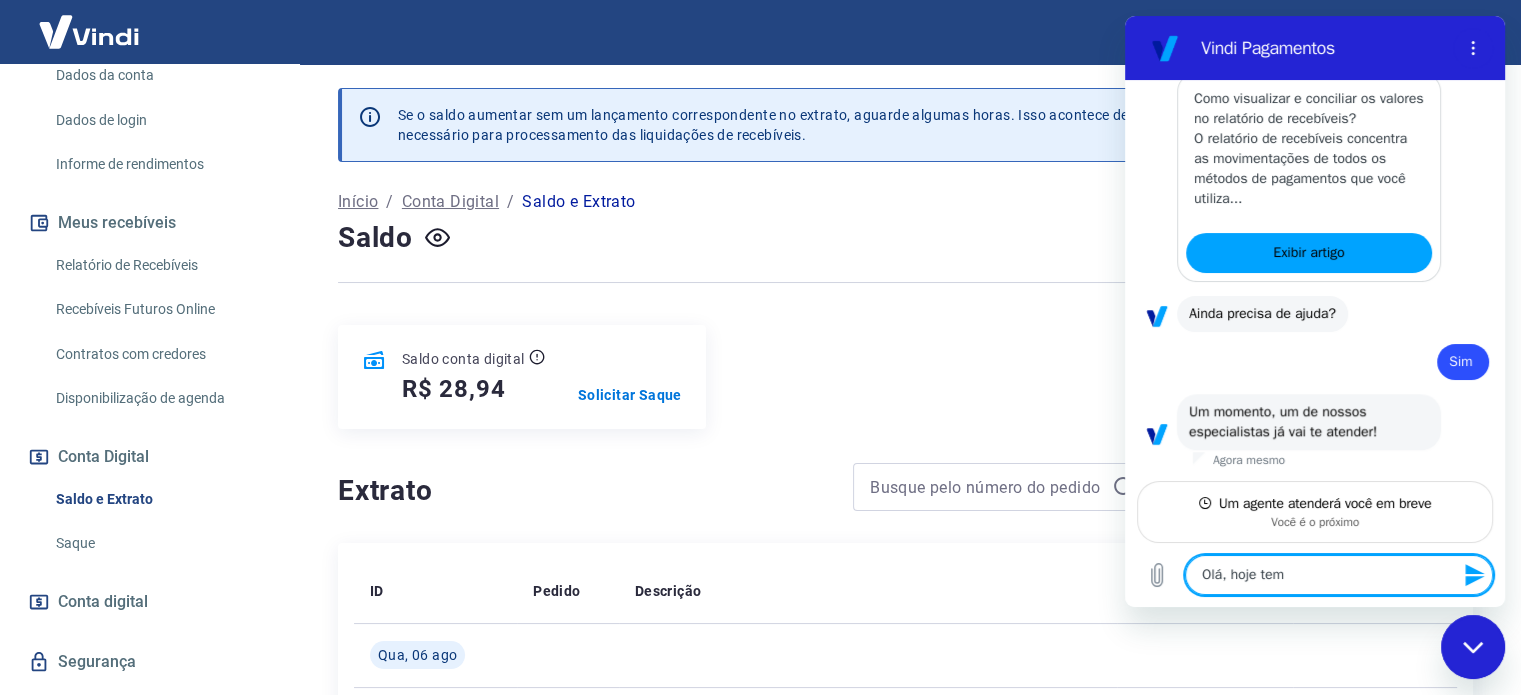 type on "Olá, hoje tem" 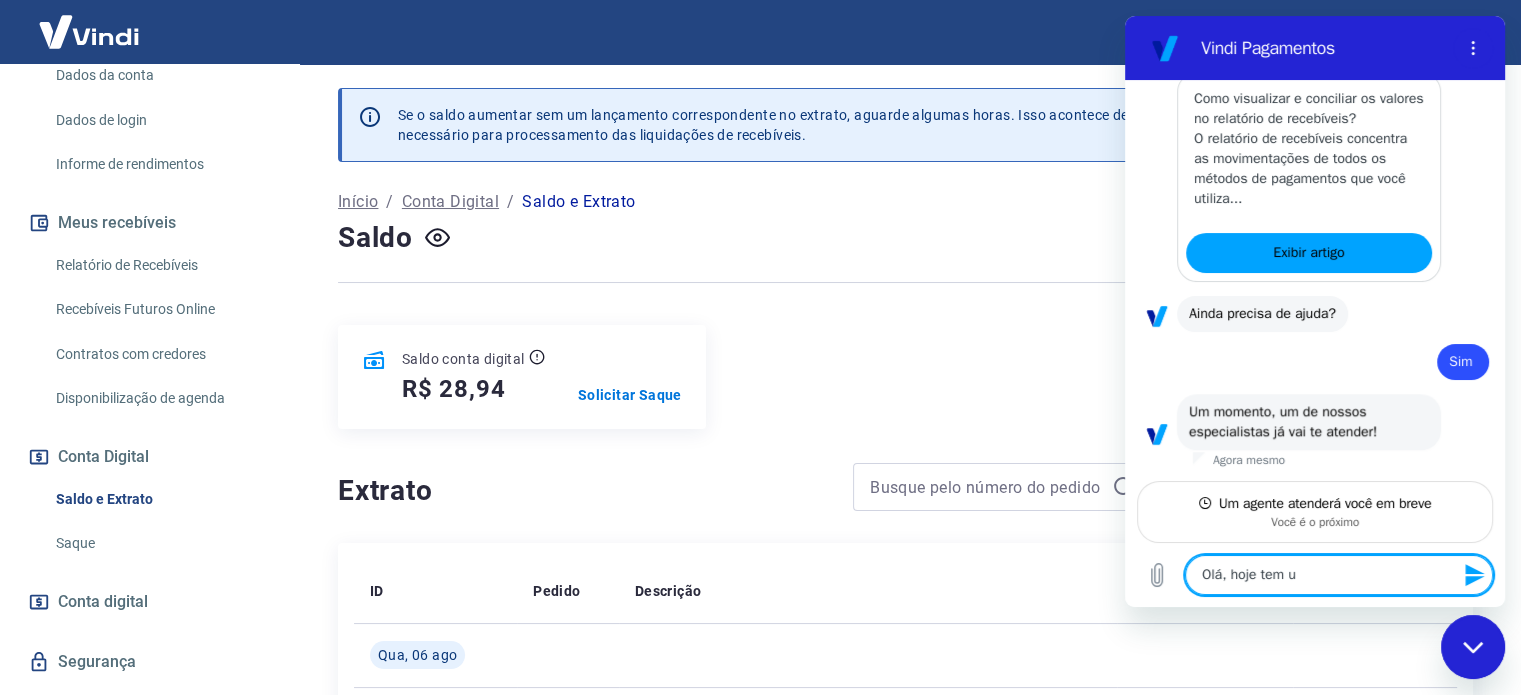 type on "Olá, hoje tem um" 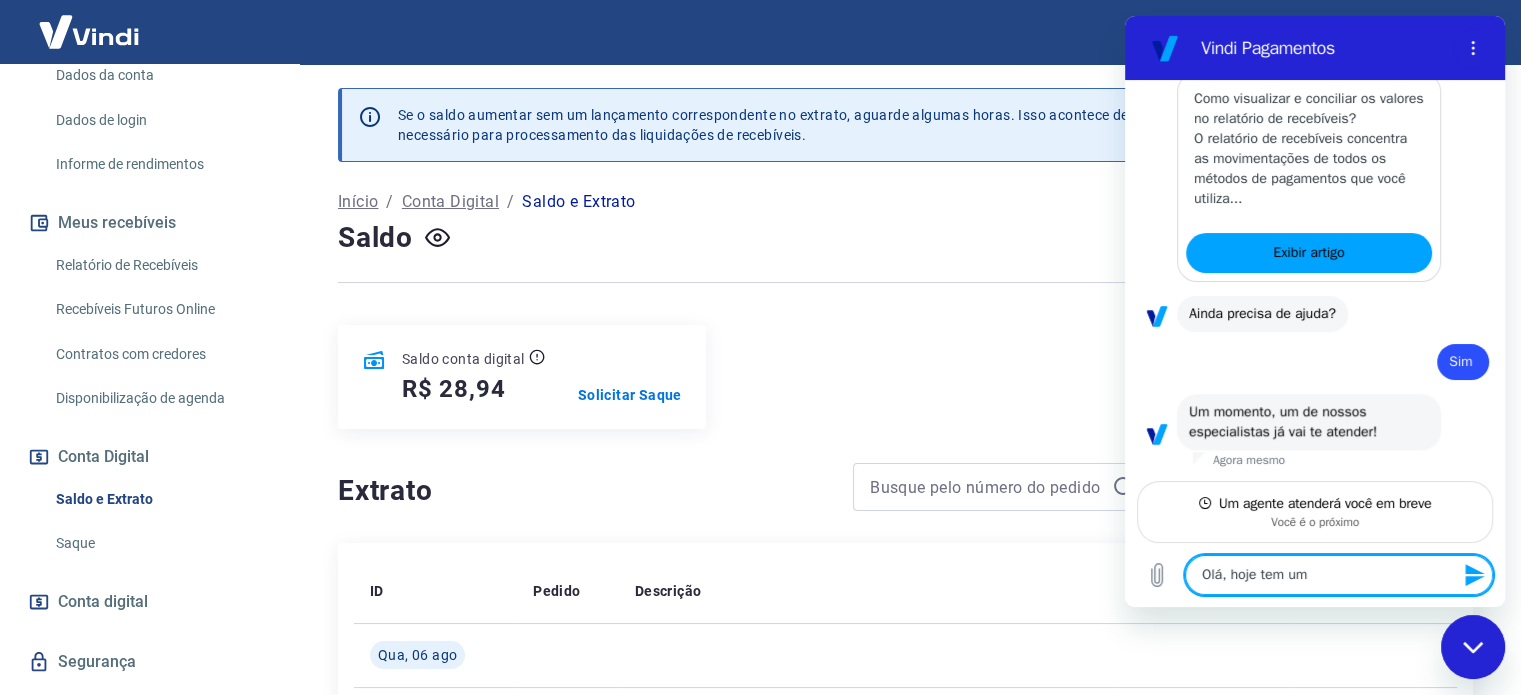 type on "Olá, hoje tem um" 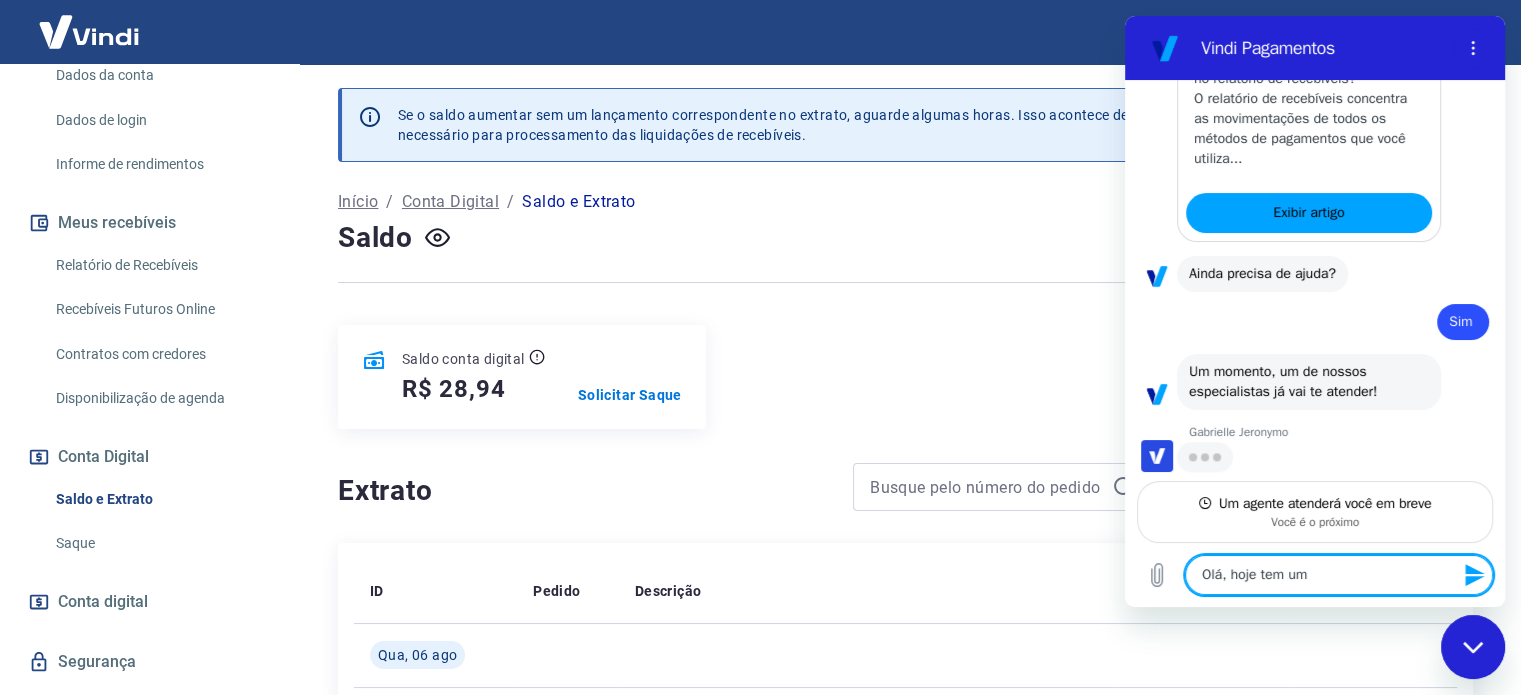 type on "x" 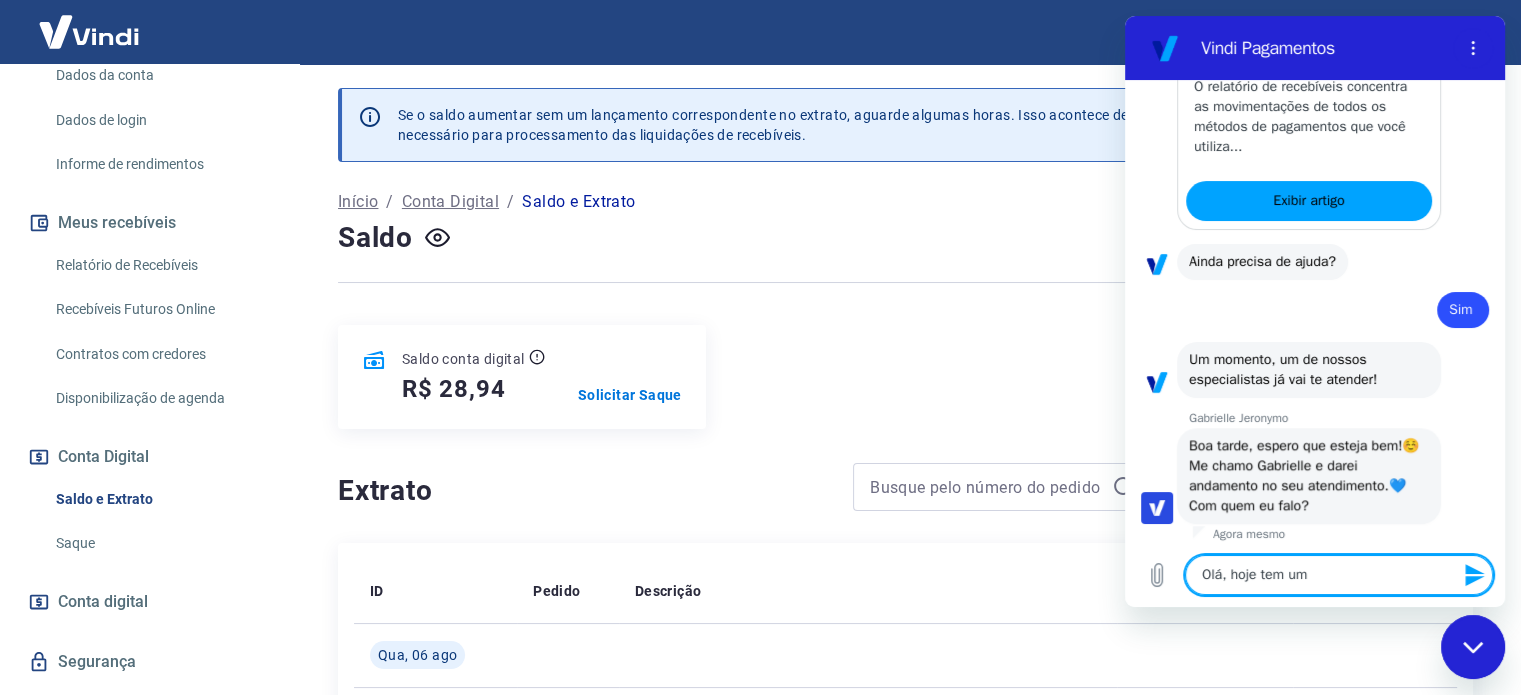 scroll, scrollTop: 2030, scrollLeft: 0, axis: vertical 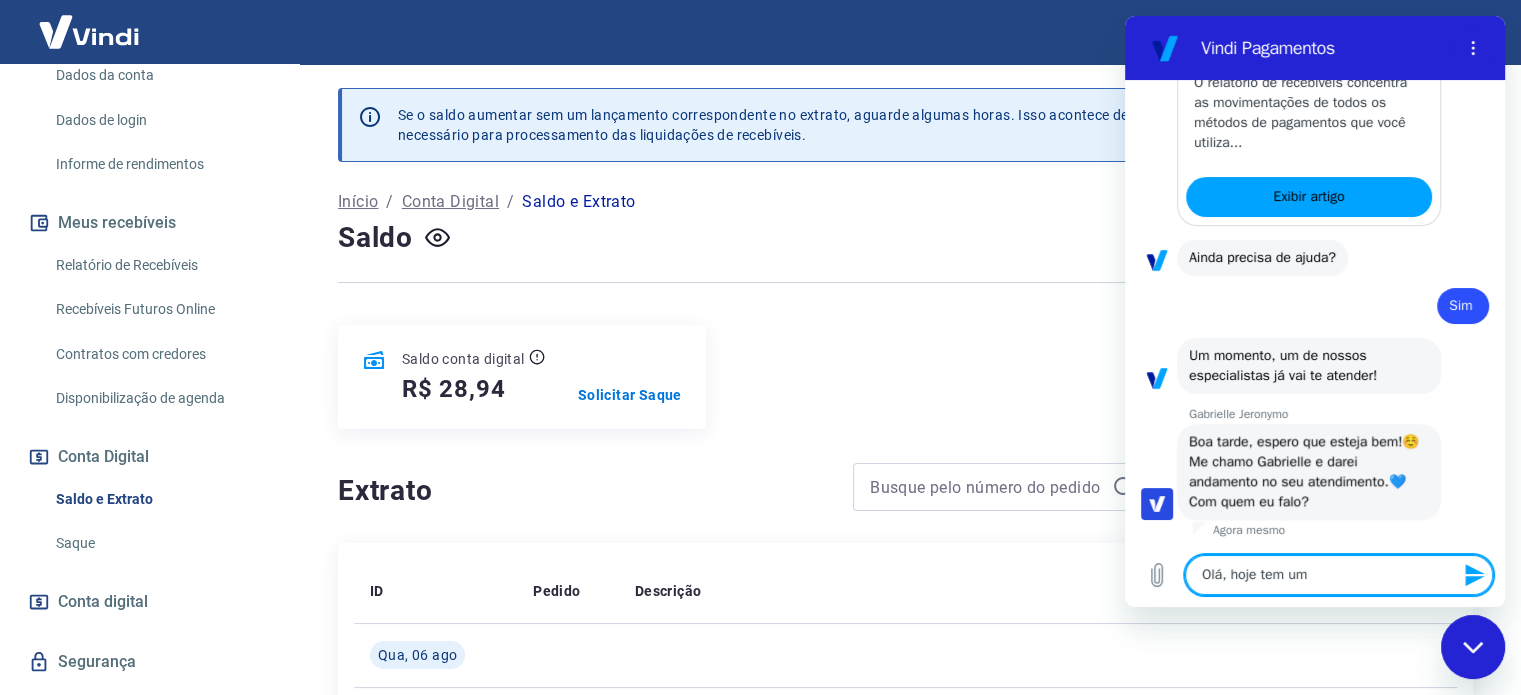 type on "Olá, hoje tem um s" 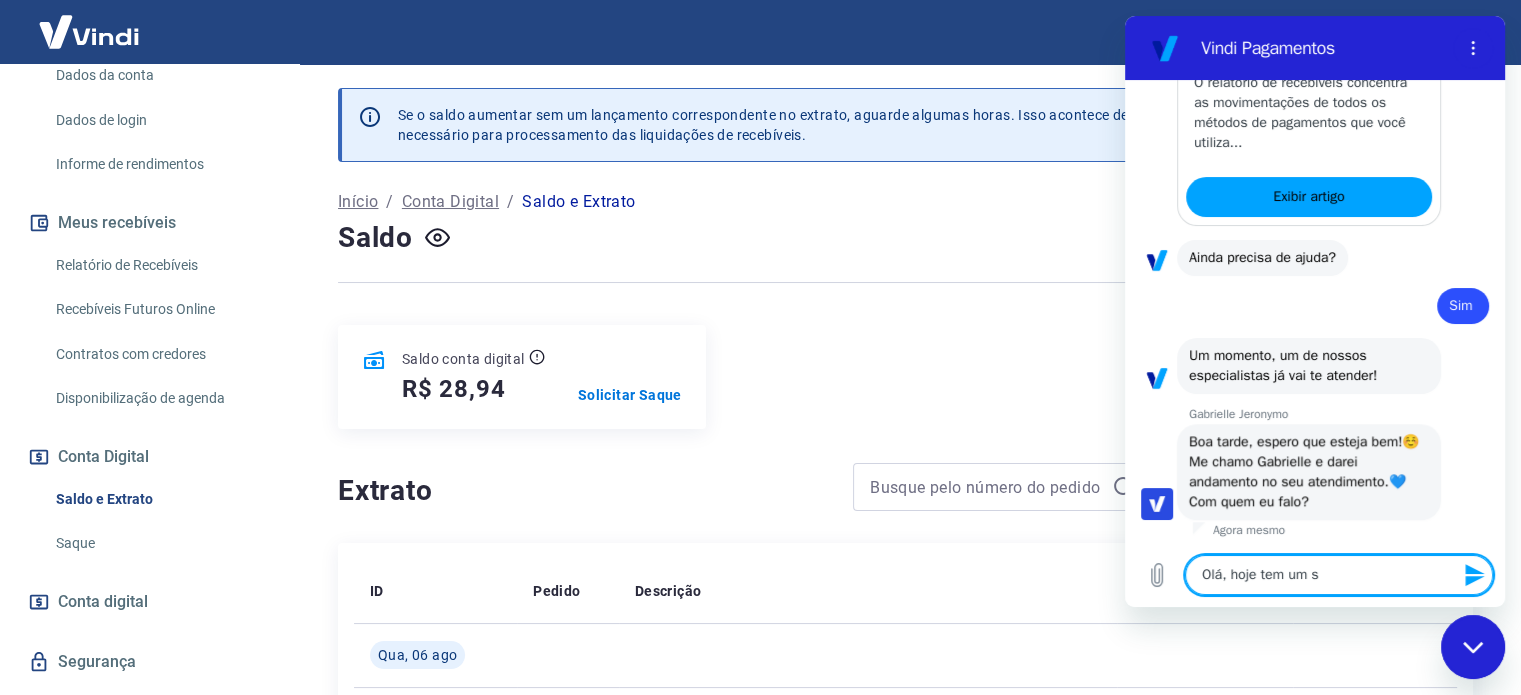 type on "Olá, hoje tem um sa" 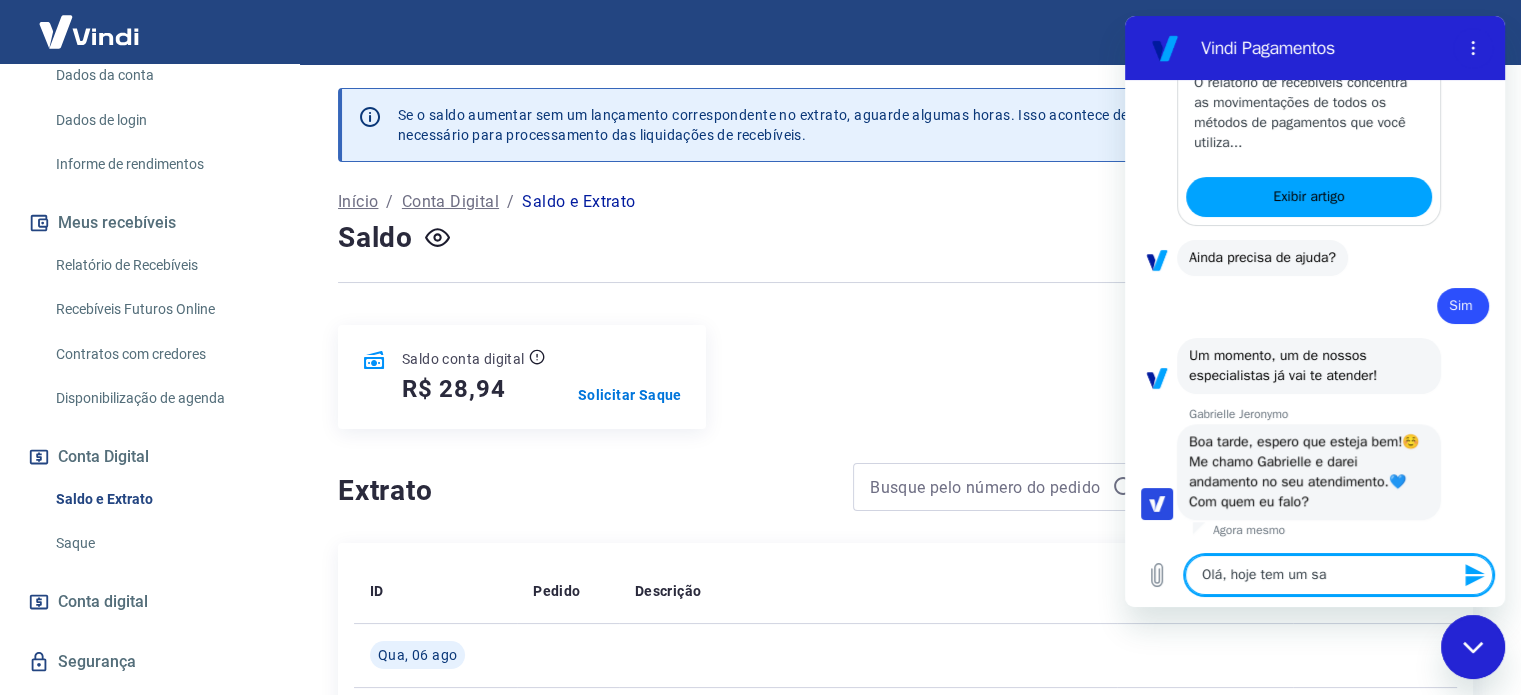 type on "Olá, hoje tem um sal" 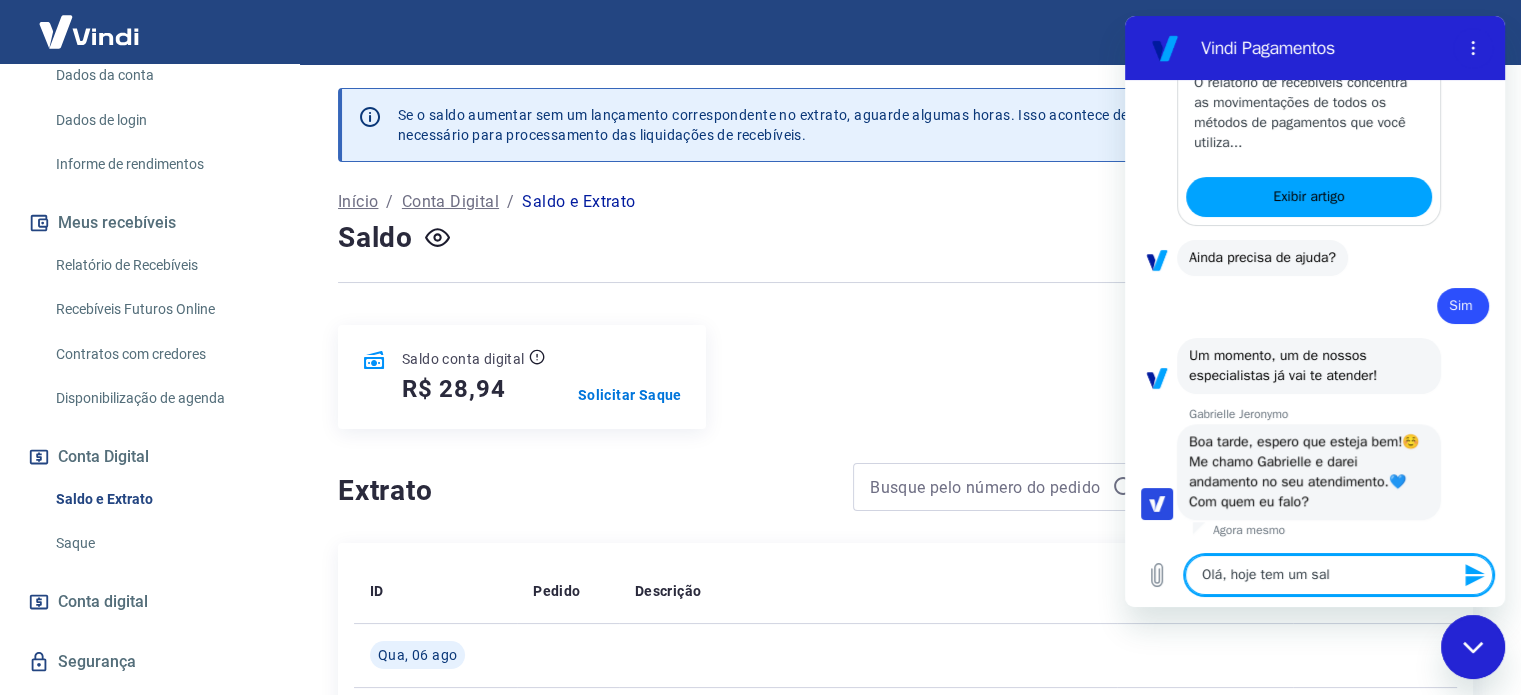 type on "Olá, hoje tem um sald" 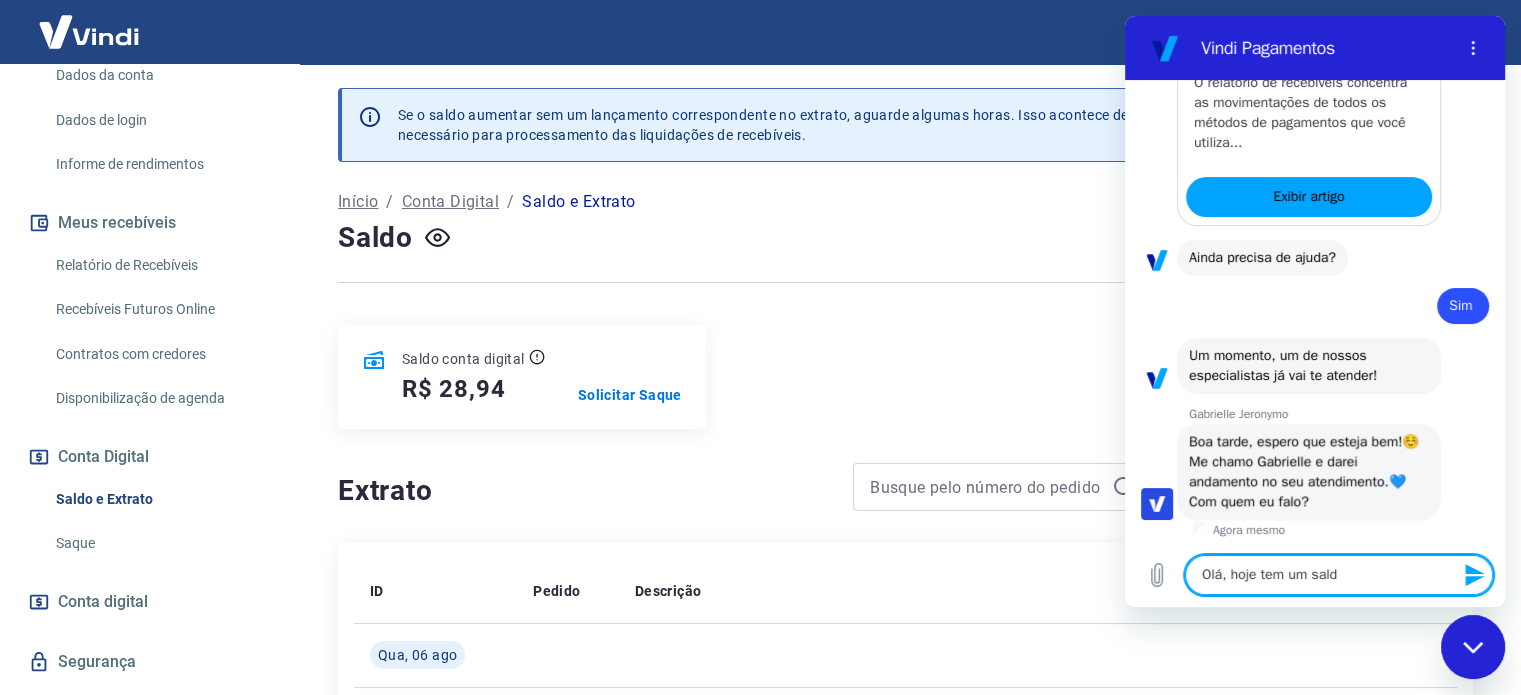 type on "Olá, hoje tem um saldo" 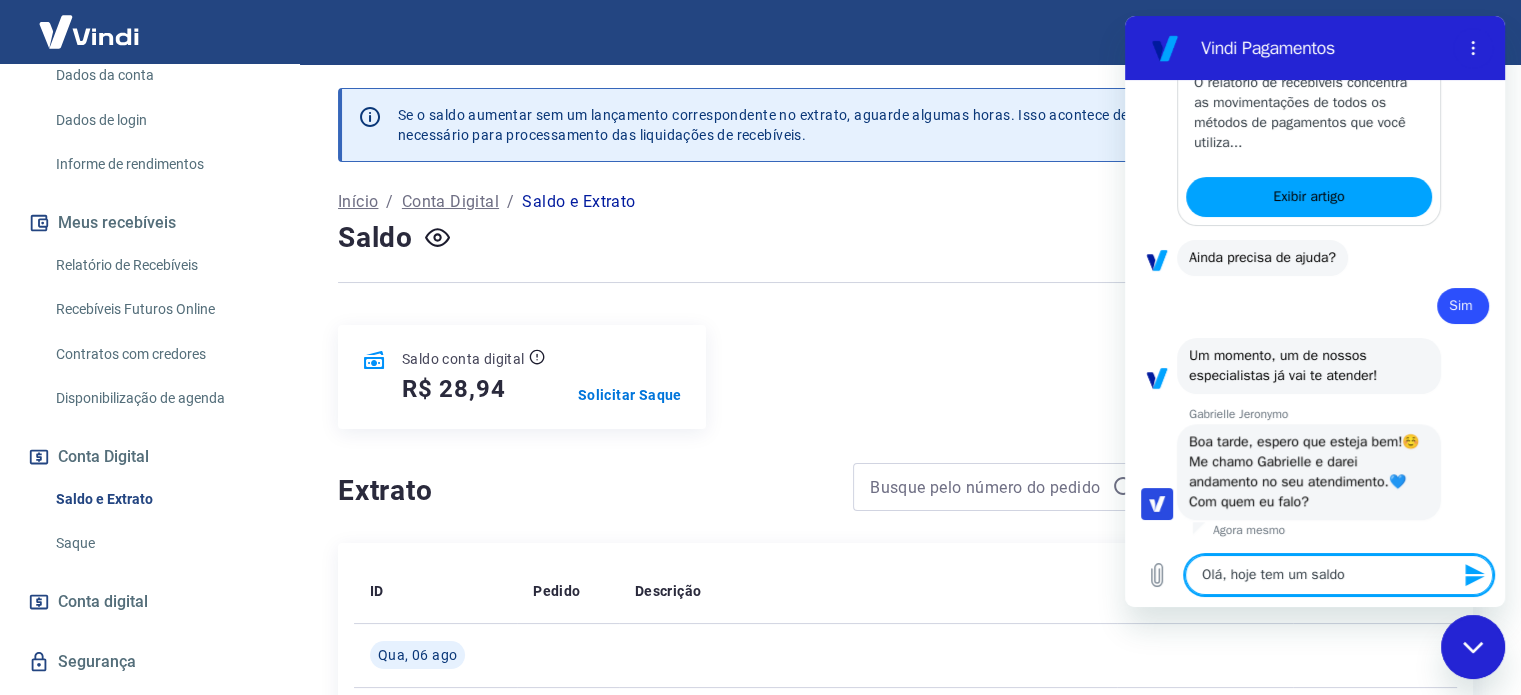 type on "Olá, hoje tem um saldo" 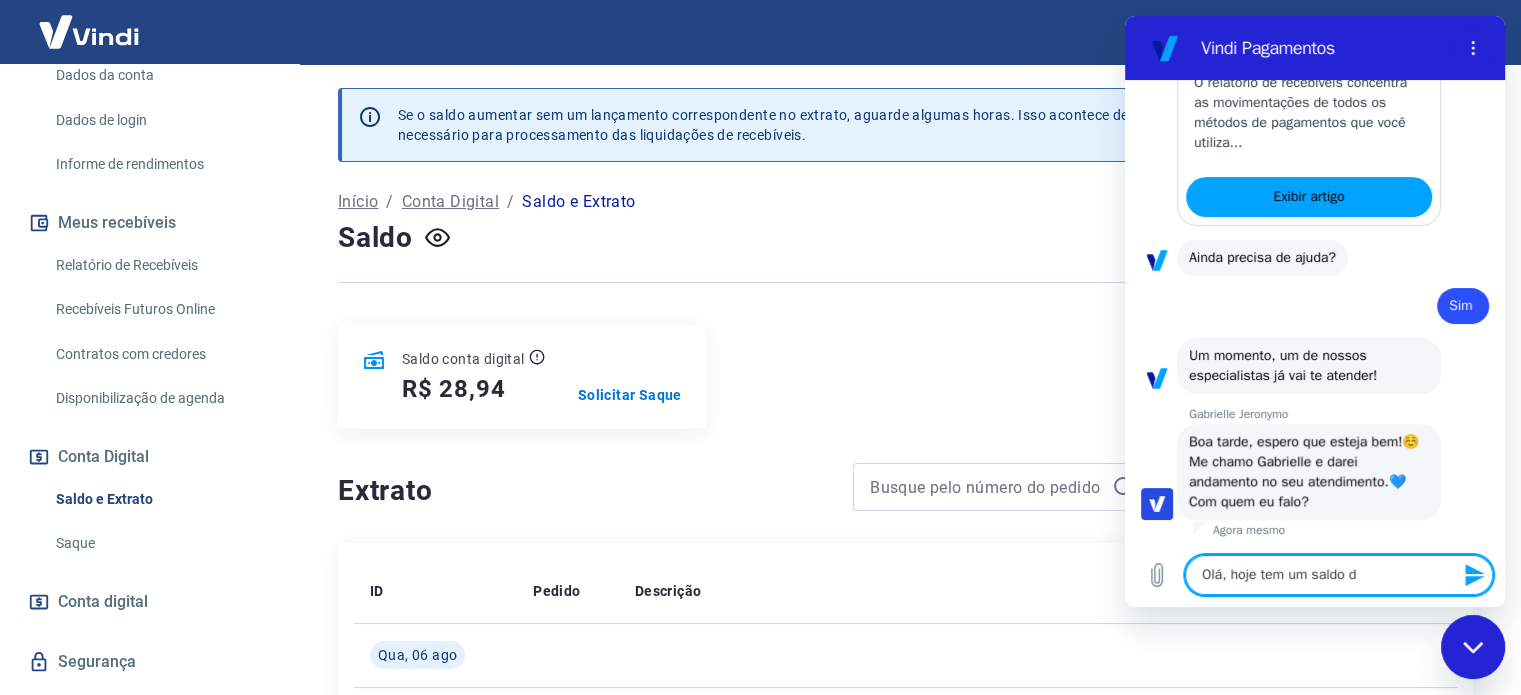 type on "Olá, hoje tem um saldo de" 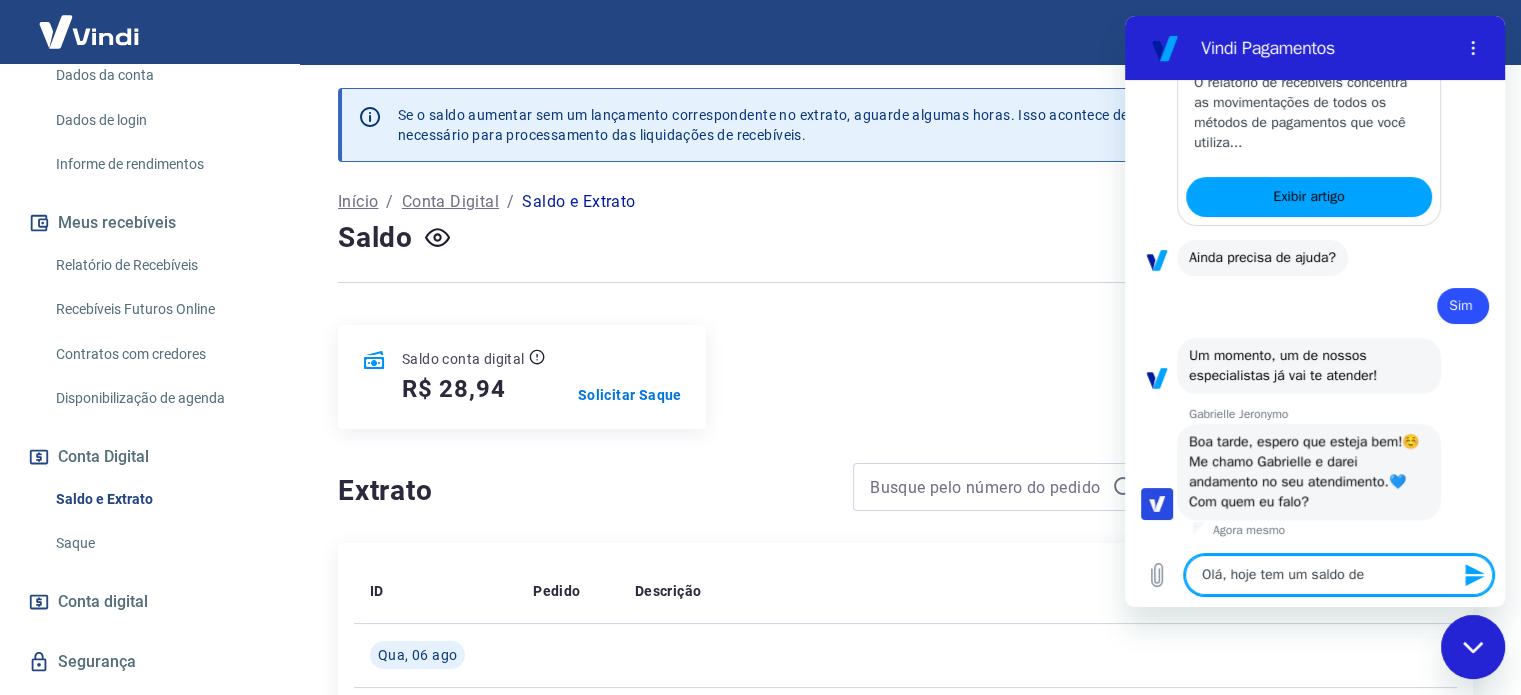 type on "Olá, hoje tem um saldo de" 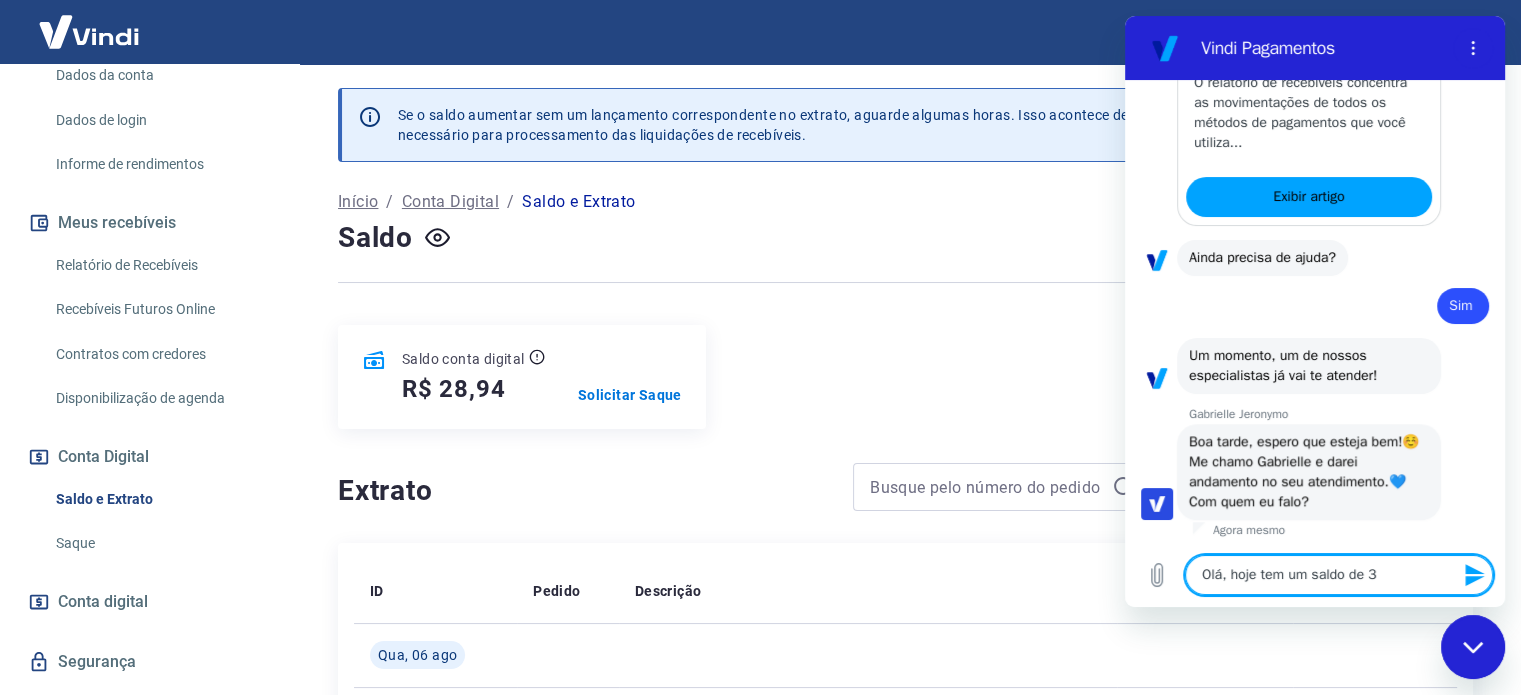 type on "Olá, hoje tem um saldo de 38" 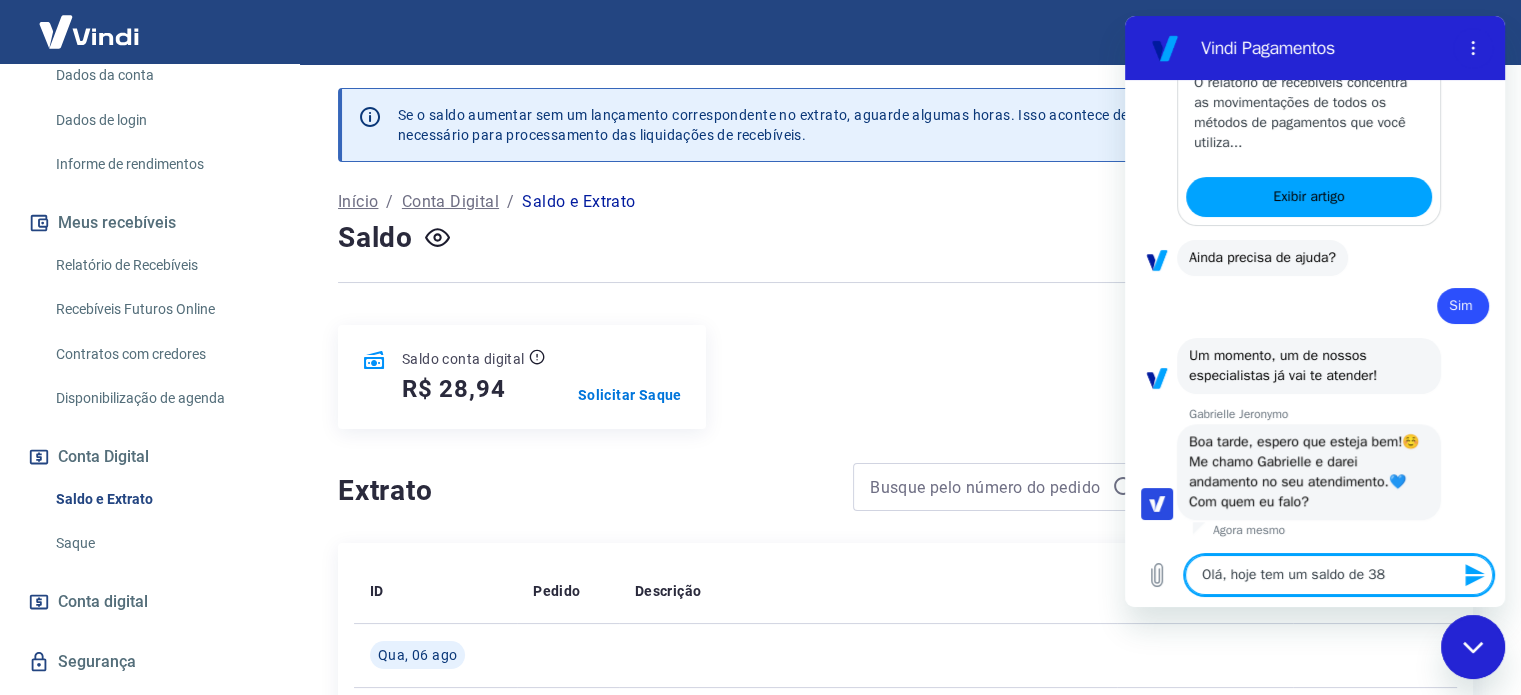 type on "Olá, hoje tem um saldo de 386" 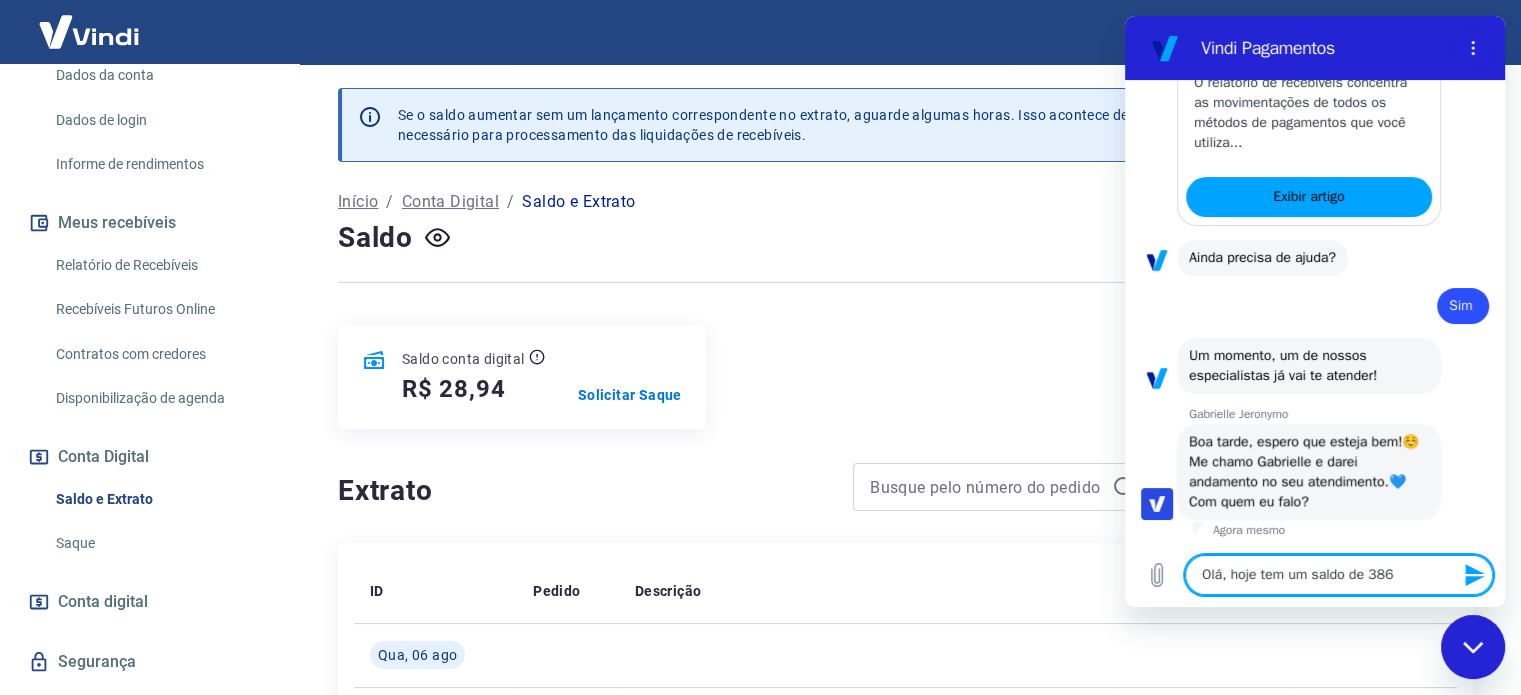 type on "Olá, hoje tem um saldo de 386" 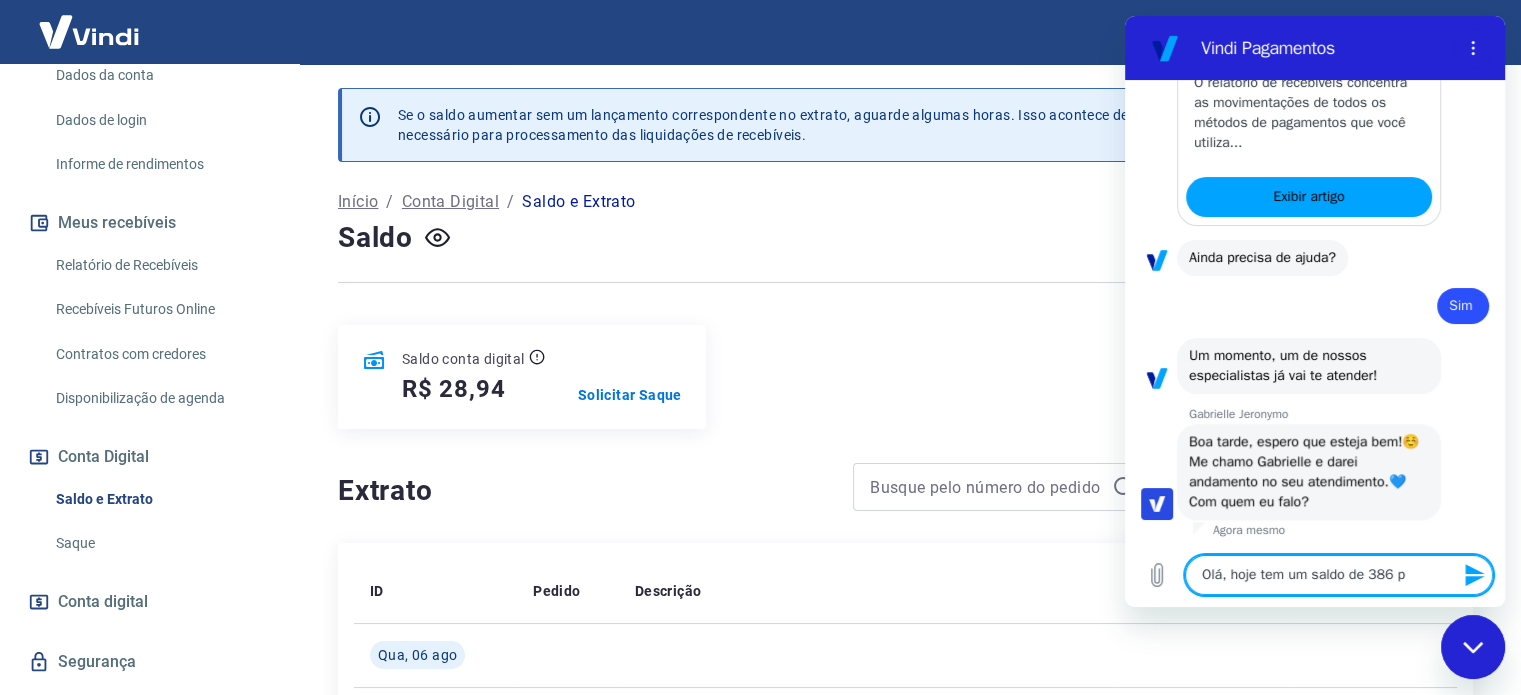 type on "Olá, hoje tem um saldo de 386 pr" 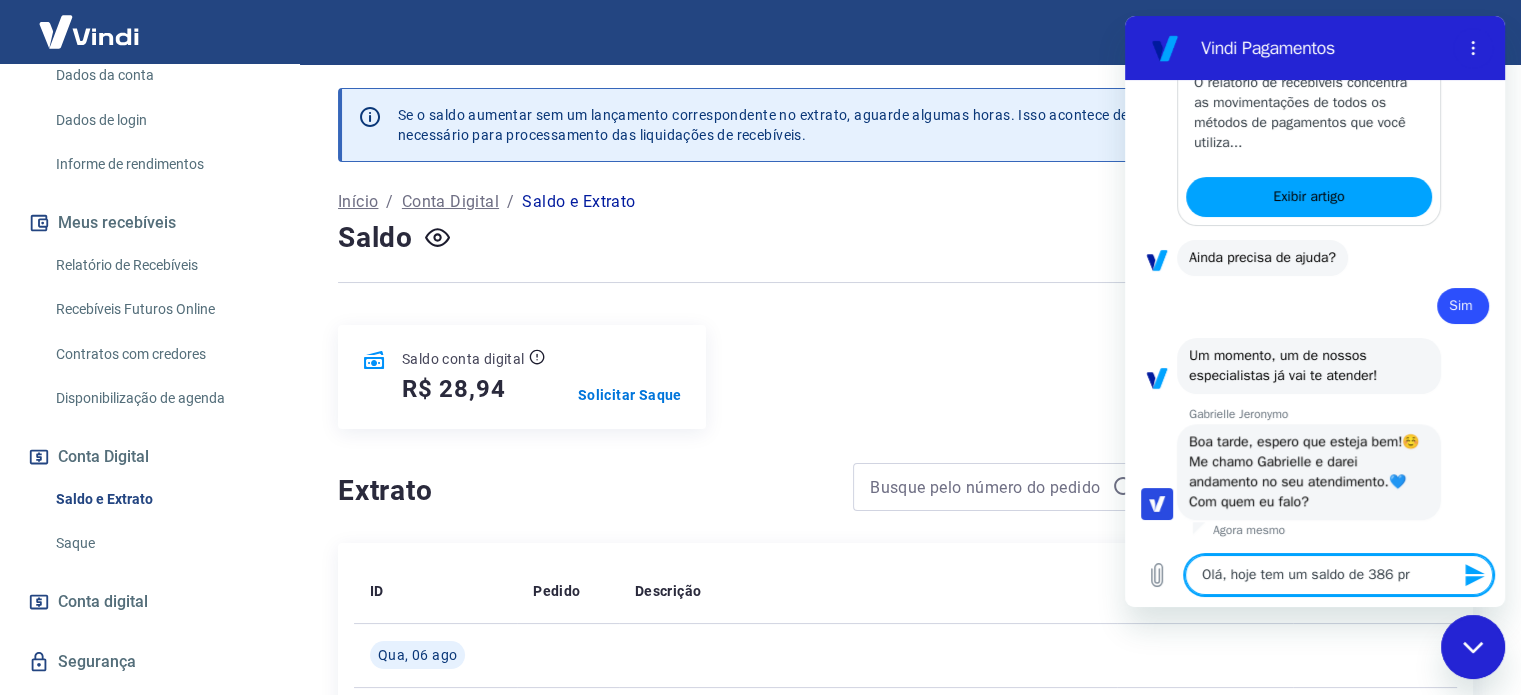 type on "Olá, hoje tem um saldo de 386 pra" 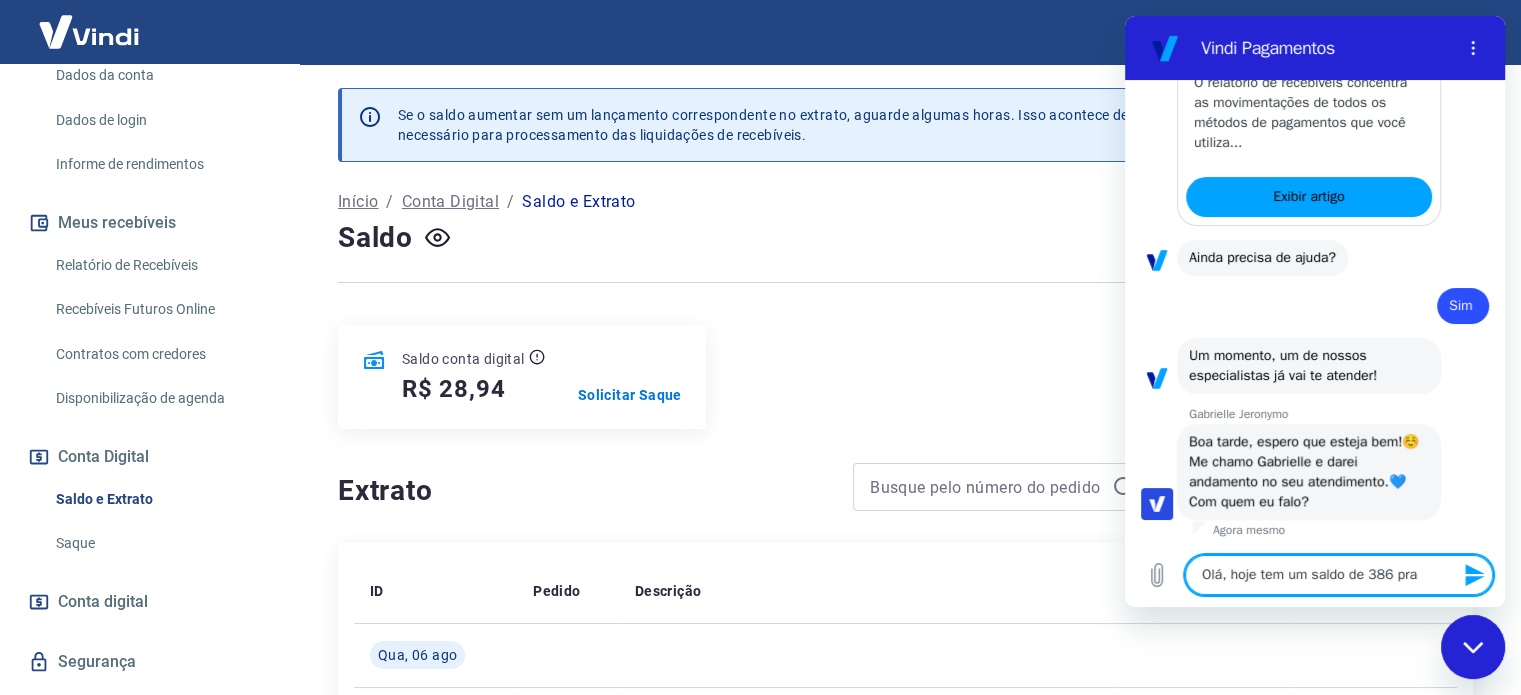 type on "Olá, hoje tem um saldo de 386 pra" 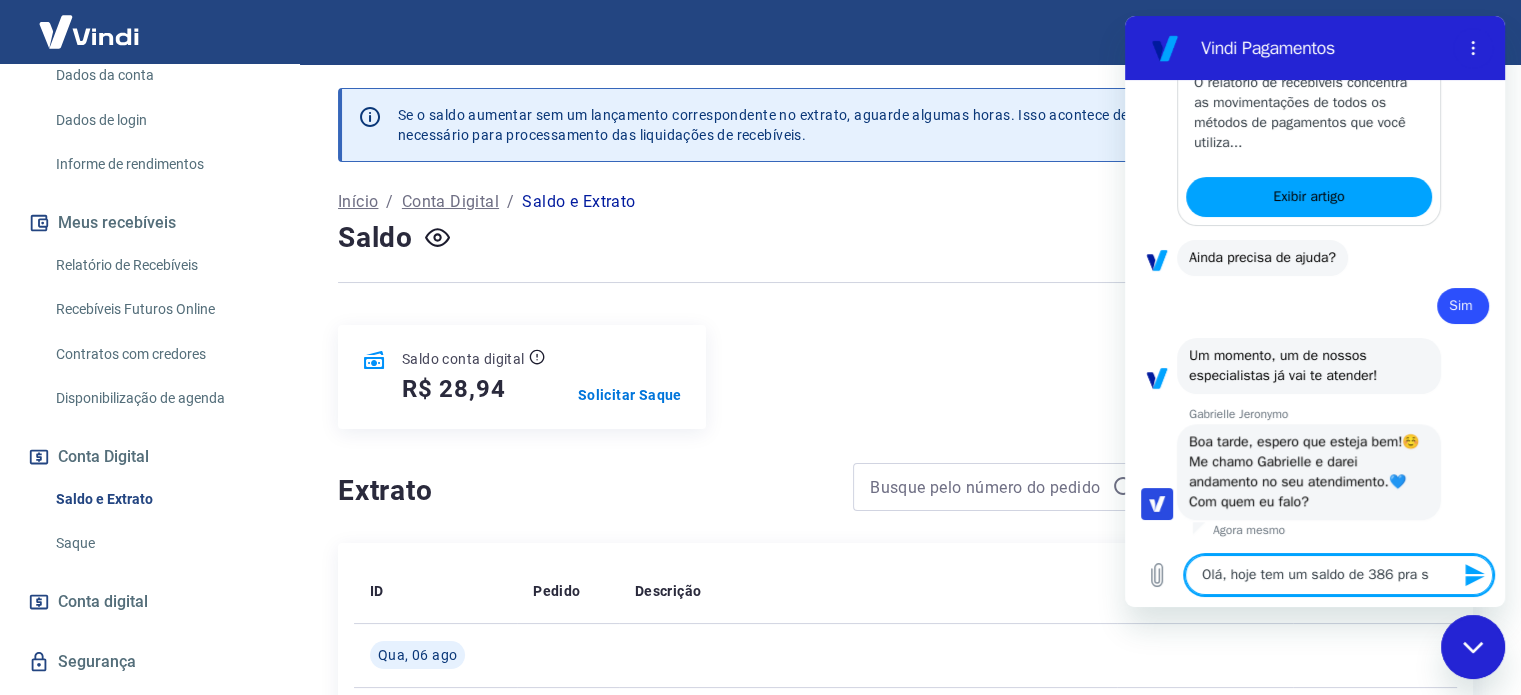type on "Olá, hoje tem um saldo de 386 pra se" 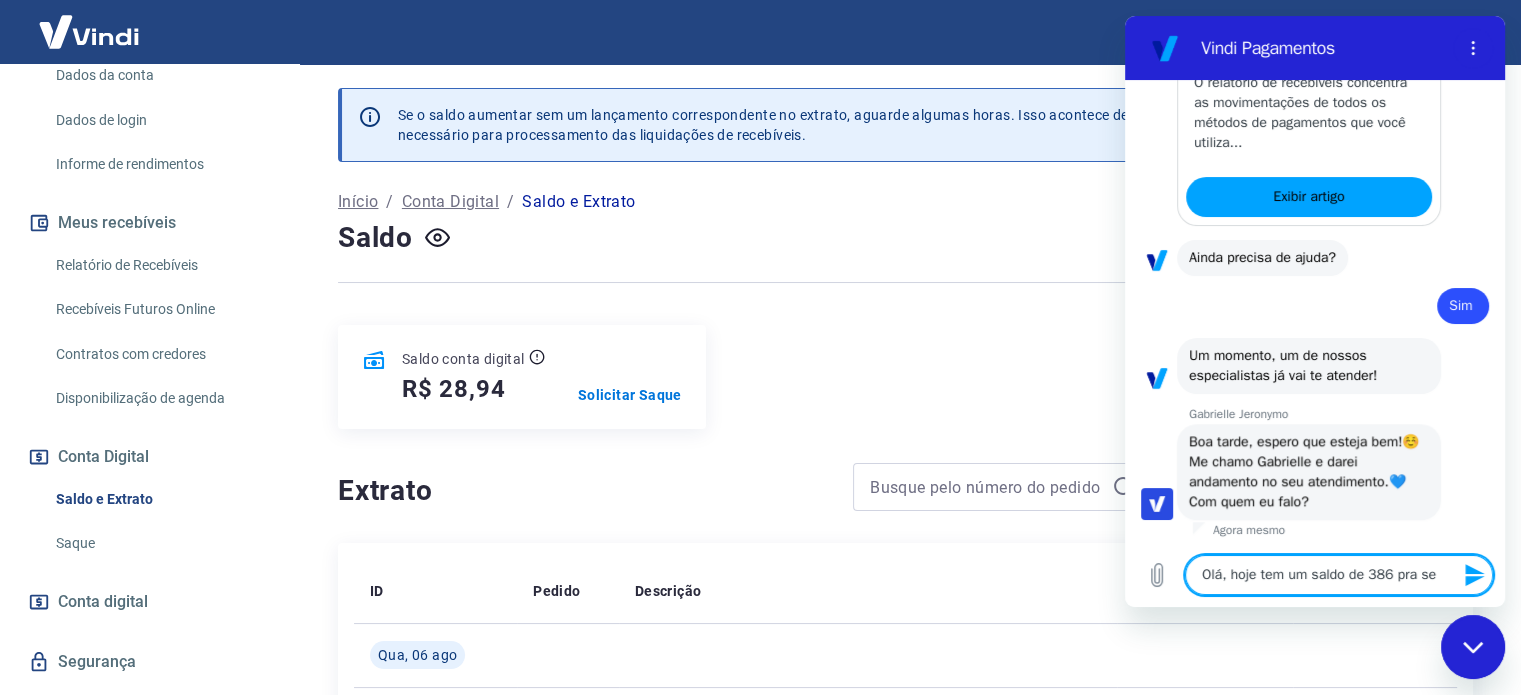type on "Olá, hoje tem um saldo de 386 pra ser" 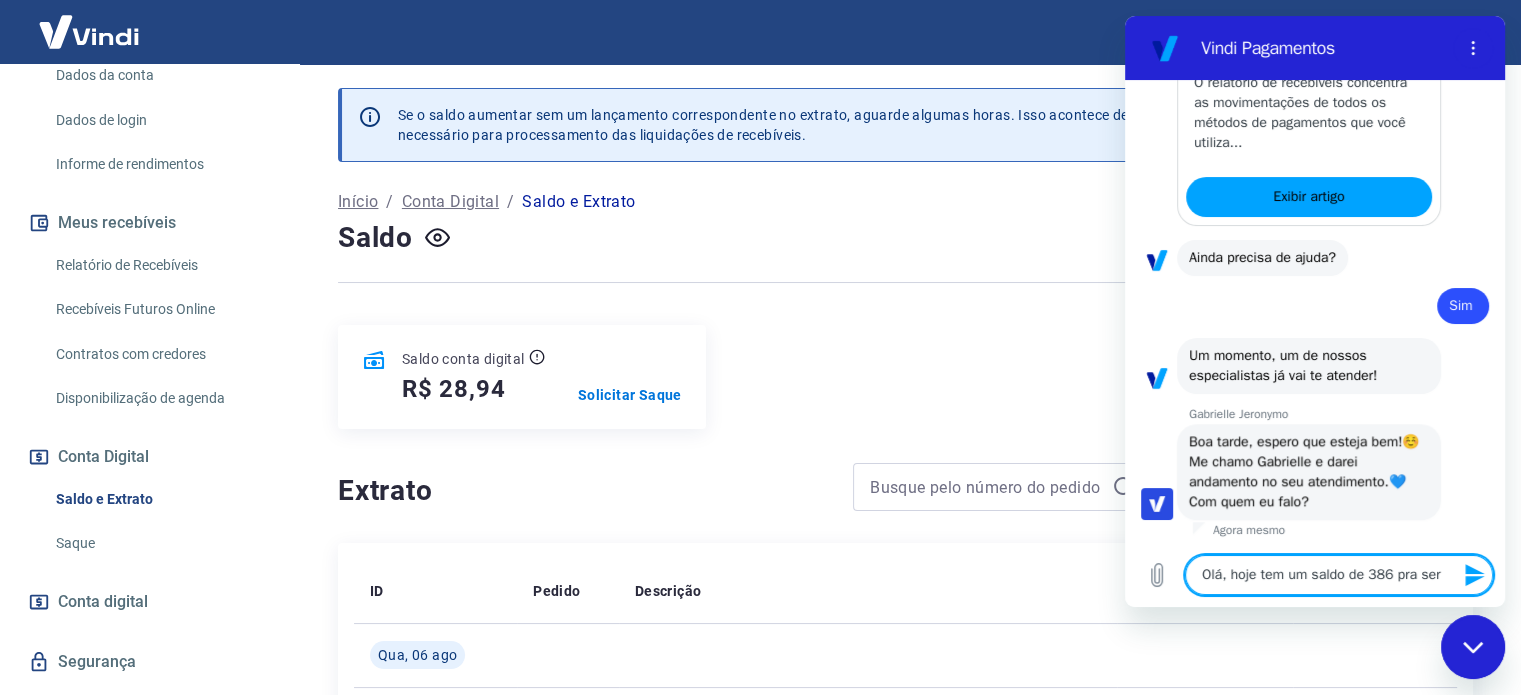 type on "Olá, hoje tem um saldo de 386 pra ser" 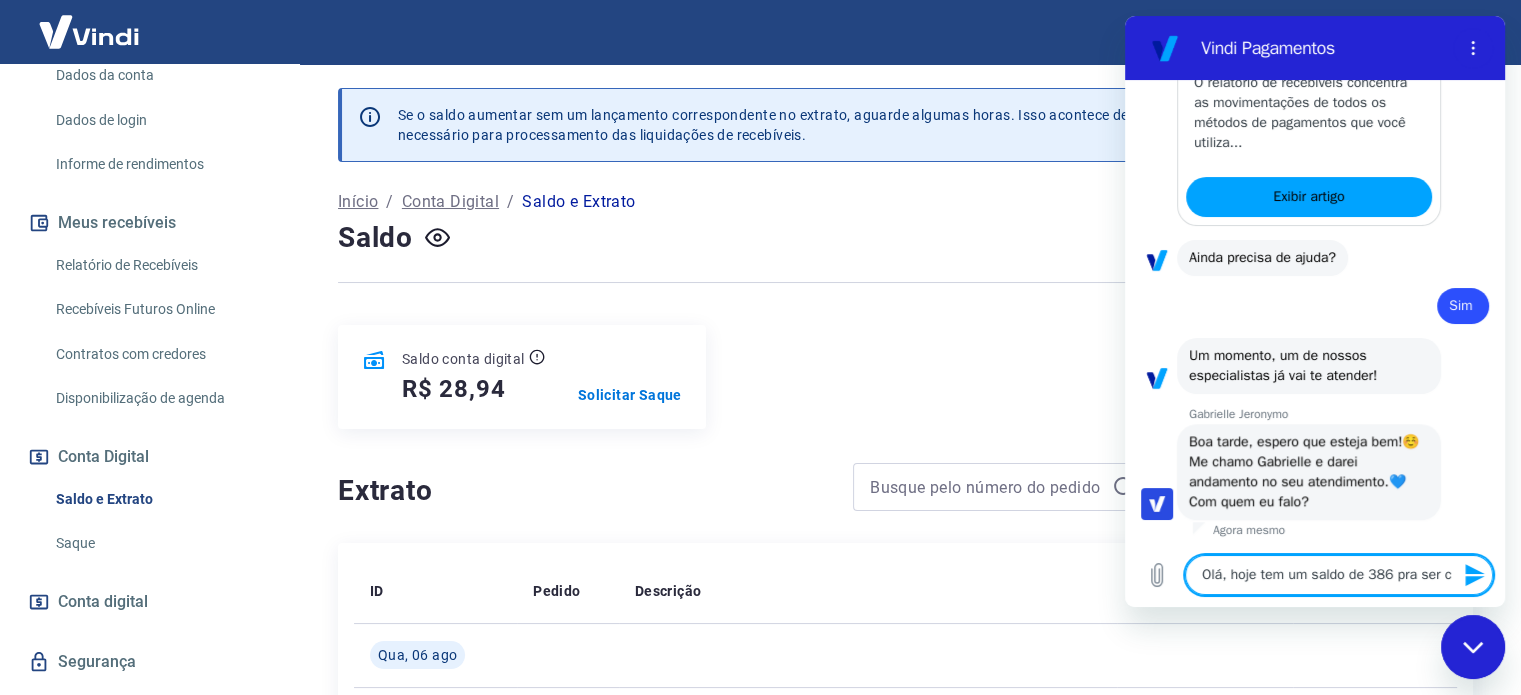 type on "Olá, hoje tem um saldo de 386 pra ser cr" 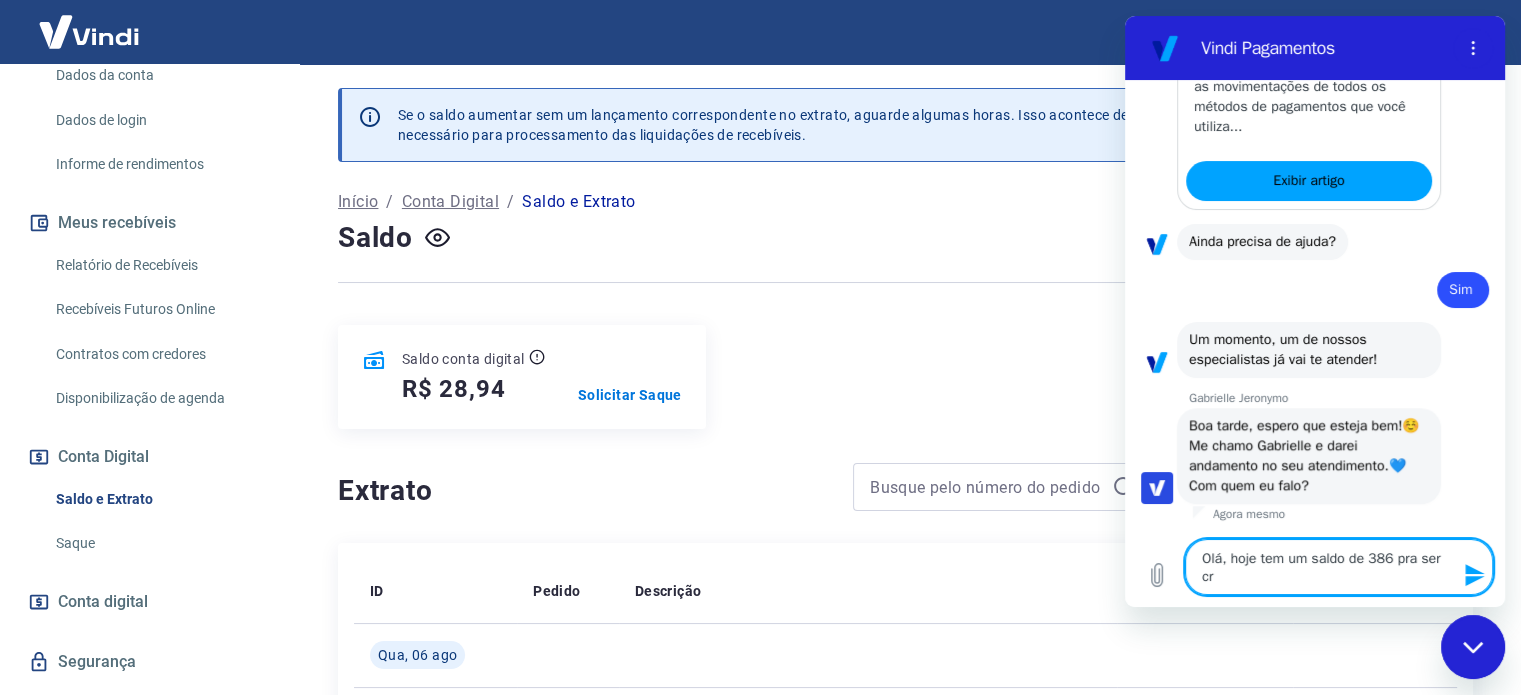 type on "Olá, hoje tem um saldo de 386 pra ser cre" 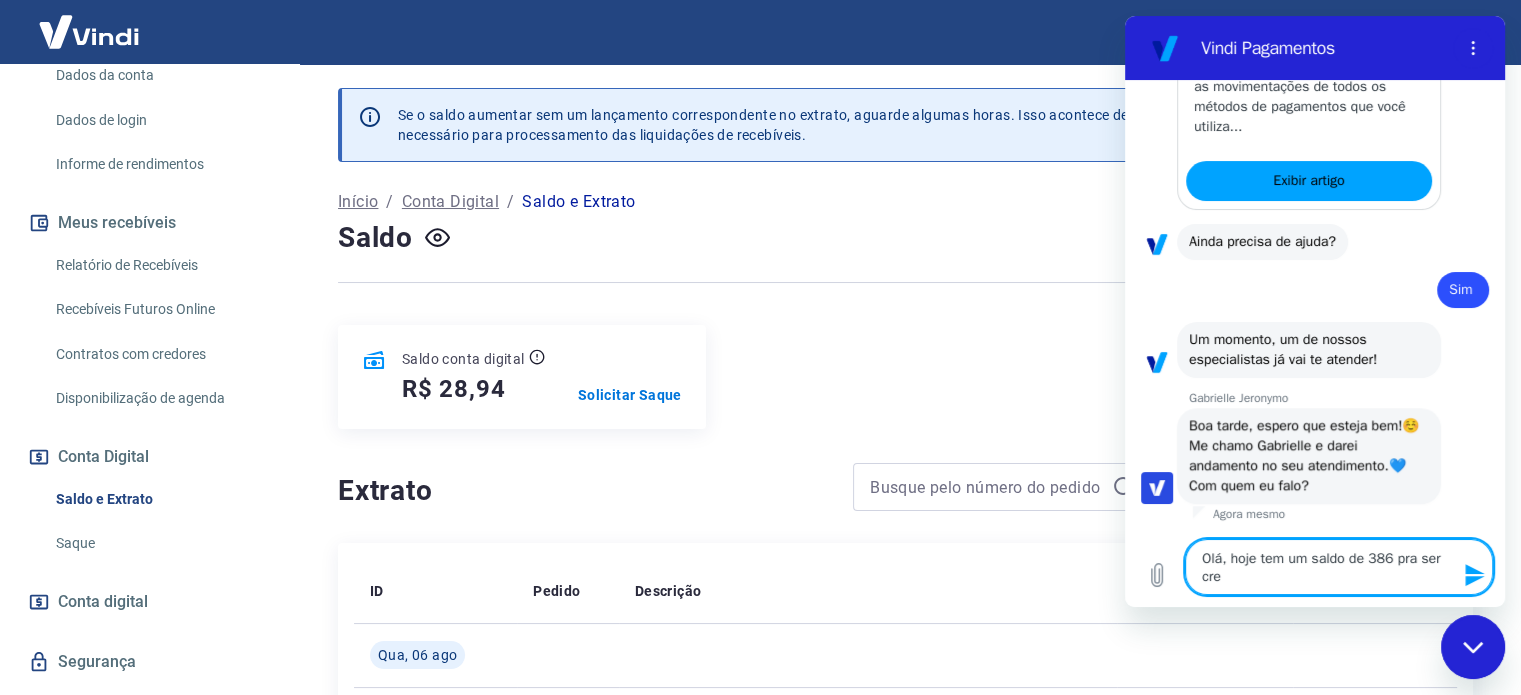 type on "Olá, hoje tem um saldo de 386 pra ser cred" 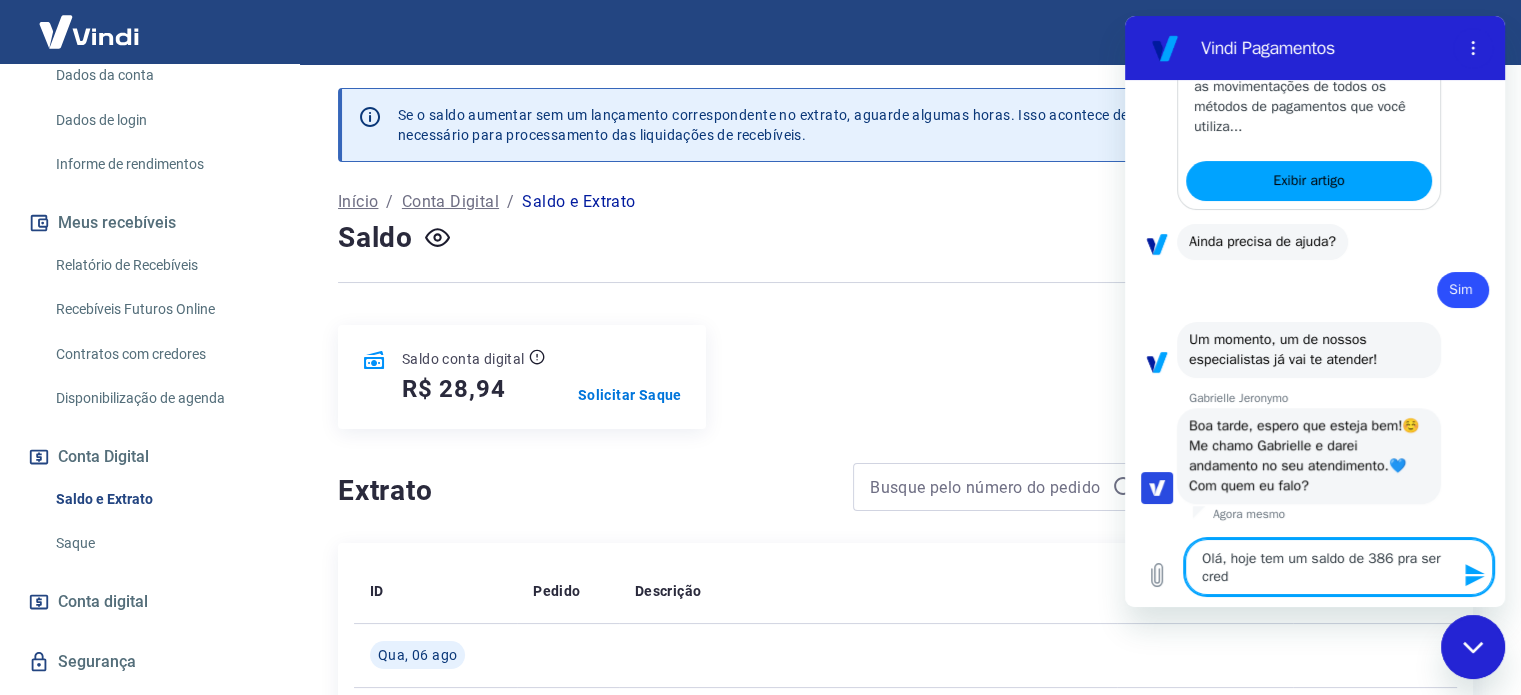 type on "Olá, hoje tem um saldo de 386 pra ser credi" 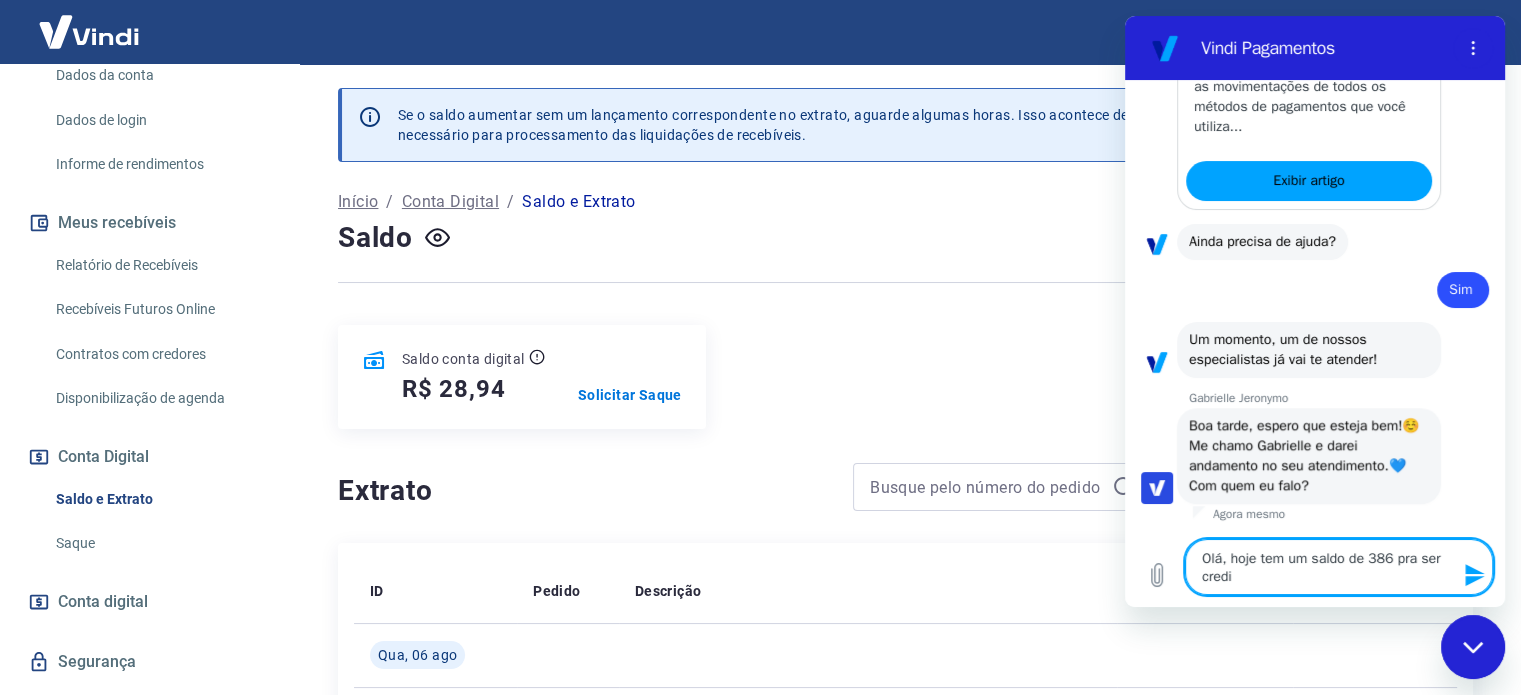 type on "Olá, hoje tem um saldo de 386 pra ser credit" 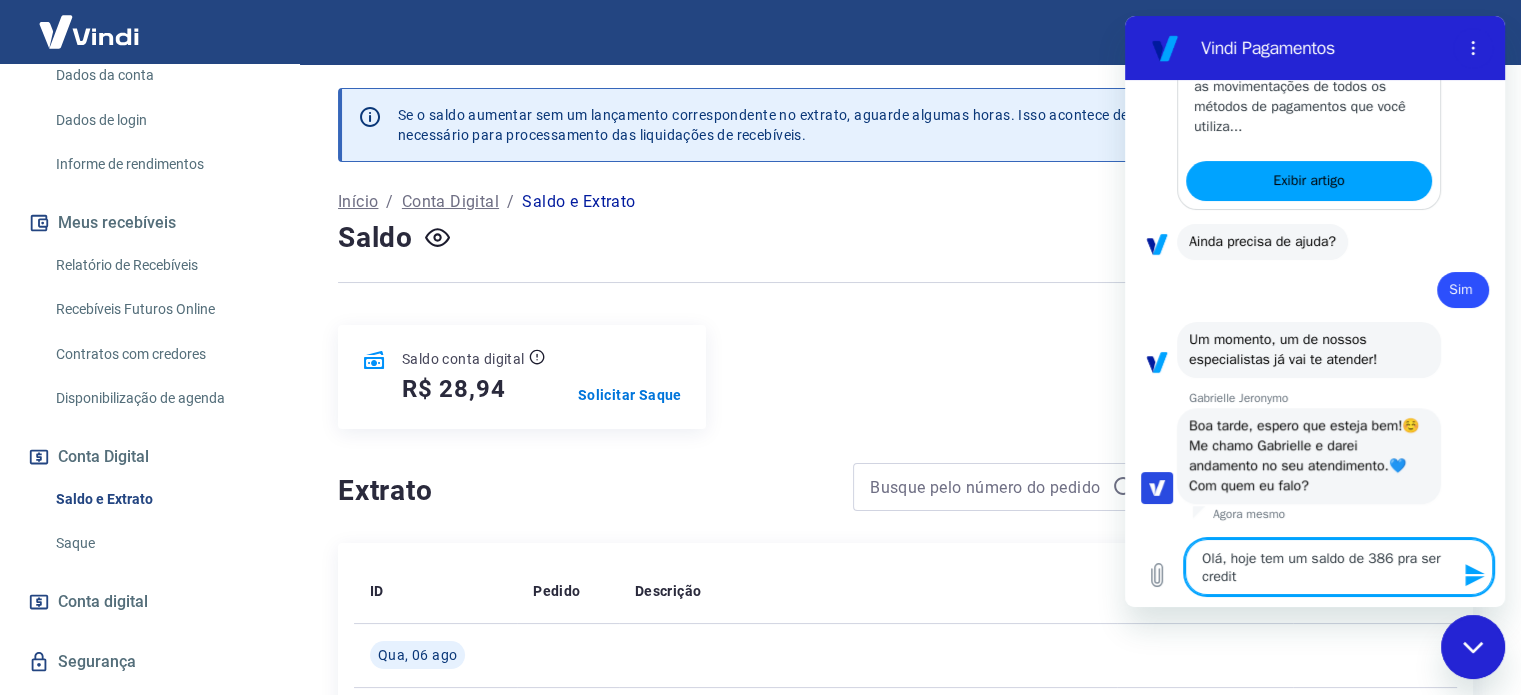 type on "Olá, hoje tem um saldo de 386 pra ser credita" 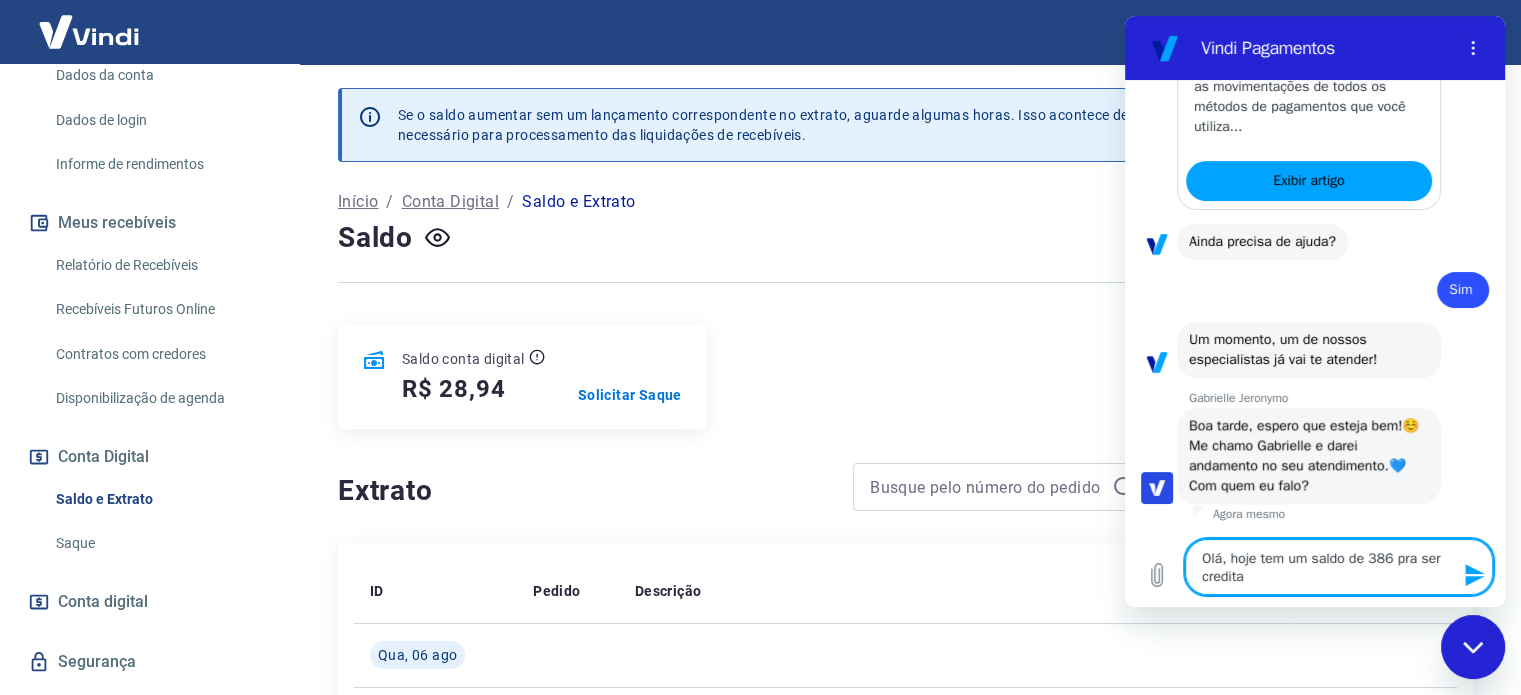 type on "Olá, hoje tem um saldo de [NUMBER] pra ser creditad" 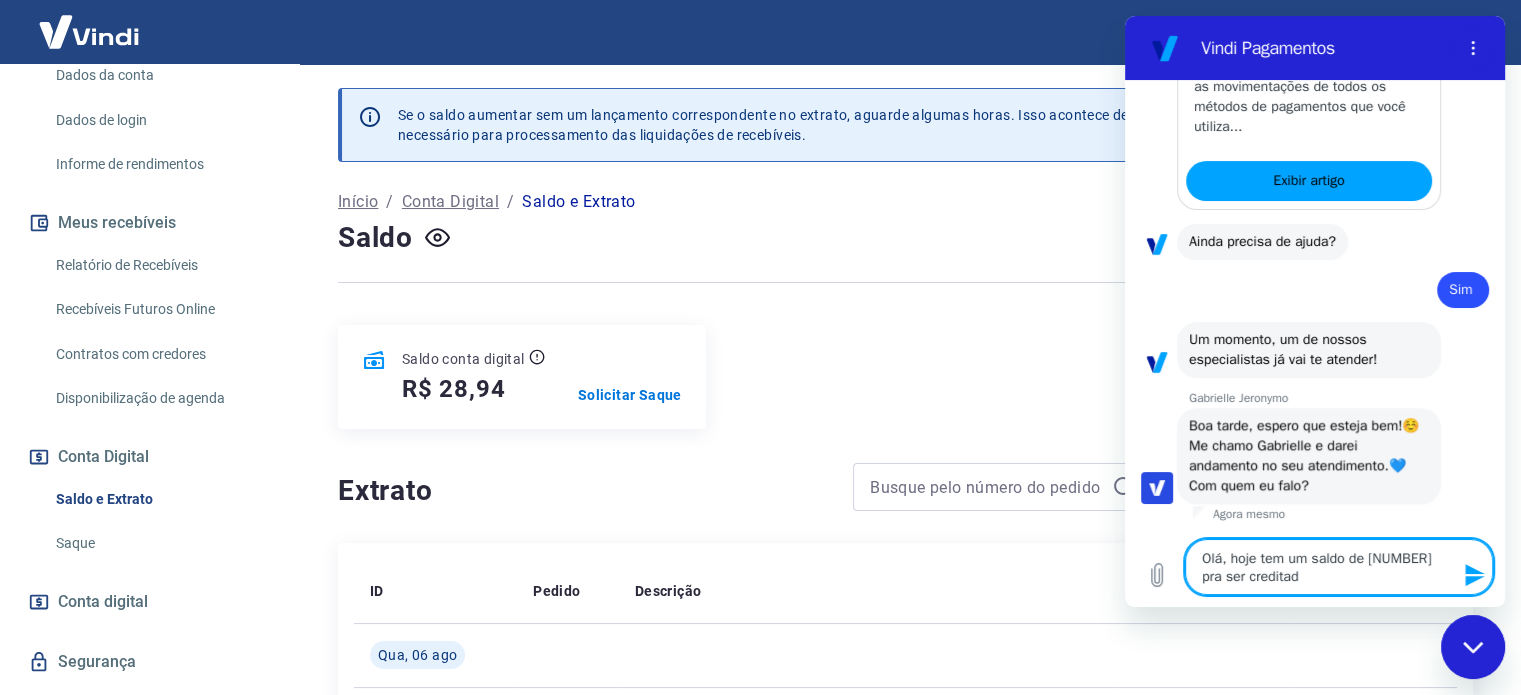 type on "Olá, hoje tem um saldo de 386 pra ser creditado" 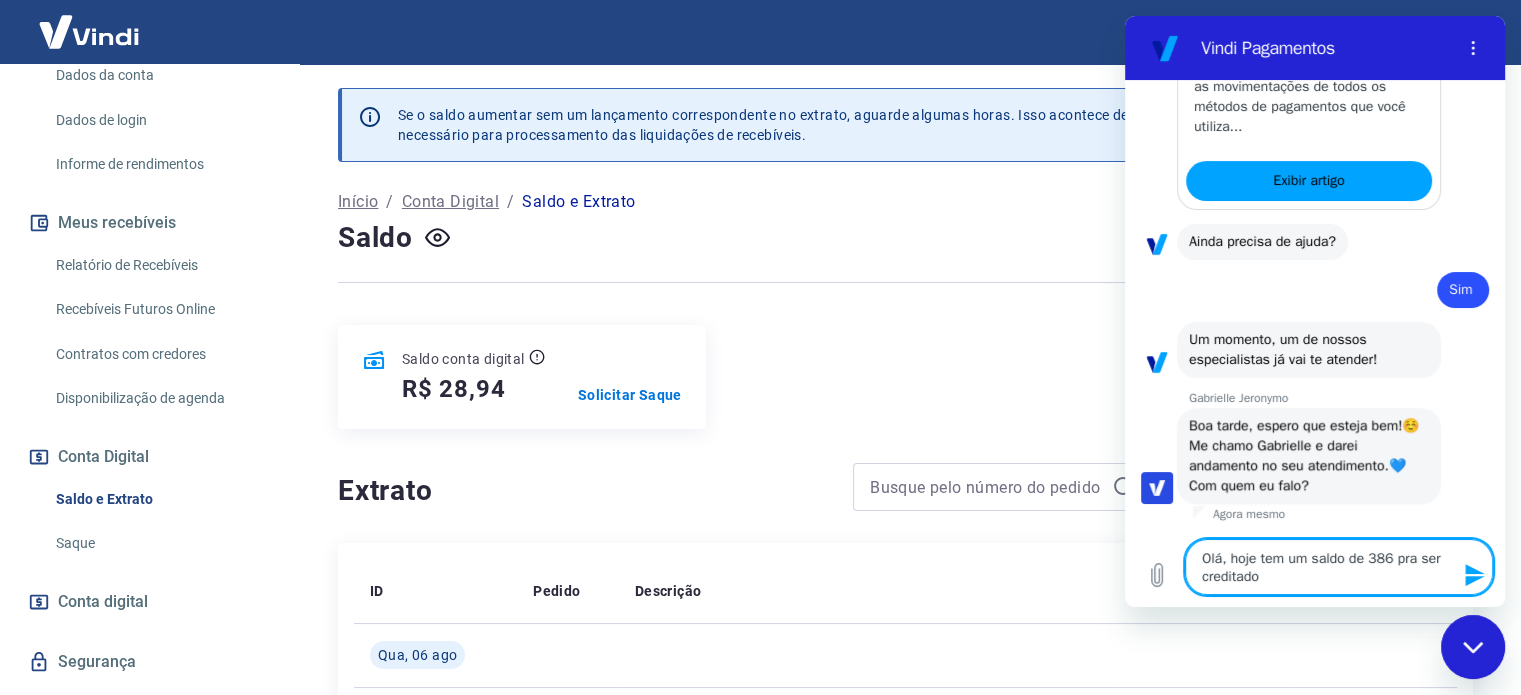 type on "Olá, hoje tem um saldo de 386 pra ser creditado" 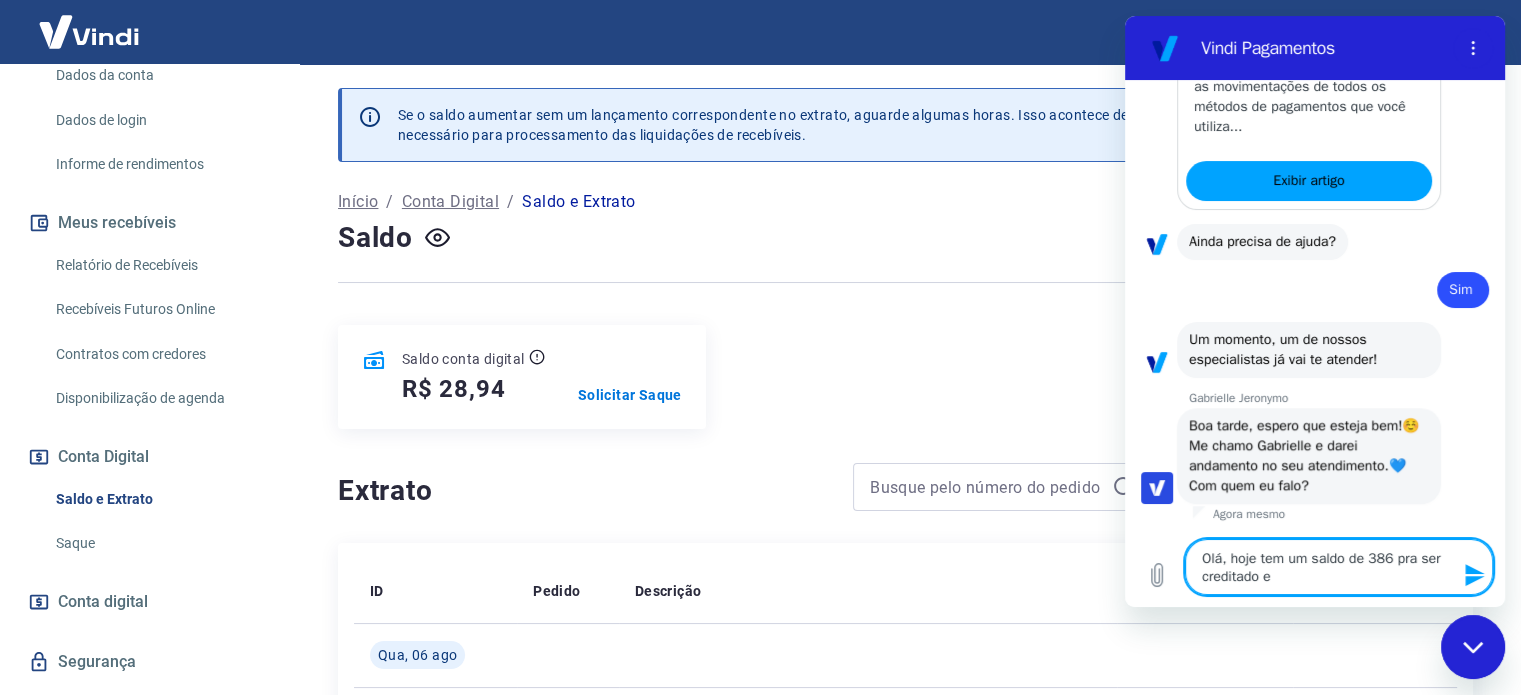 type on "Olá, hoje tem um saldo de 386 pra ser creditado e" 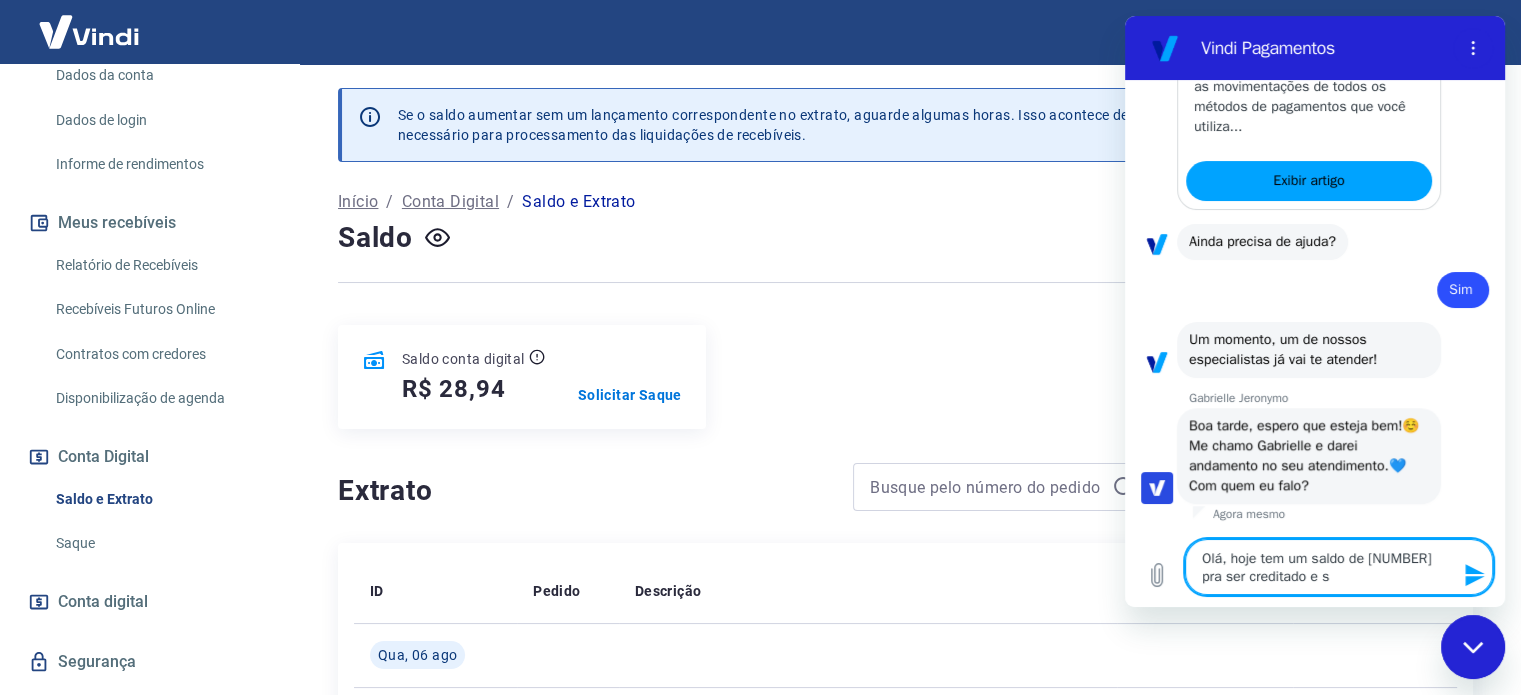 type on "Olá, hoje tem um saldo de 386 pra ser creditado e só" 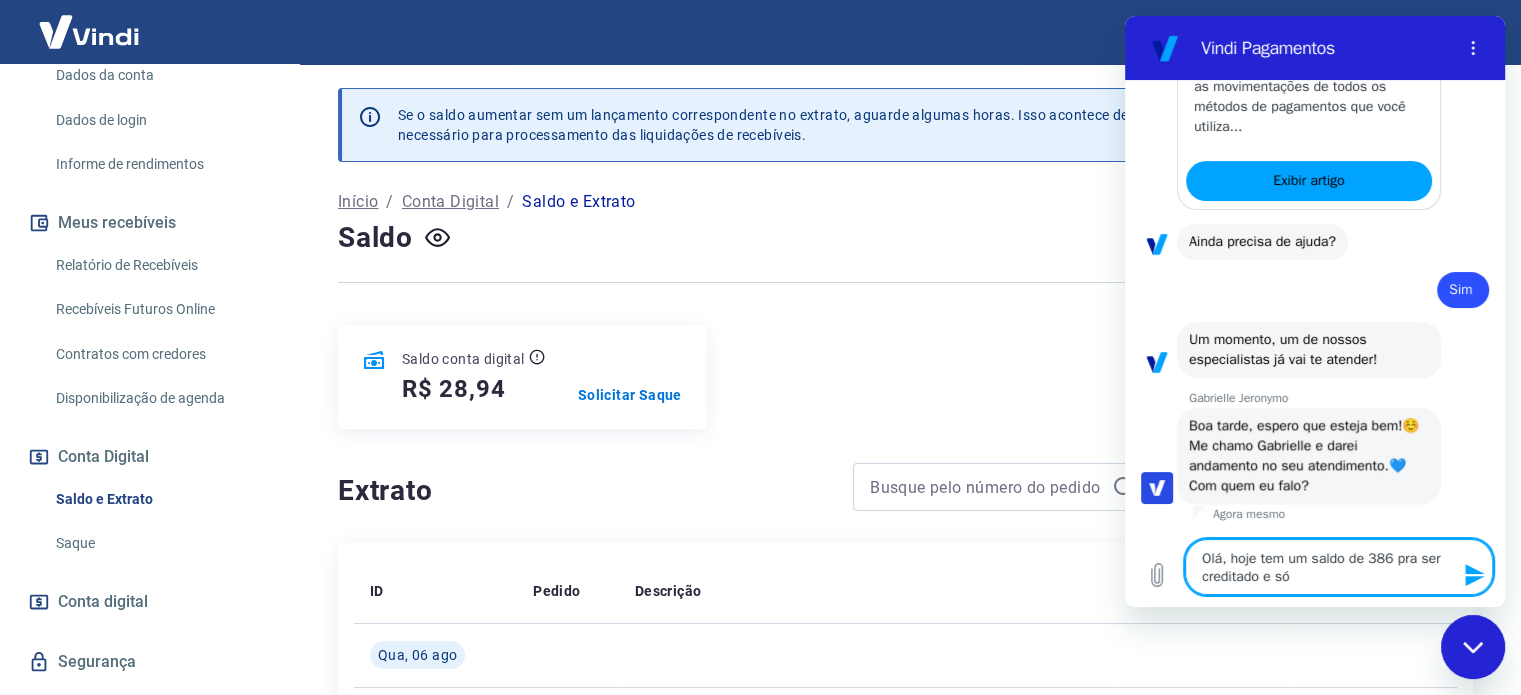 type on "Olá, hoje tem um saldo de 386 pra ser creditado e só" 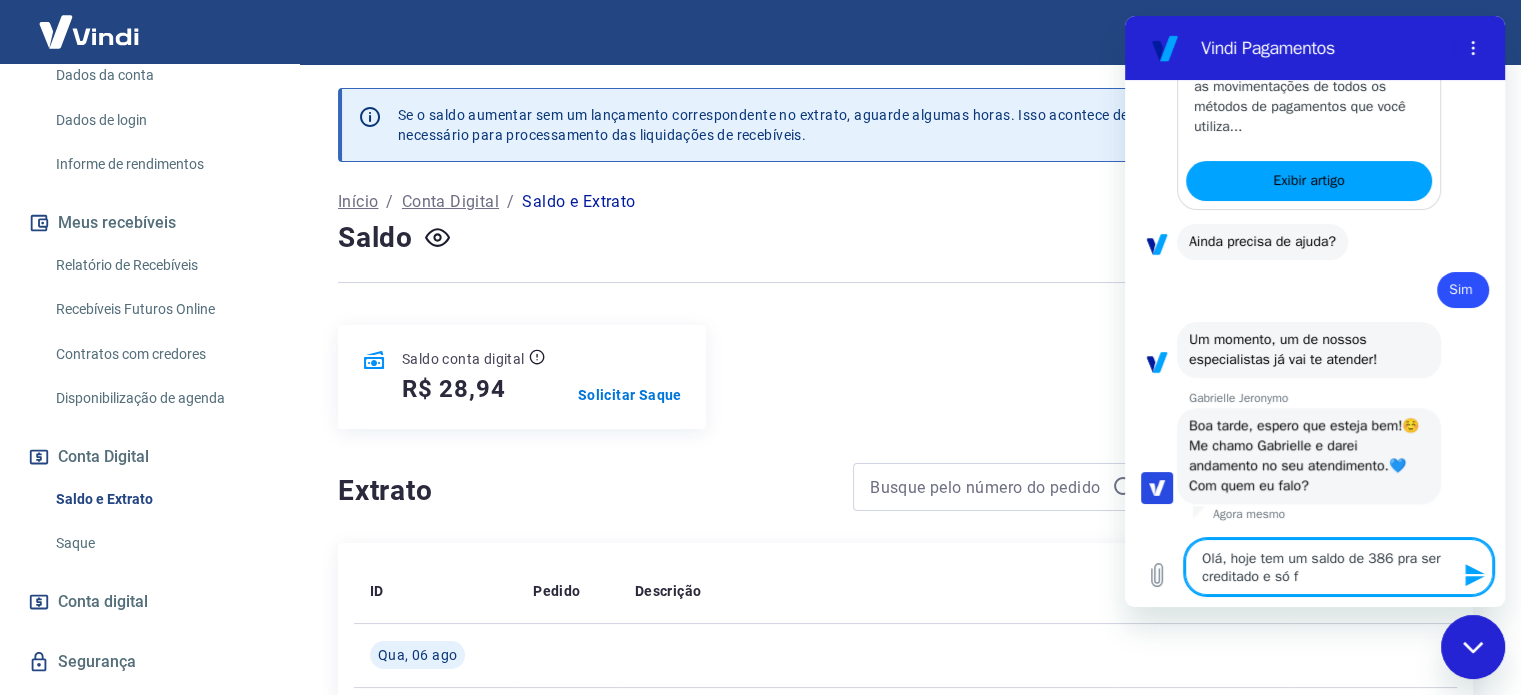 type on "Olá, hoje tem um saldo de 386 pra ser creditado e só fo" 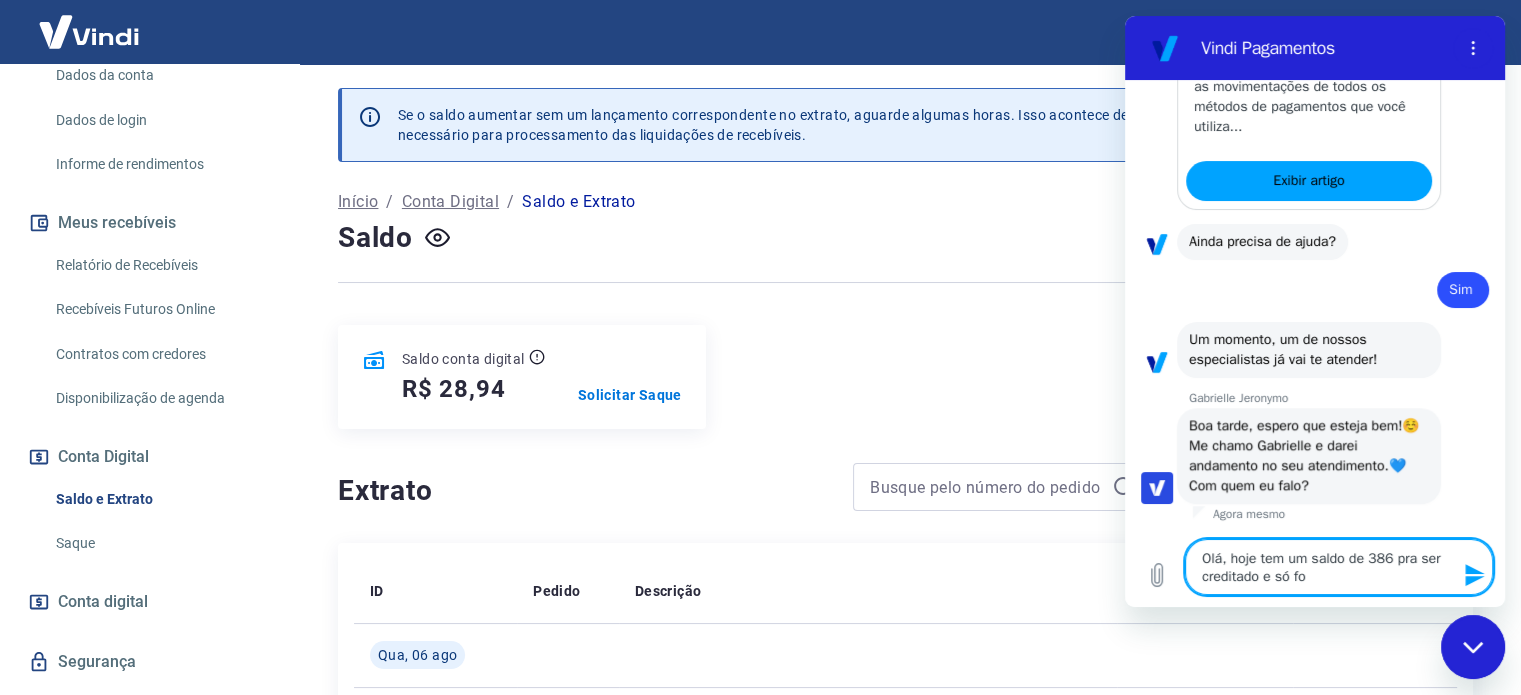 type on "Olá, hoje tem um saldo de 386 pra ser creditado e só foi" 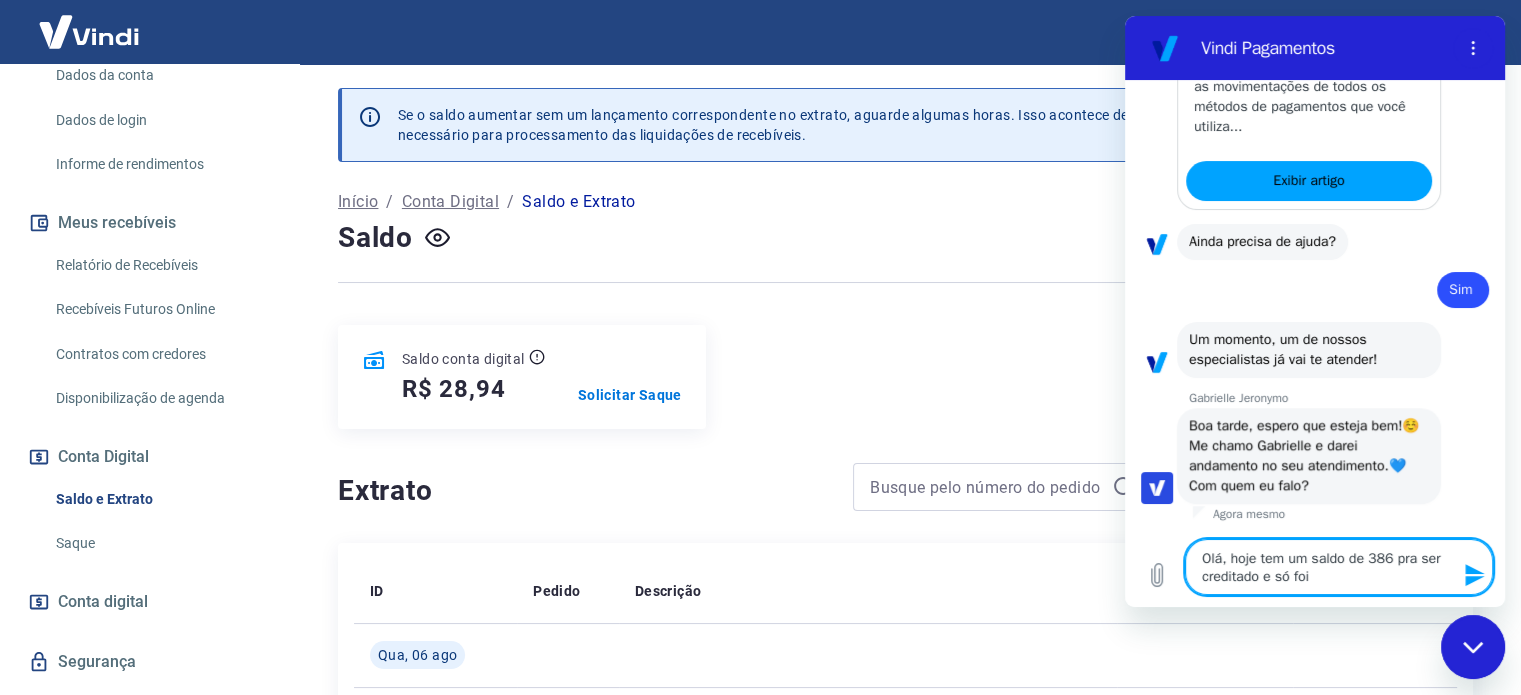 type on "Olá, hoje tem um saldo de 386 pra ser creditado e só foi" 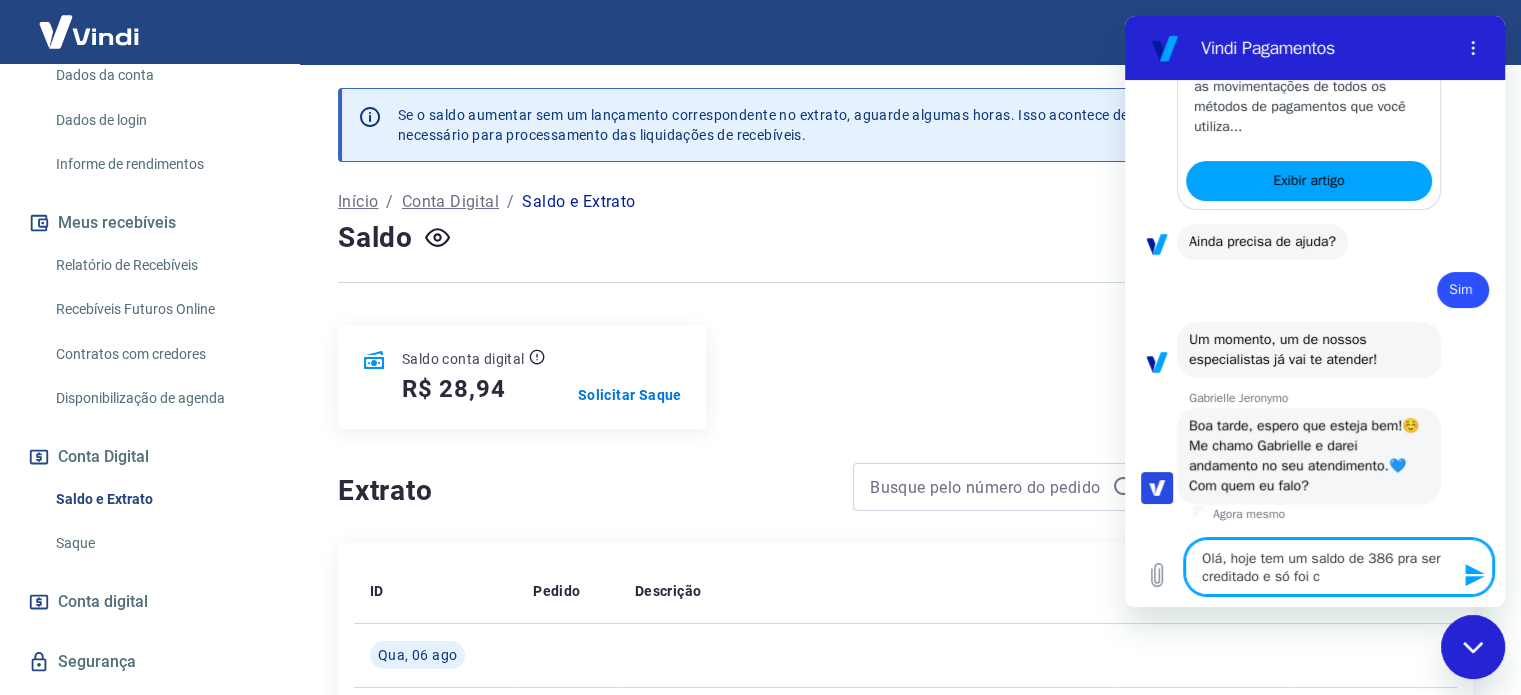 type on "Olá, hoje tem um saldo de [NUMBER] pra ser creditado e só foi cr" 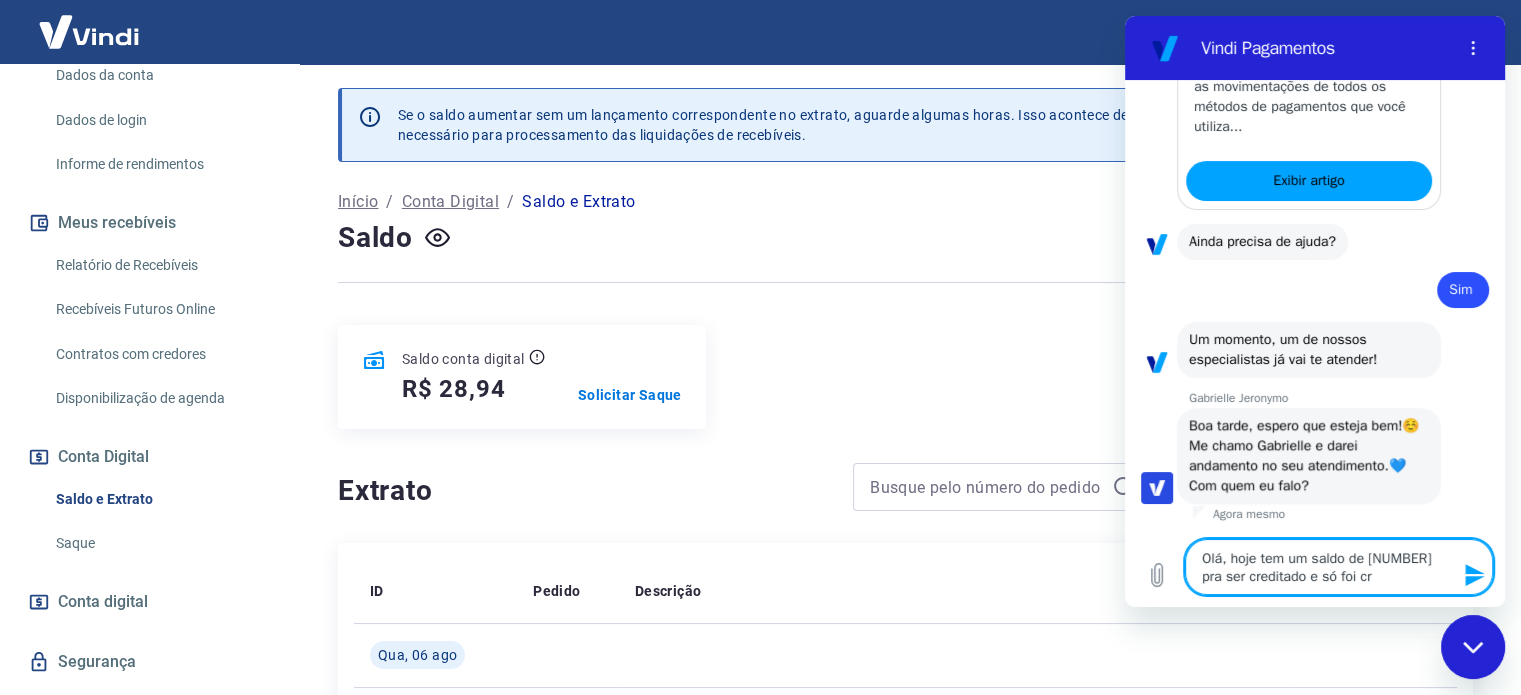 type on "Olá, hoje tem um saldo de 386 pra ser creditado e só foi cre" 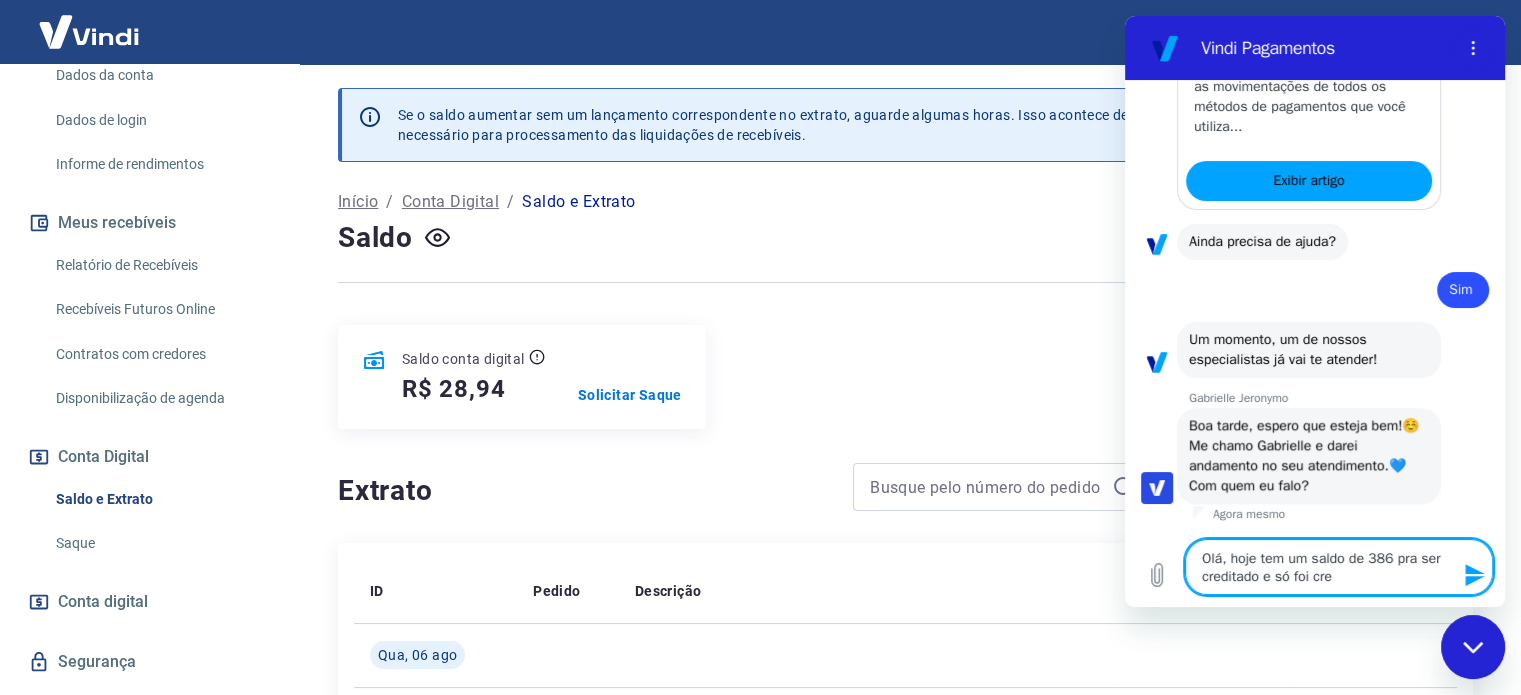 type on "Olá, hoje tem um saldo de [NUMBER] pra ser creditado e só foi cred" 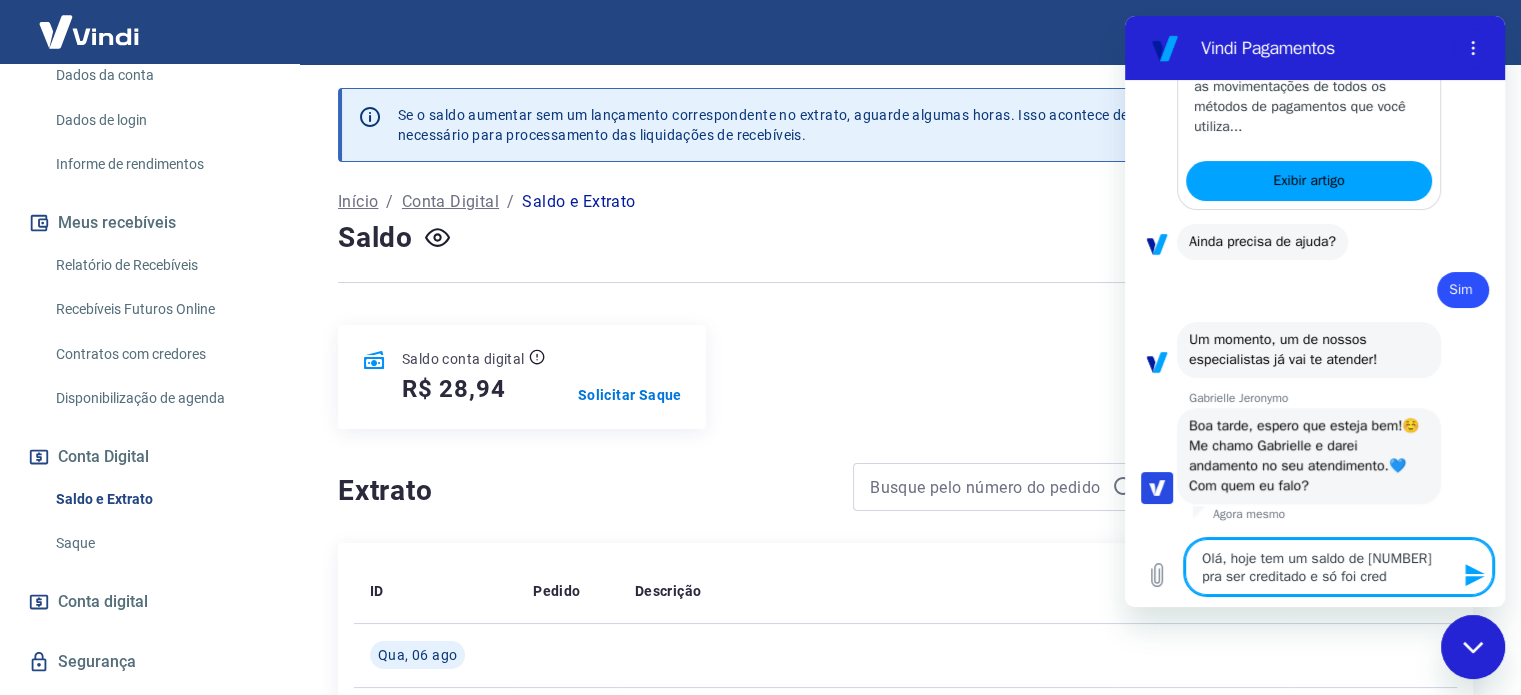 type on "Olá, hoje tem um saldo de 386 pra ser creditado e só foi credi" 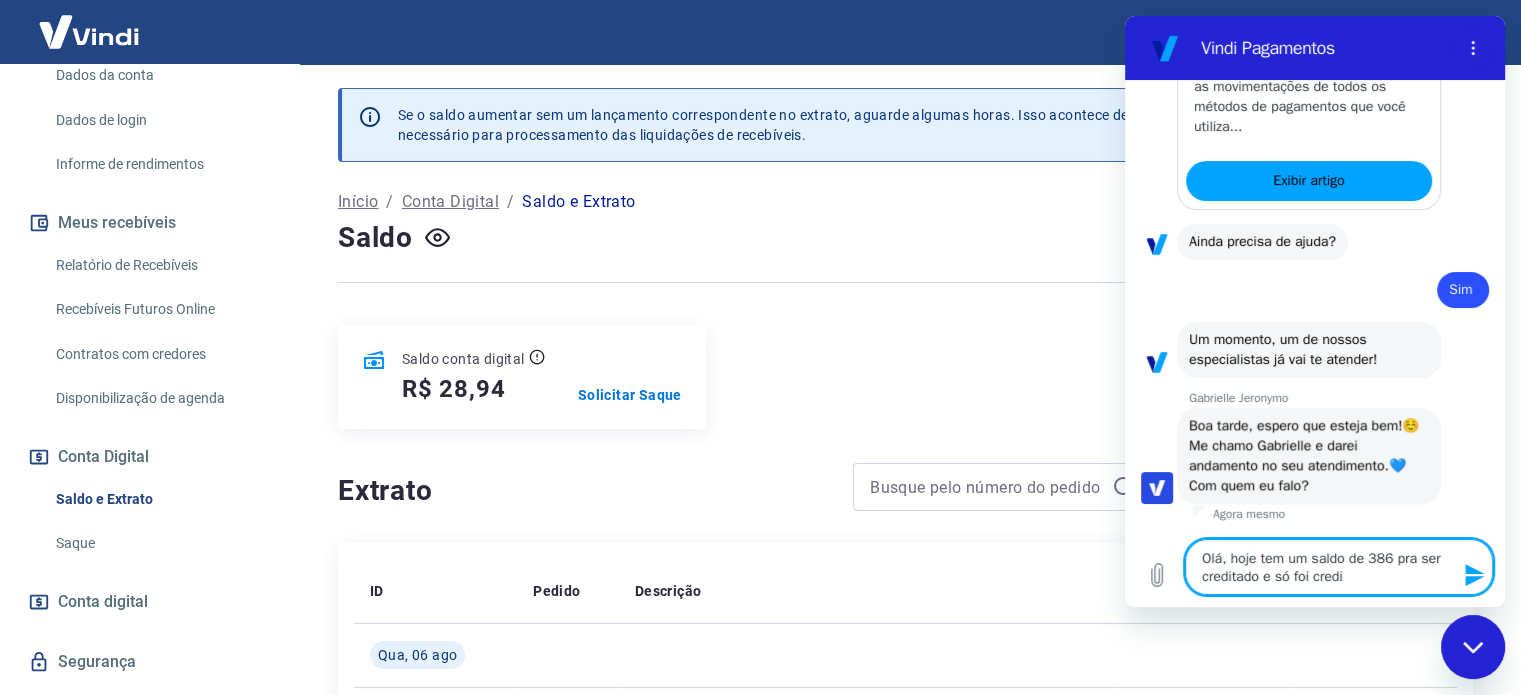type on "Olá, hoje tem um saldo de [NUMBER] pra ser creditado e só foi credit" 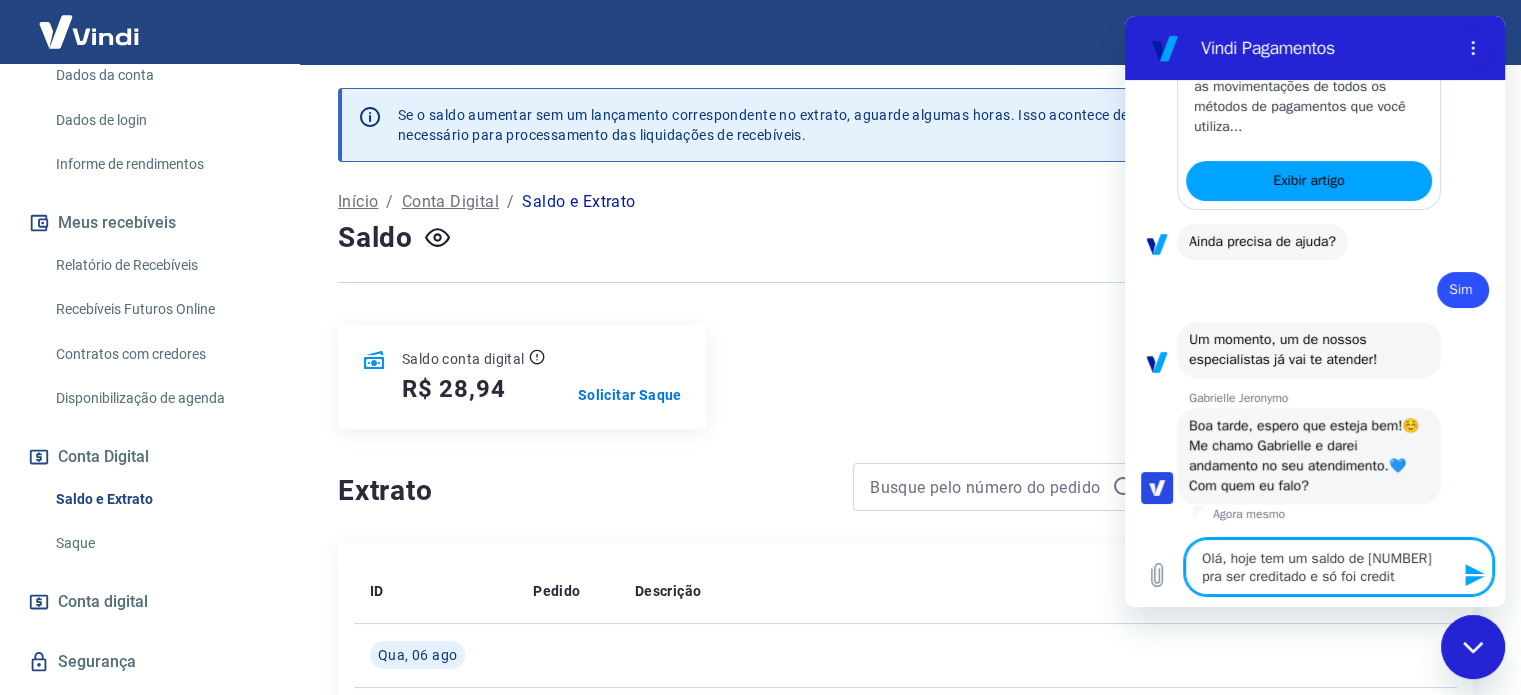 type on "Olá, hoje tem um saldo de 386 pra ser creditado e só foi credita" 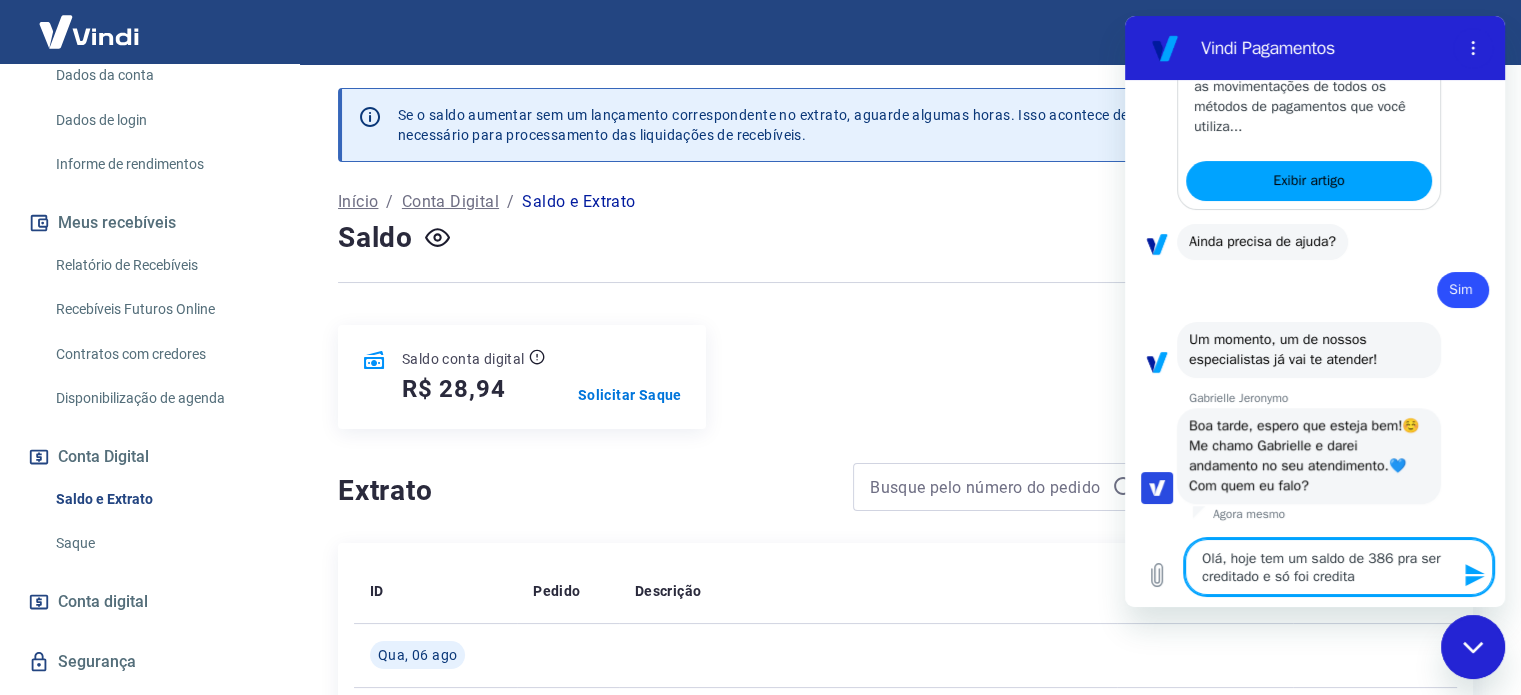 type on "Olá, hoje tem um saldo de [NUMBER] pra ser creditado e só foi creditad" 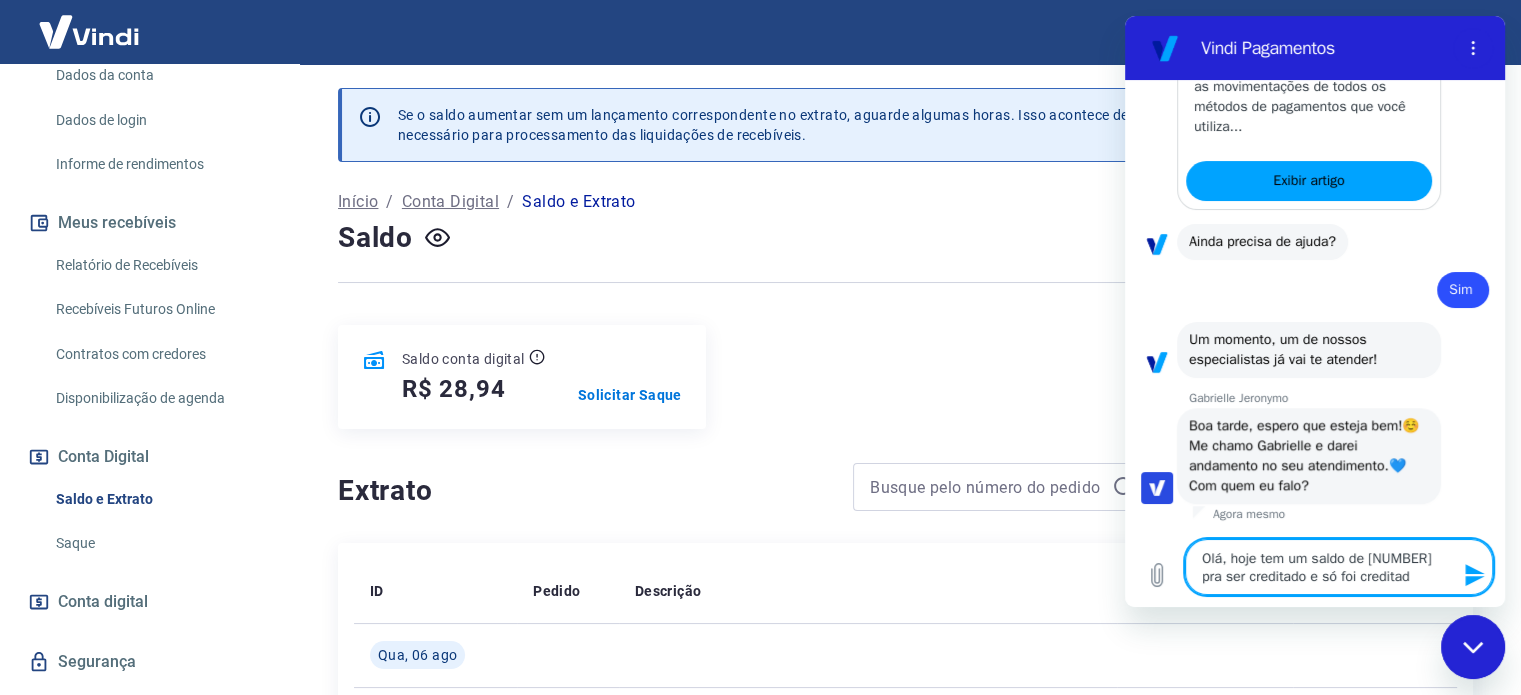 type on "Olá, hoje tem um saldo de 386 pra ser creditado e só foi creditado" 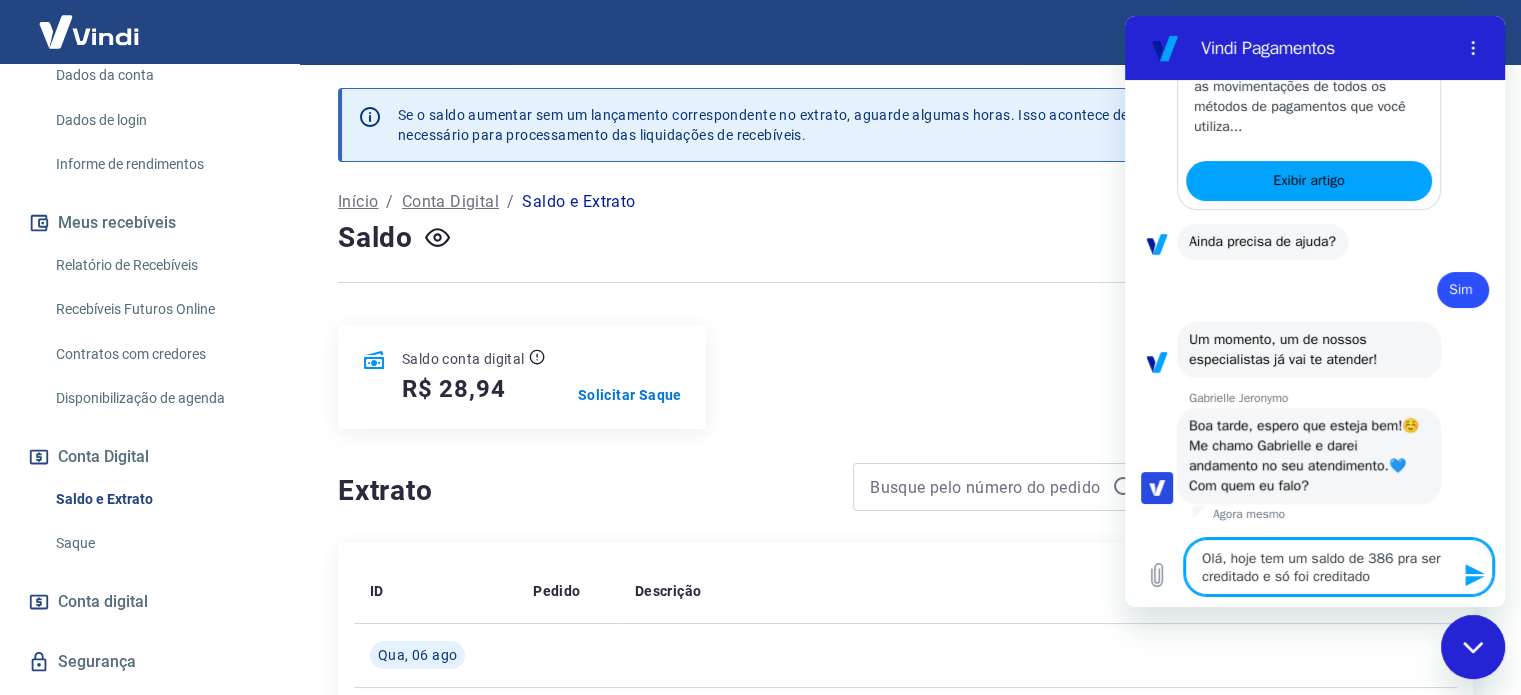 type on "Olá, hoje tem um saldo de 386 pra ser creditado e só foi creditado" 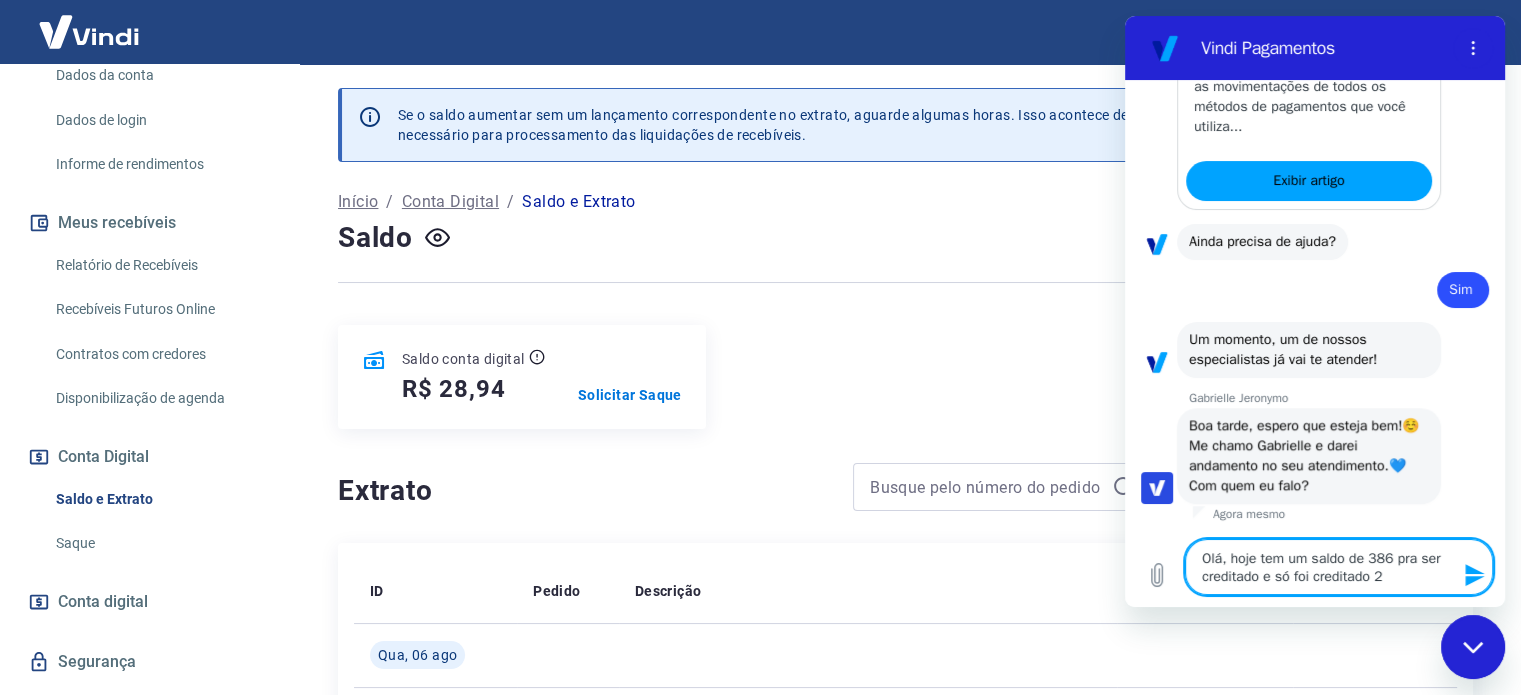 type on "Olá, hoje tem um saldo de 386 pra ser creditado e só foi creditado 28" 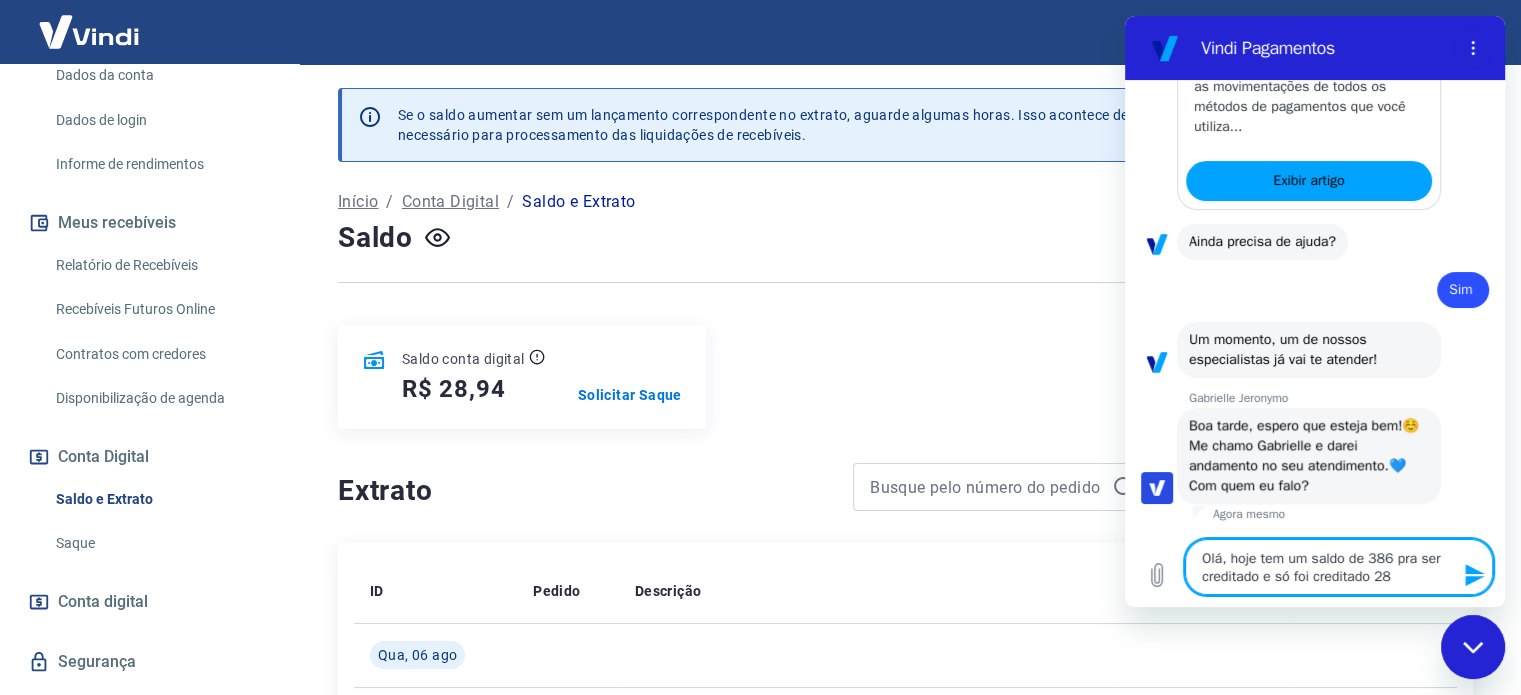 type on "Olá, hoje tem um saldo de 386 pra ser creditado e só foi creditado 28" 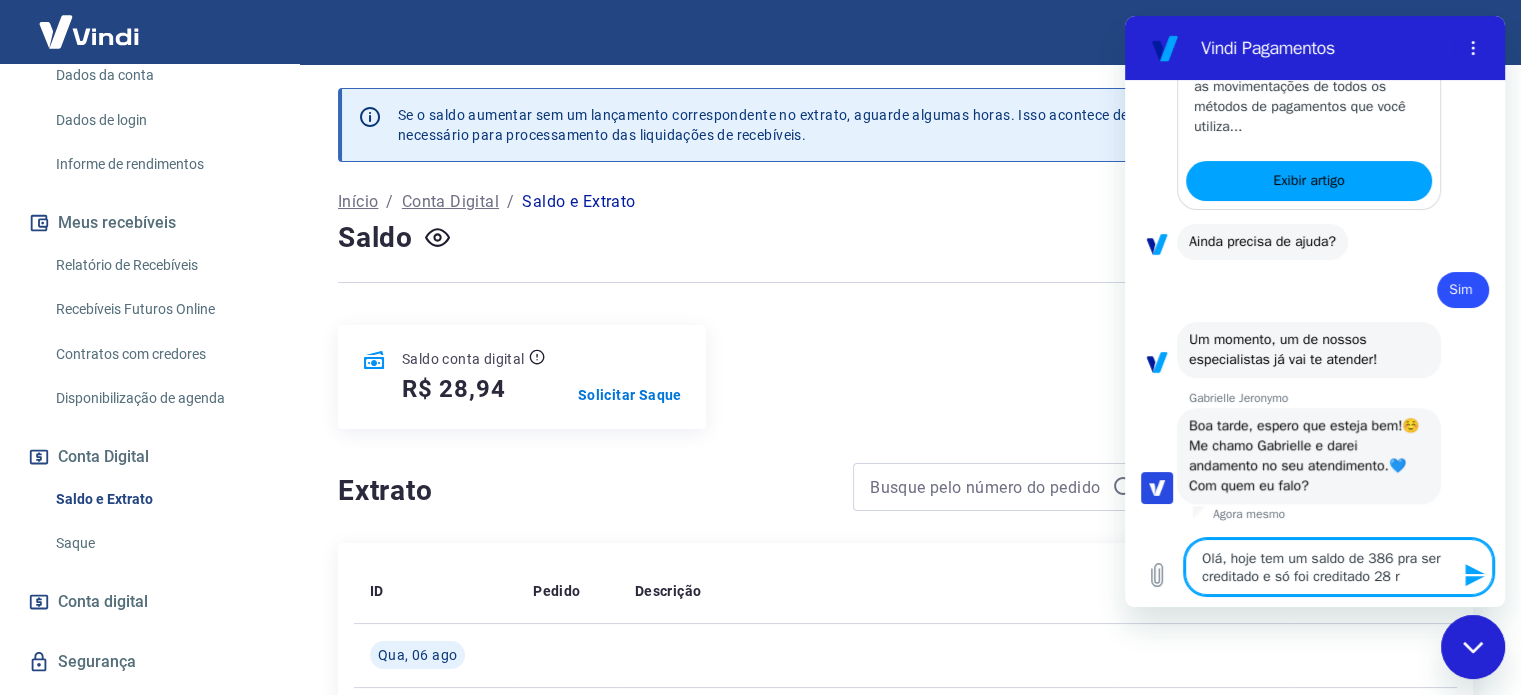 type on "Olá, hoje tem um saldo de [NUMBER] pra ser creditado e só foi creditado [NUMBER] re" 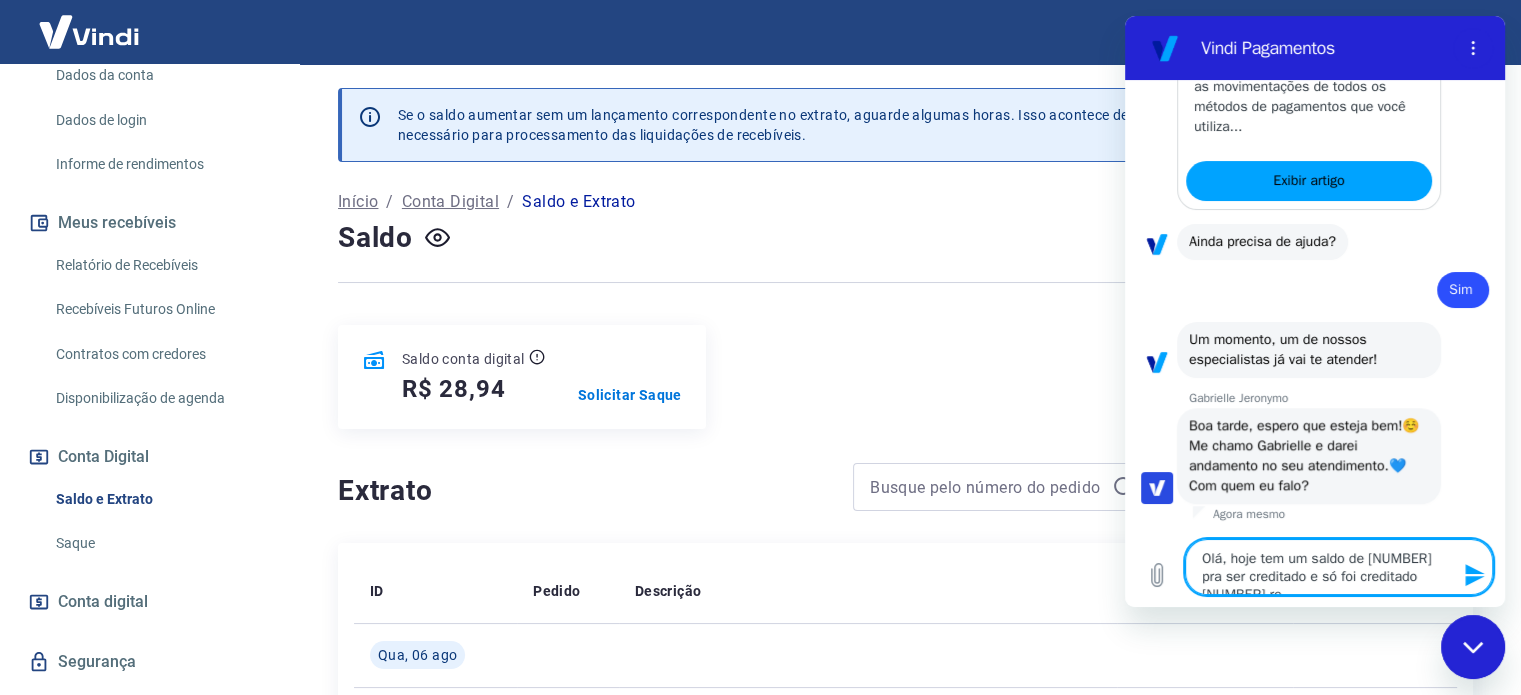 type on "Olá, hoje tem um saldo de [NUMBER] pra ser creditado e só foi creditado [NUMBER] rea" 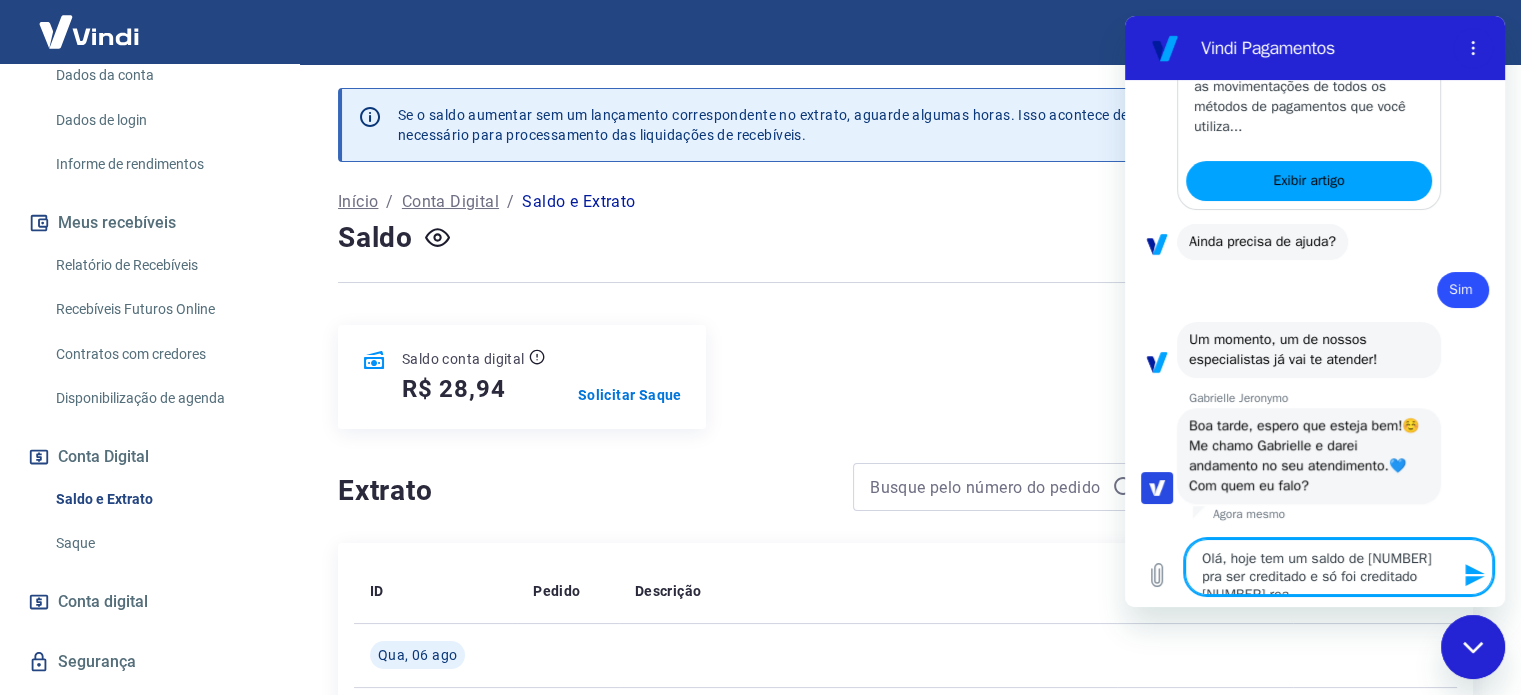 type on "Olá, hoje tem um saldo de 386 pra ser creditado e só foi creditado 28 reai" 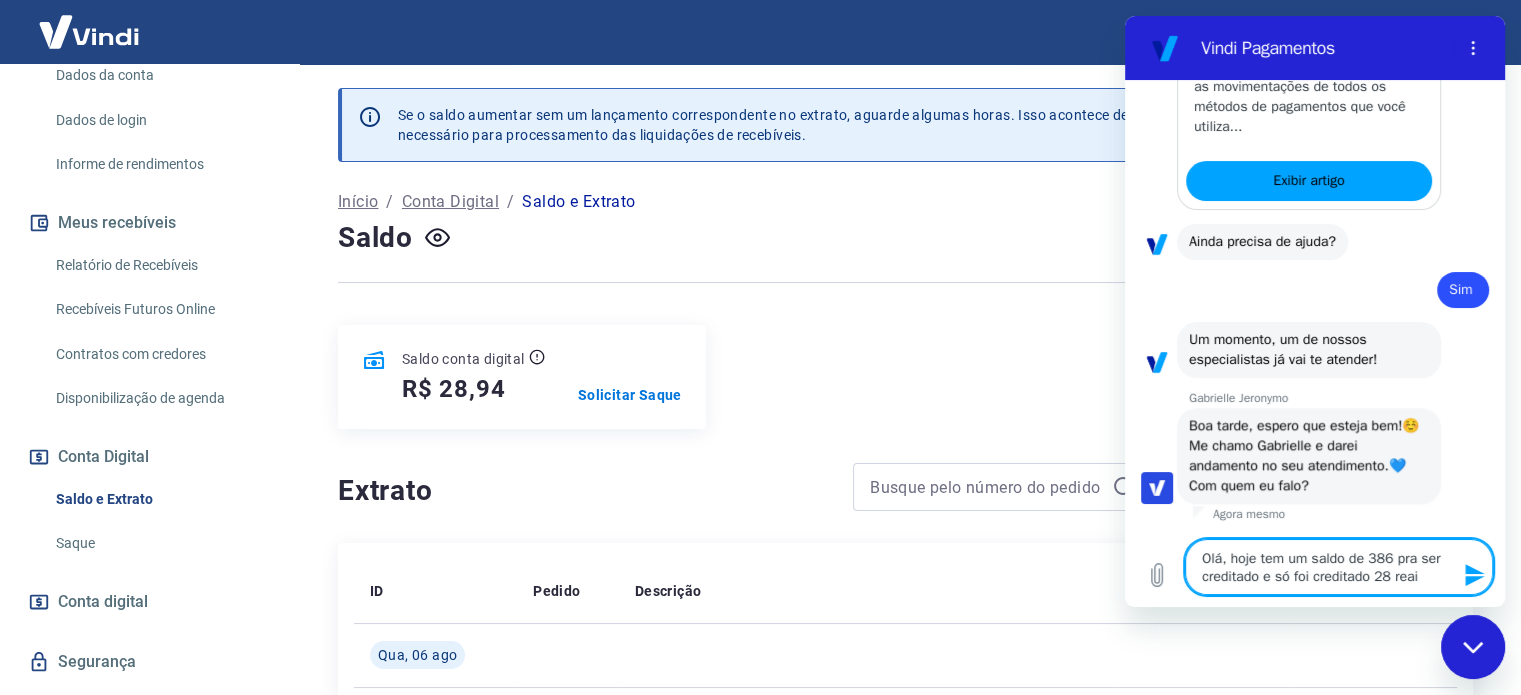 type on "Olá, hoje tem um saldo de [NUMBER] pra ser creditado e só foi creditado [NUMBER] reais" 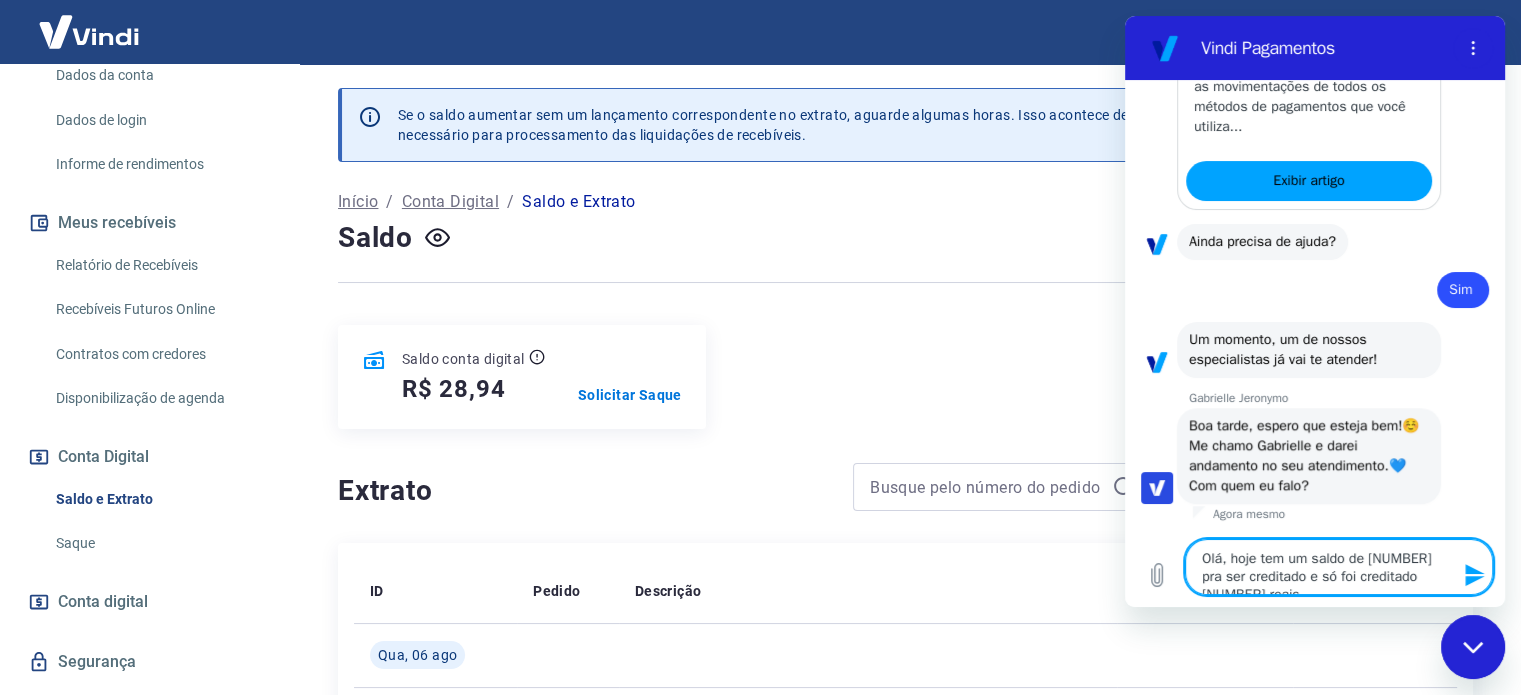 type 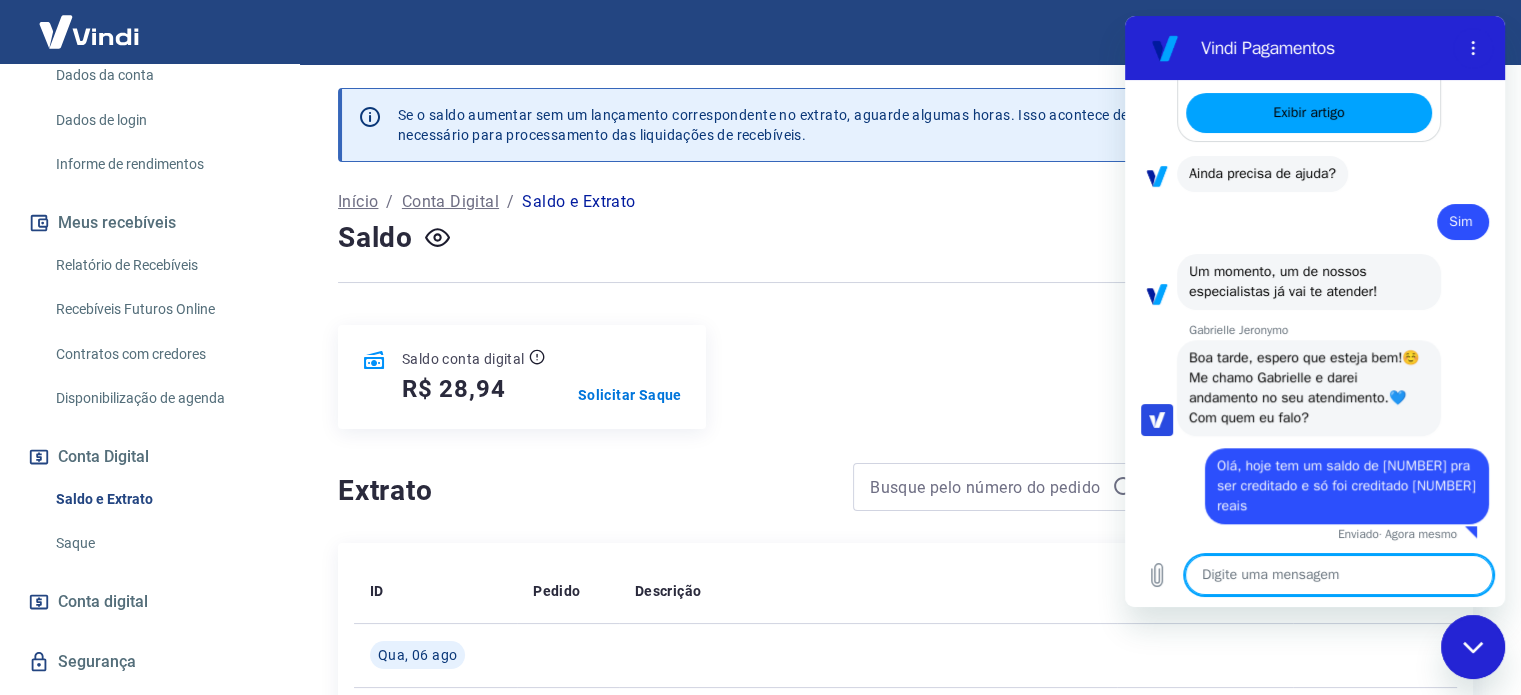 scroll, scrollTop: 2098, scrollLeft: 0, axis: vertical 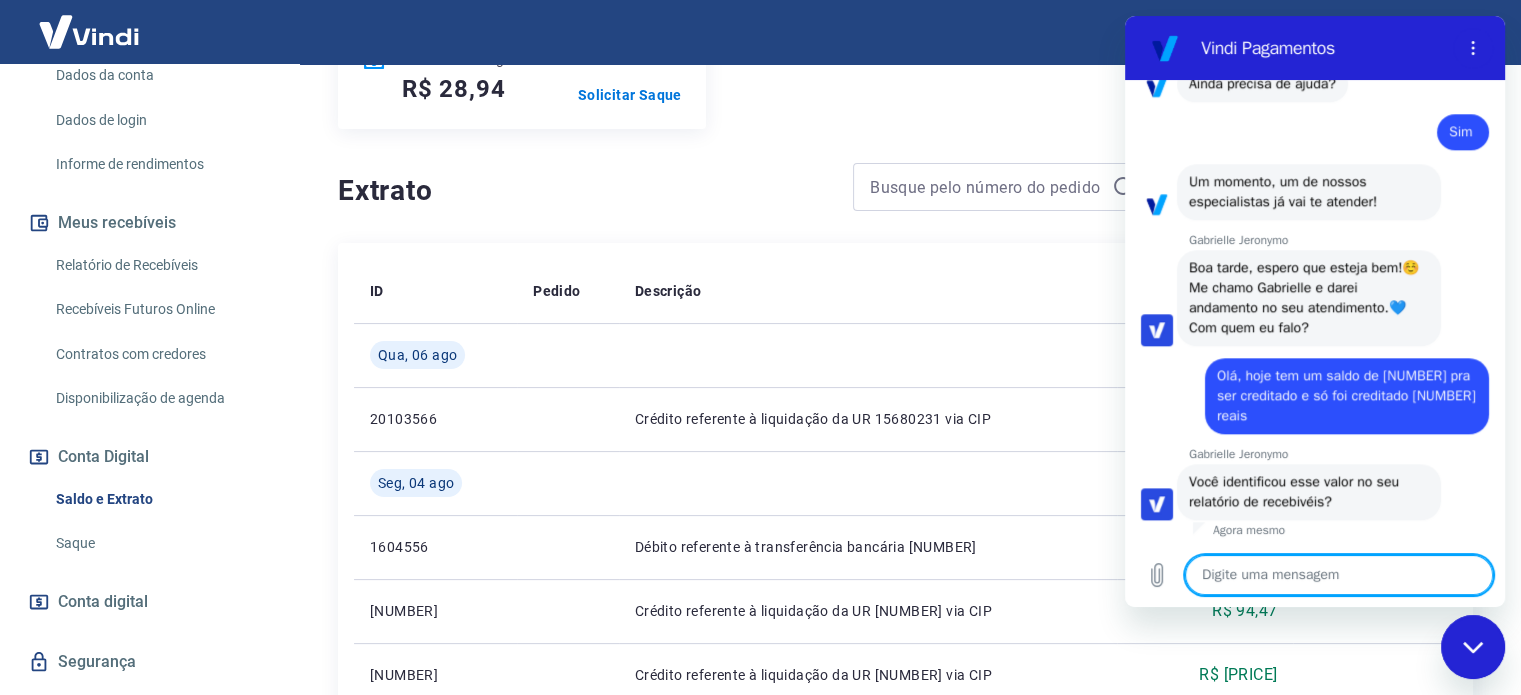 type on "x" 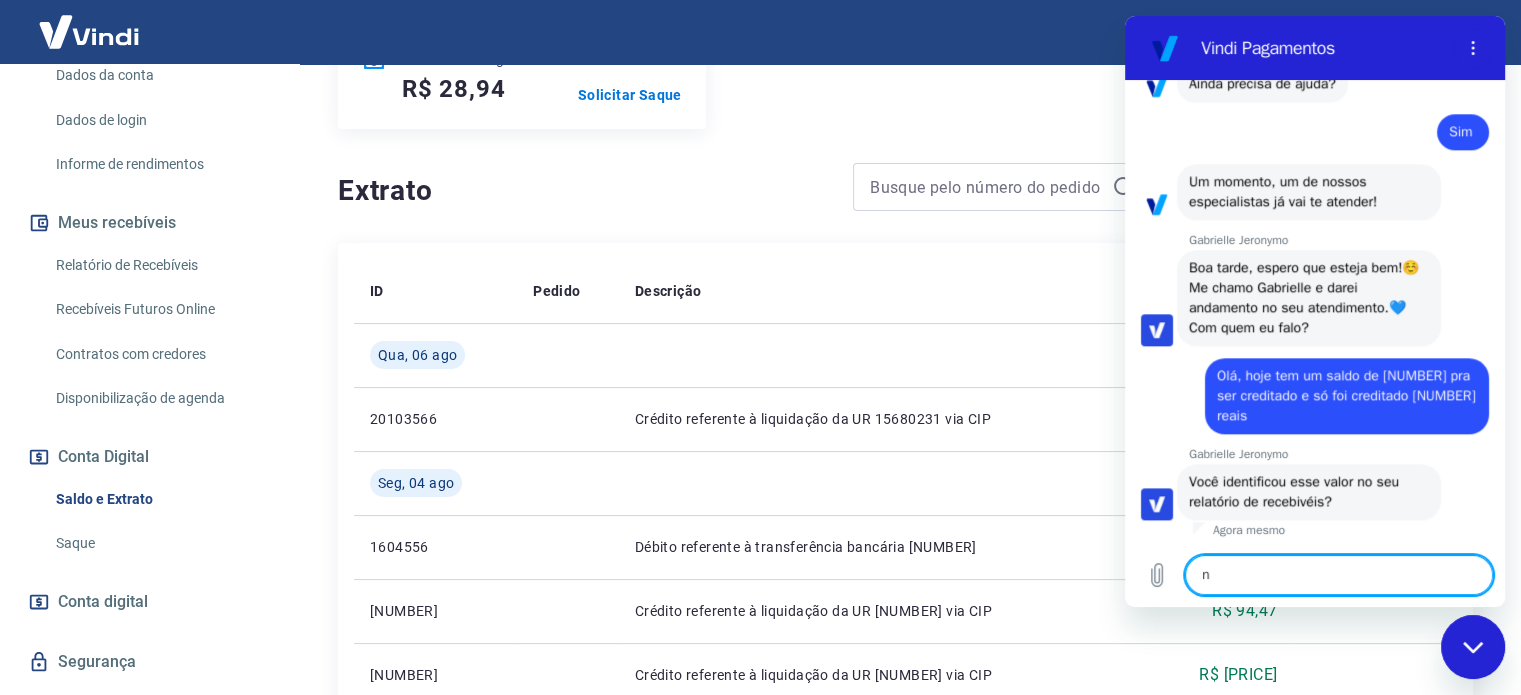 type on "no" 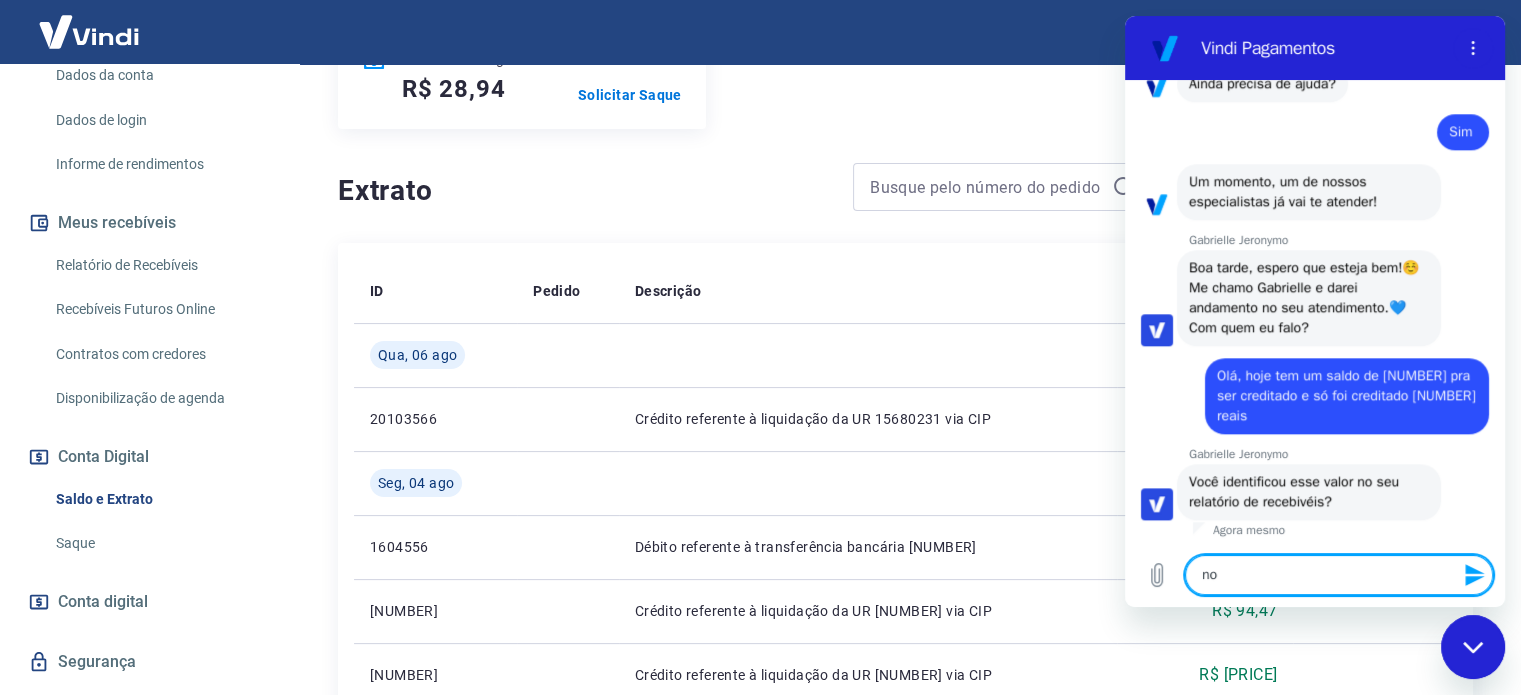 type on "no" 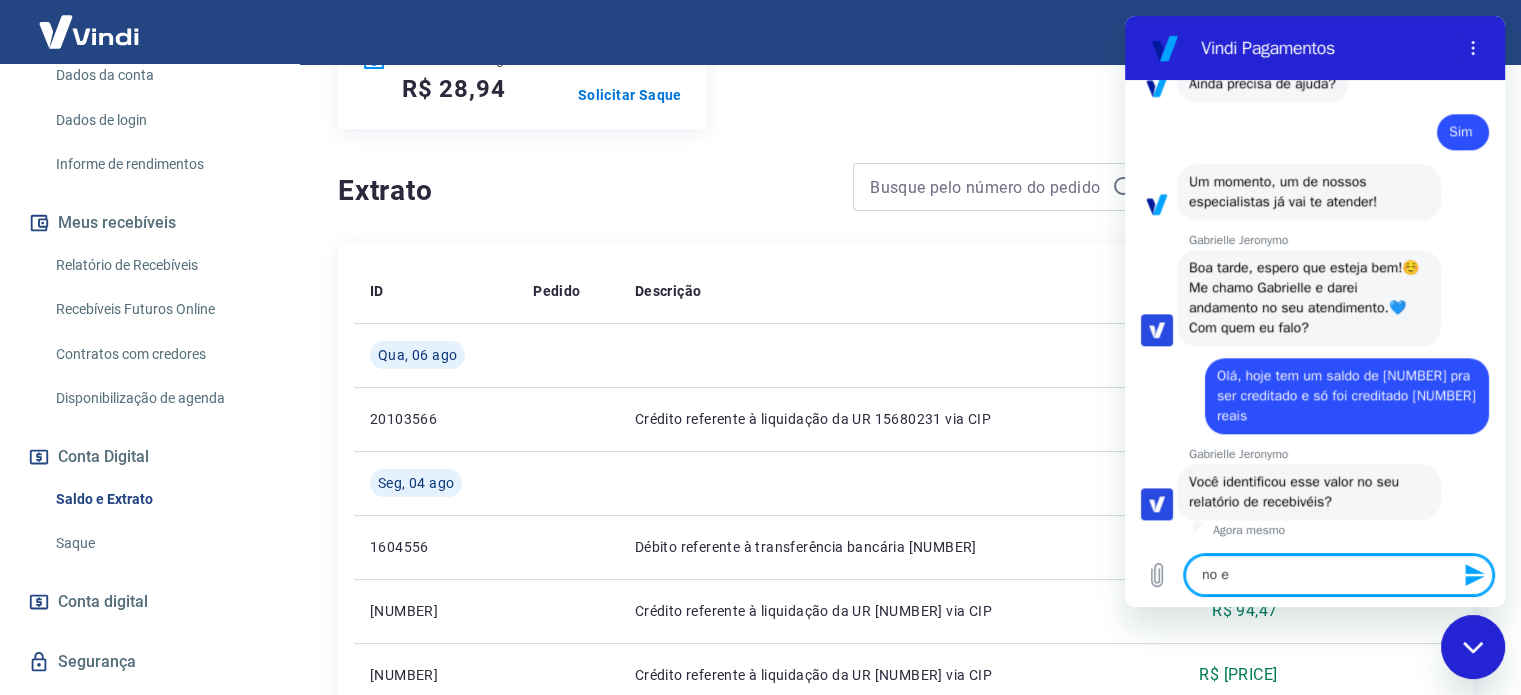 type on "no es" 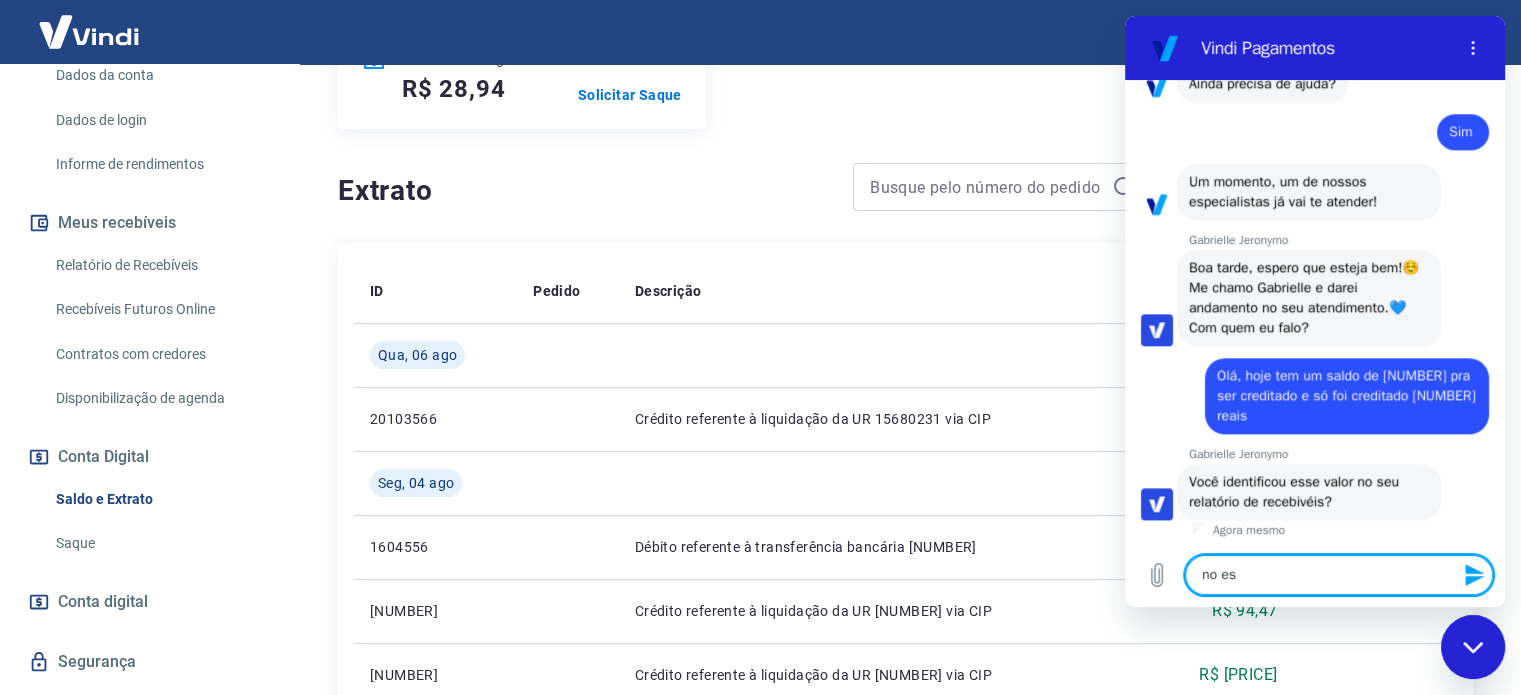type on "x" 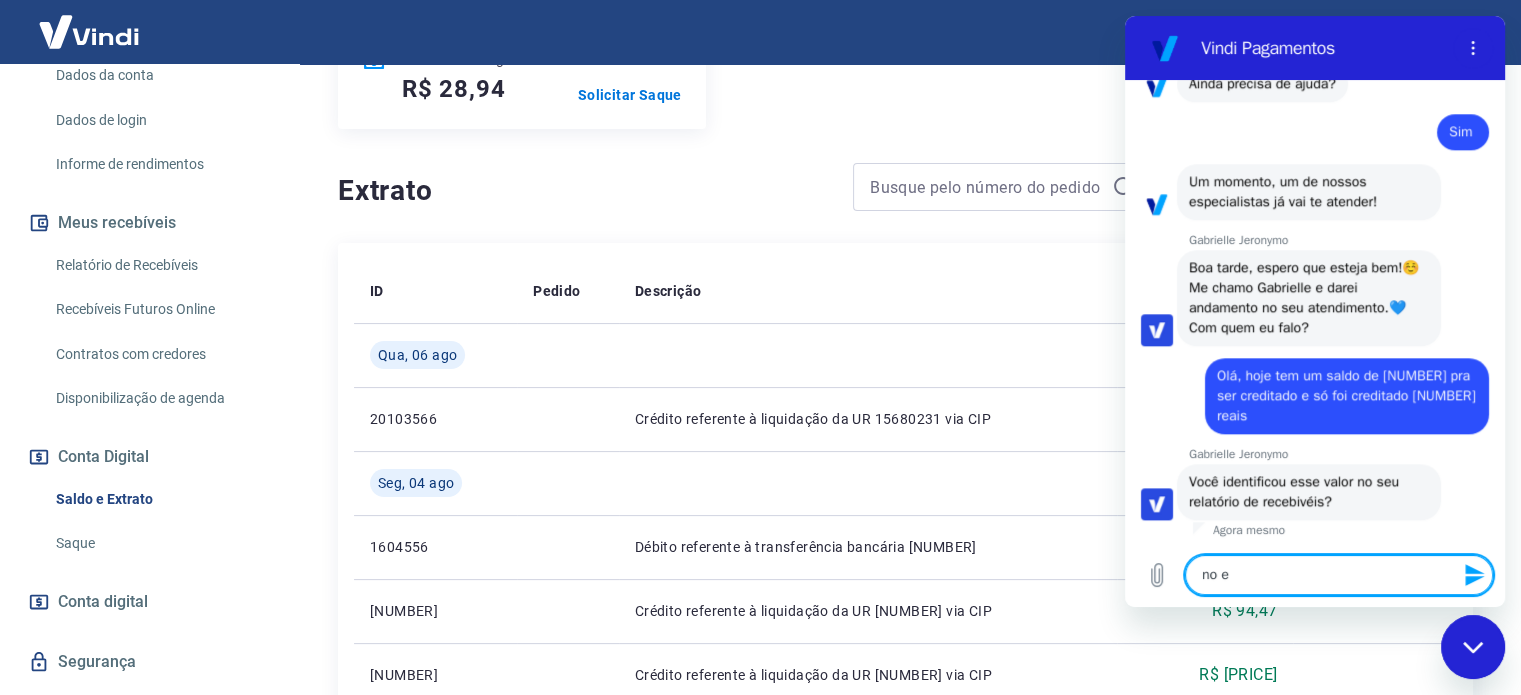 type on "no ex" 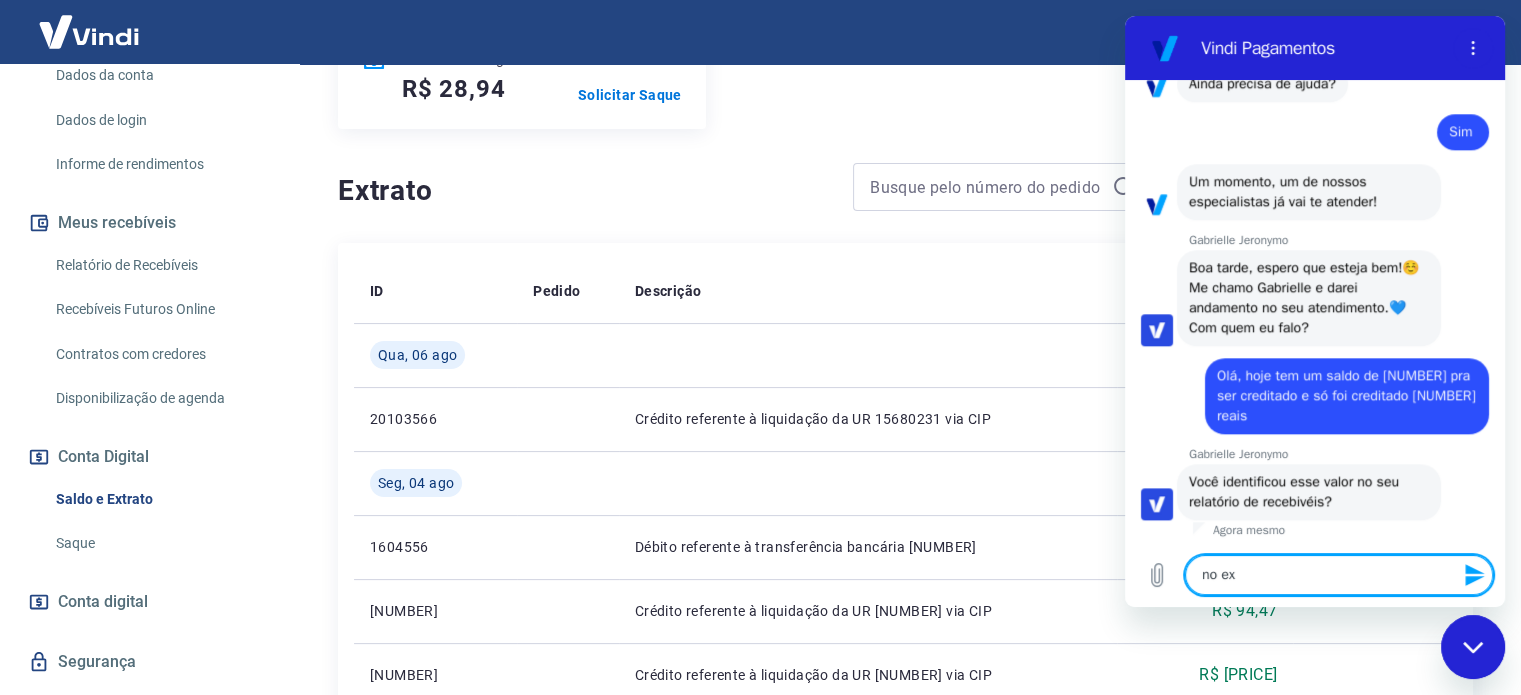 type on "no ext" 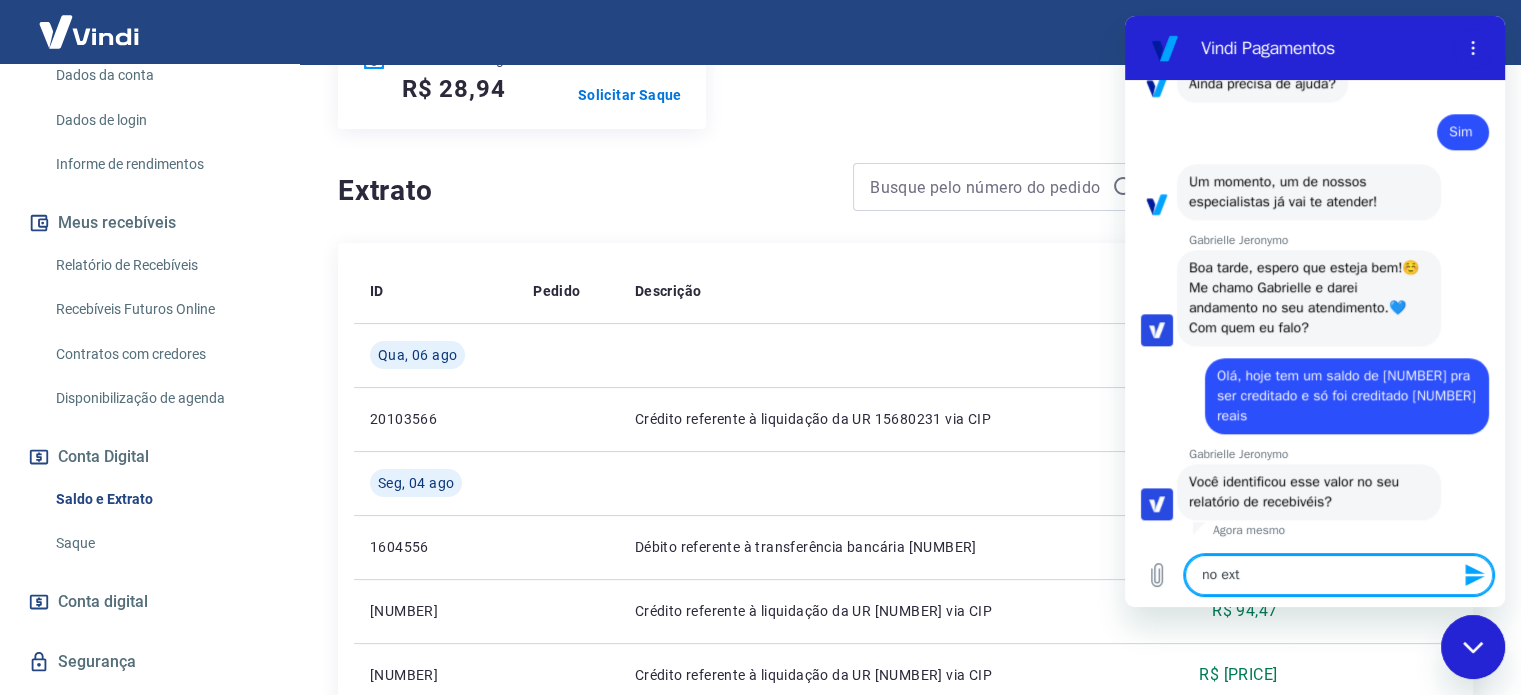 type on "no extr" 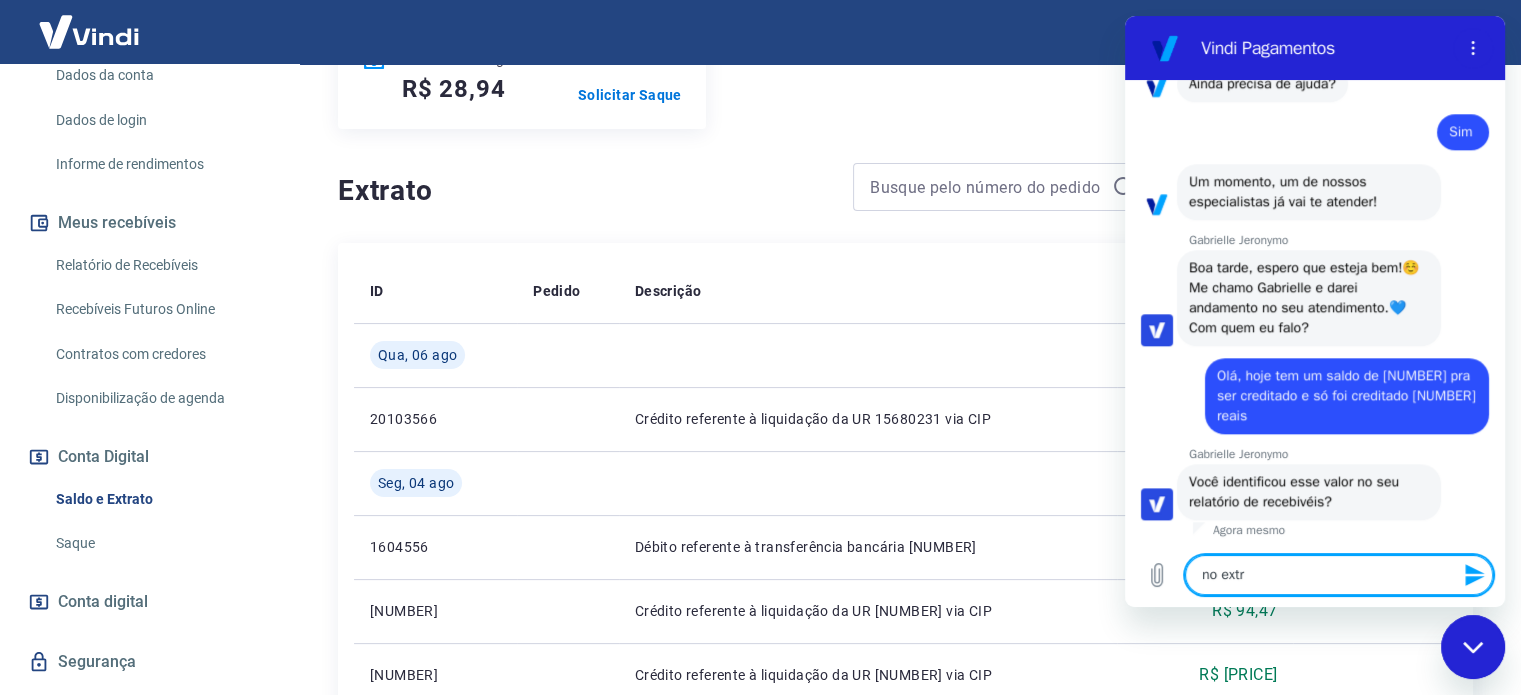 type on "no extra" 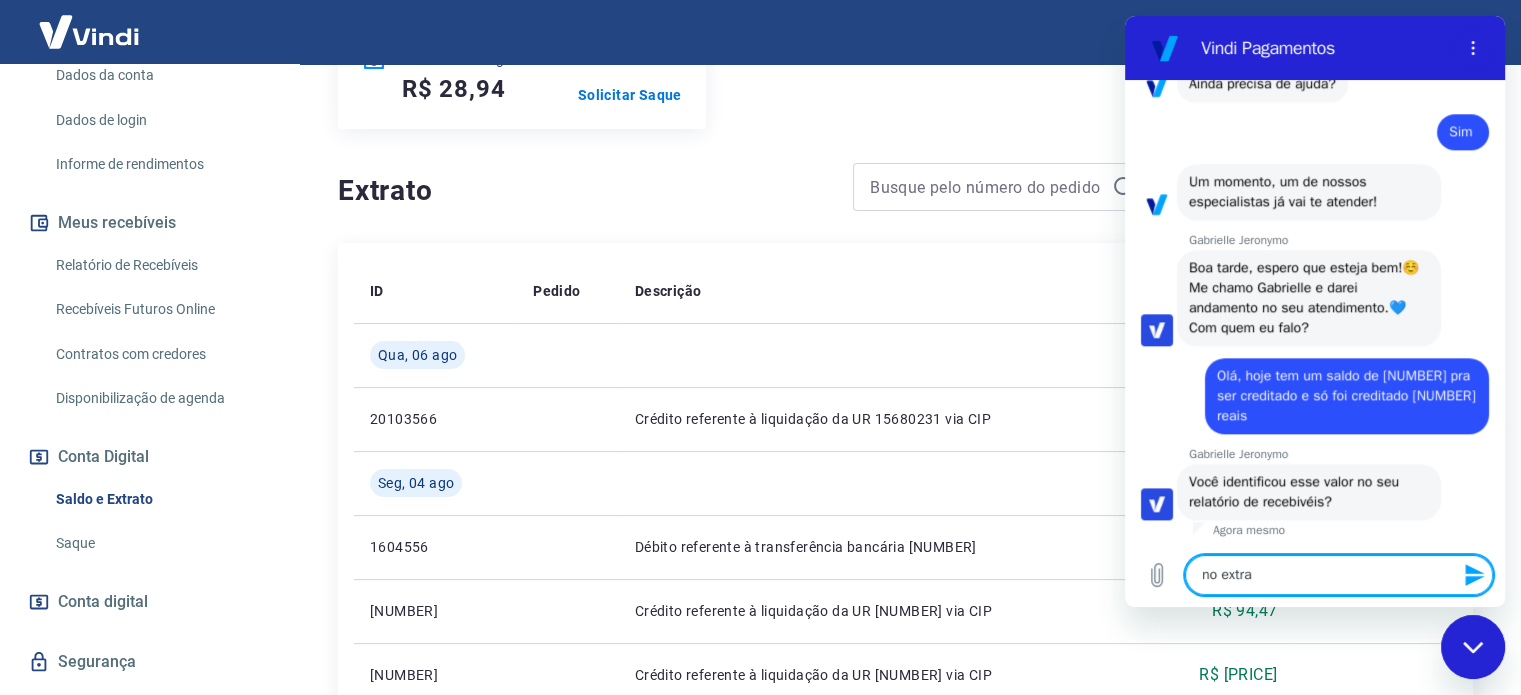 type on "no extrat" 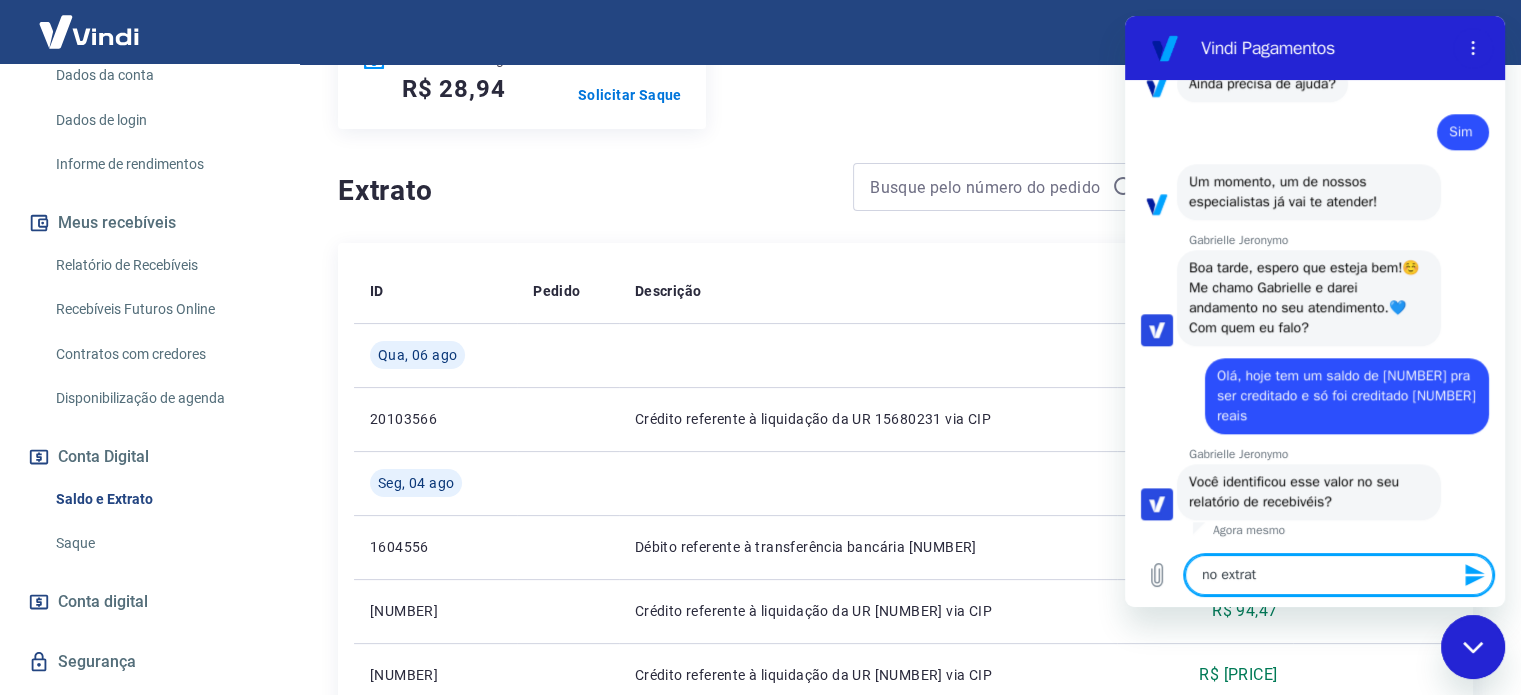 type on "no extrato" 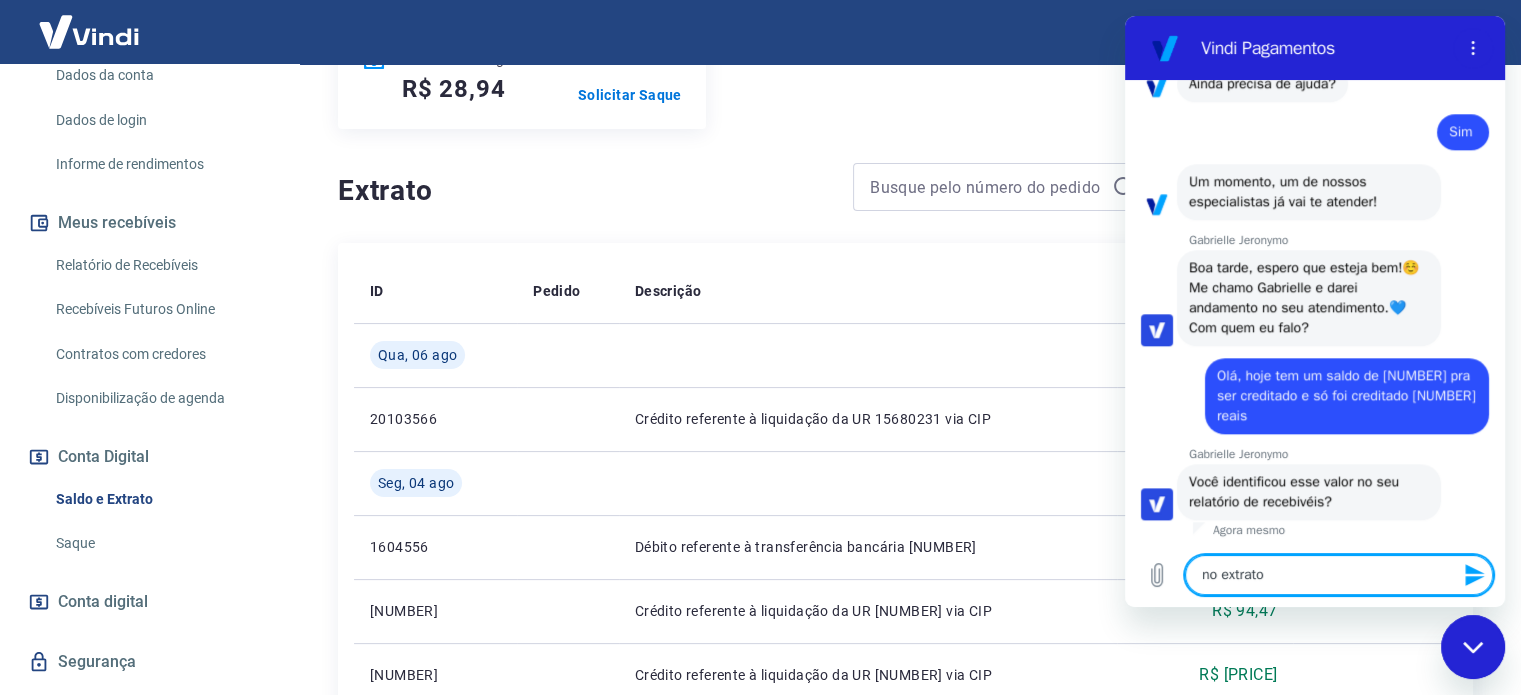 type on "no extrato" 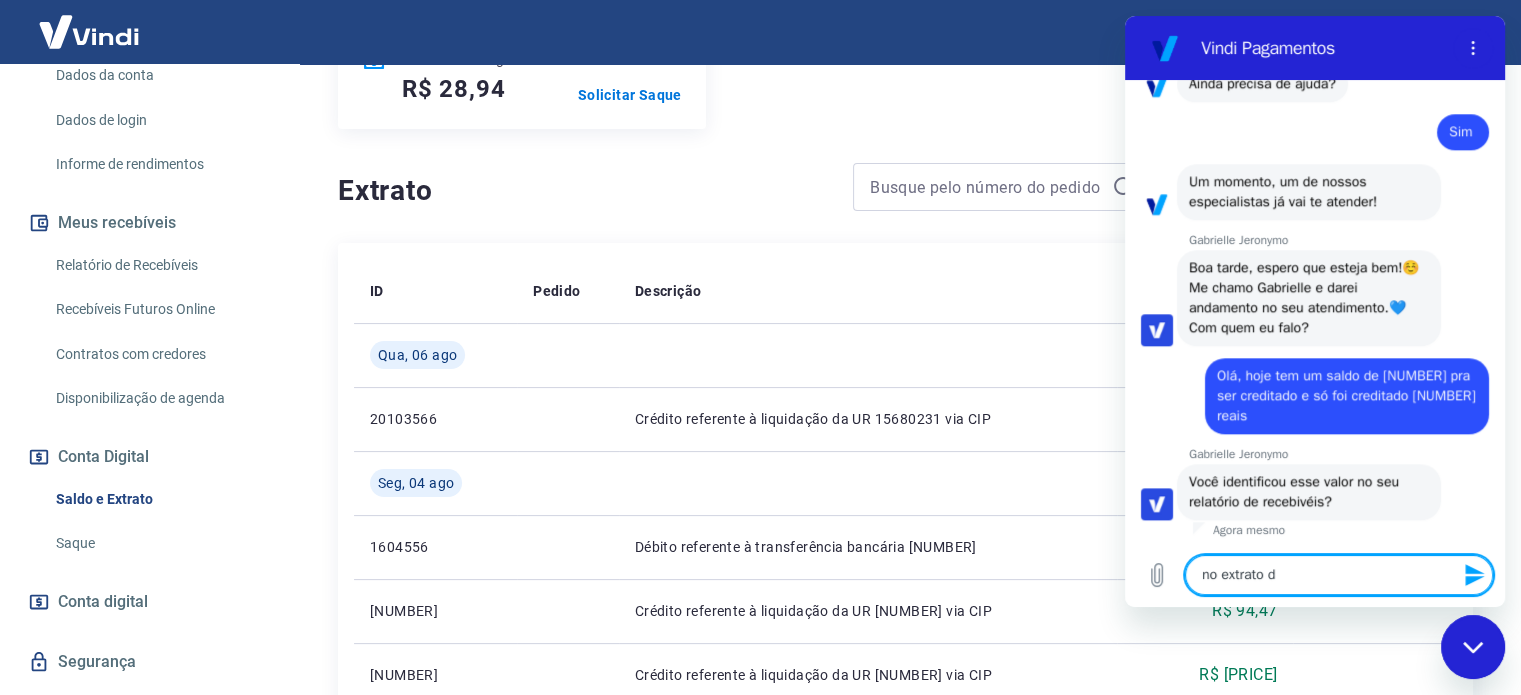 type on "no extrato da" 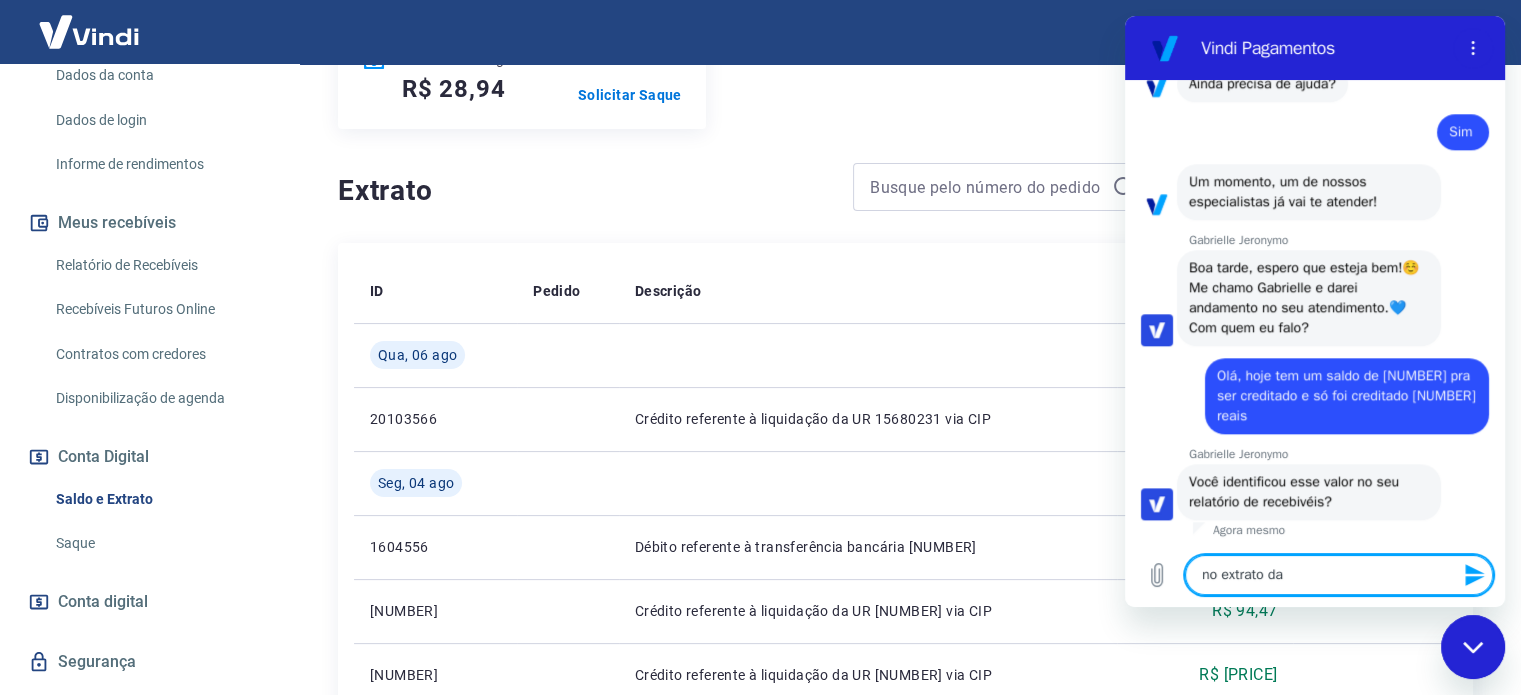 type on "no extrato da" 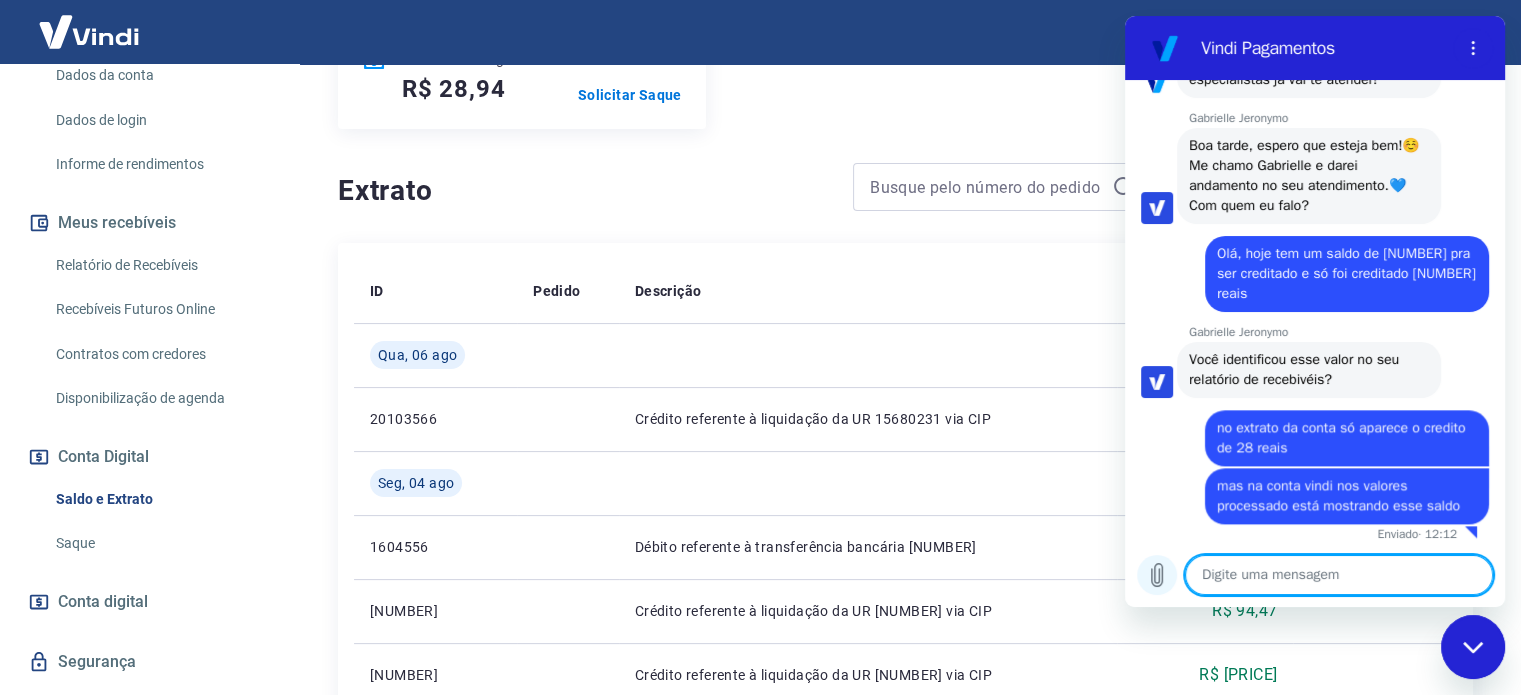 scroll, scrollTop: 2330, scrollLeft: 0, axis: vertical 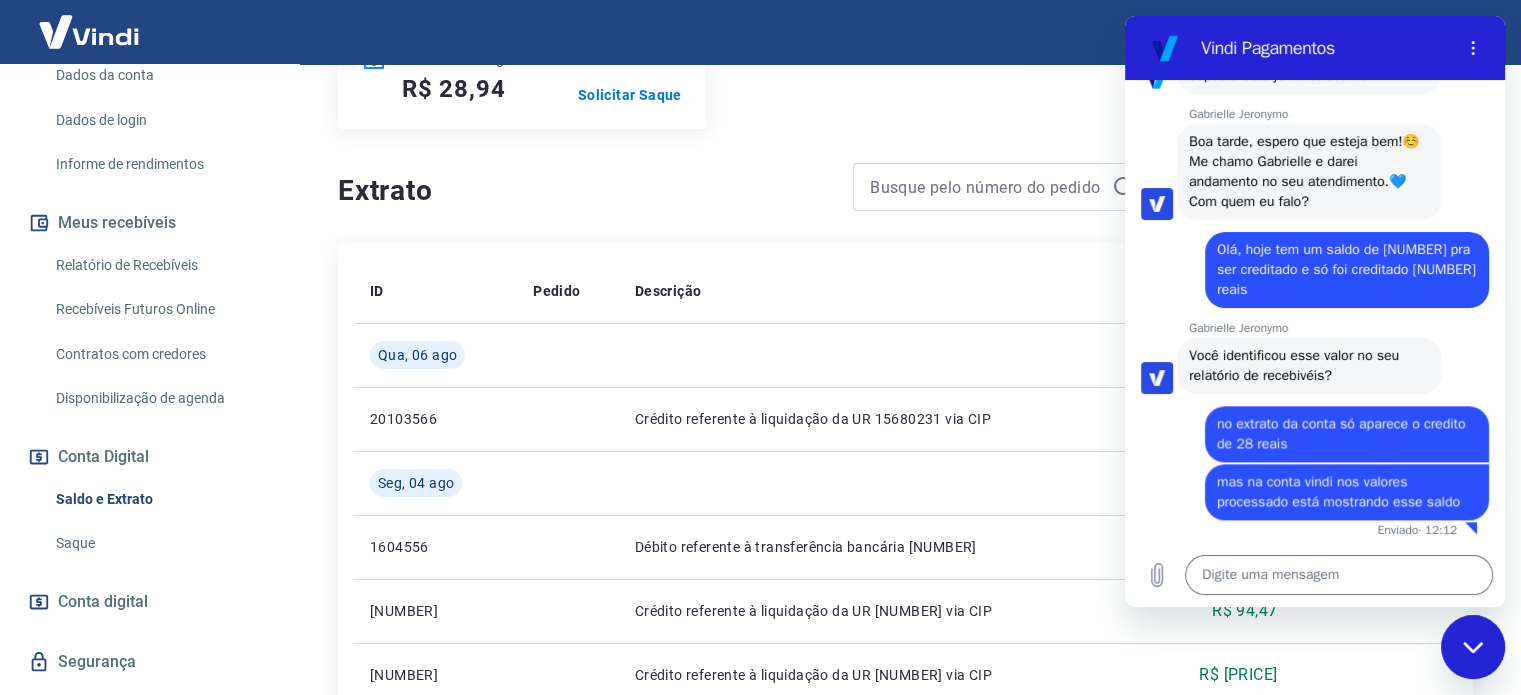 click on "Digite uma mensagem x" at bounding box center [1315, 575] 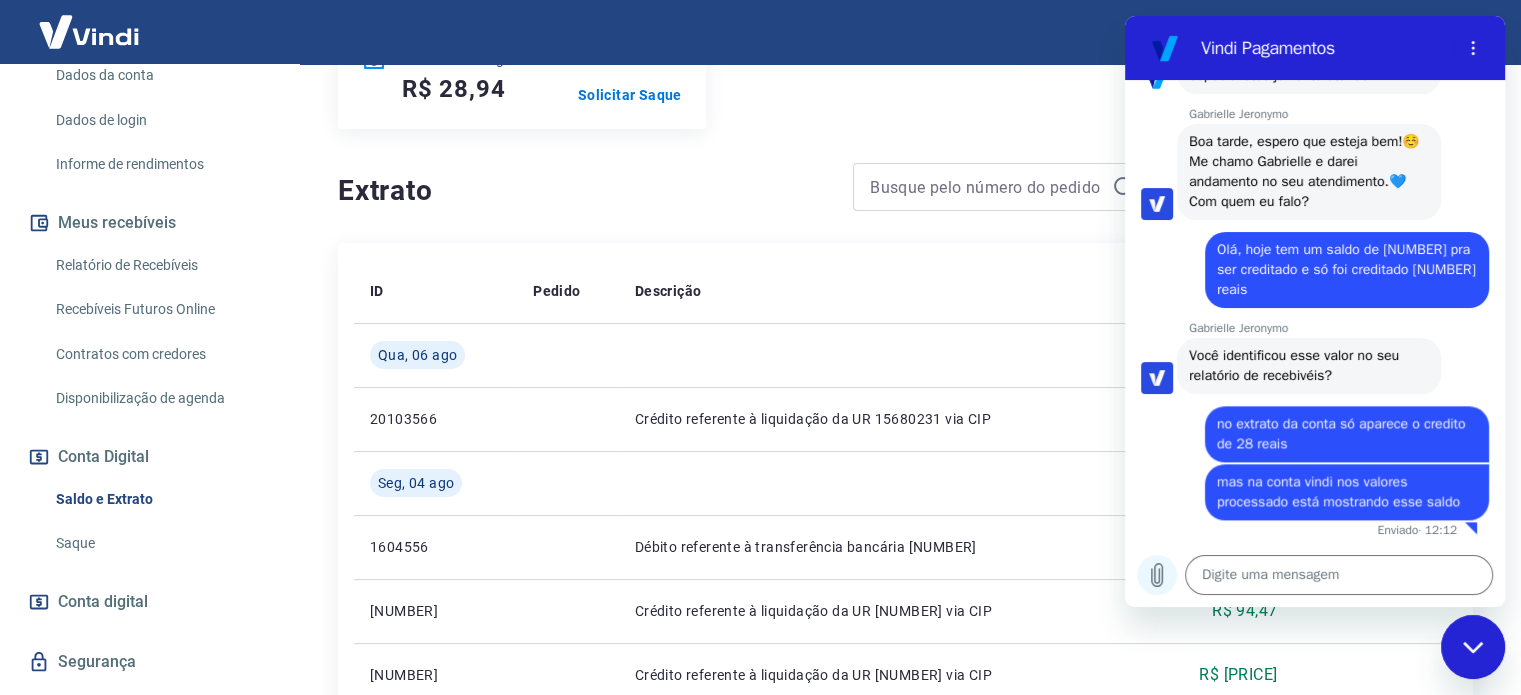 click 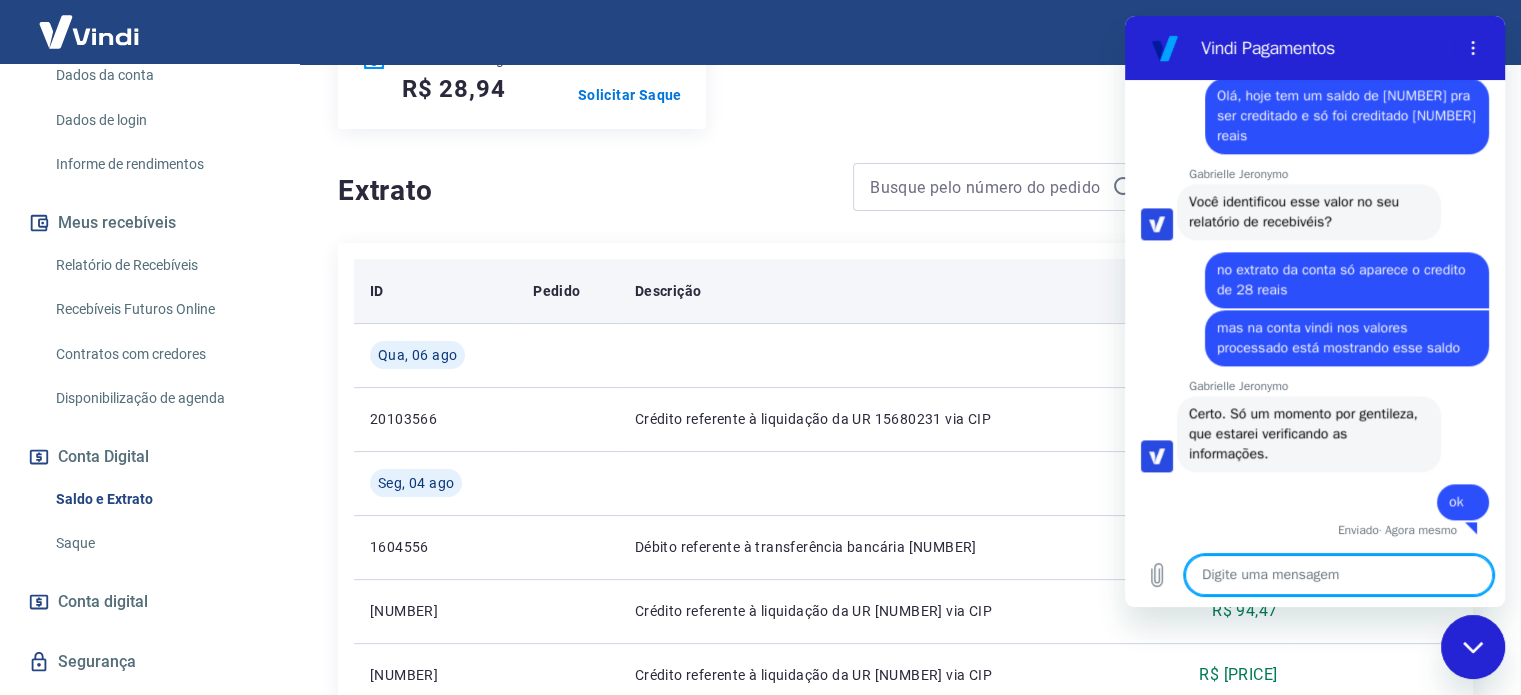 scroll, scrollTop: 2484, scrollLeft: 0, axis: vertical 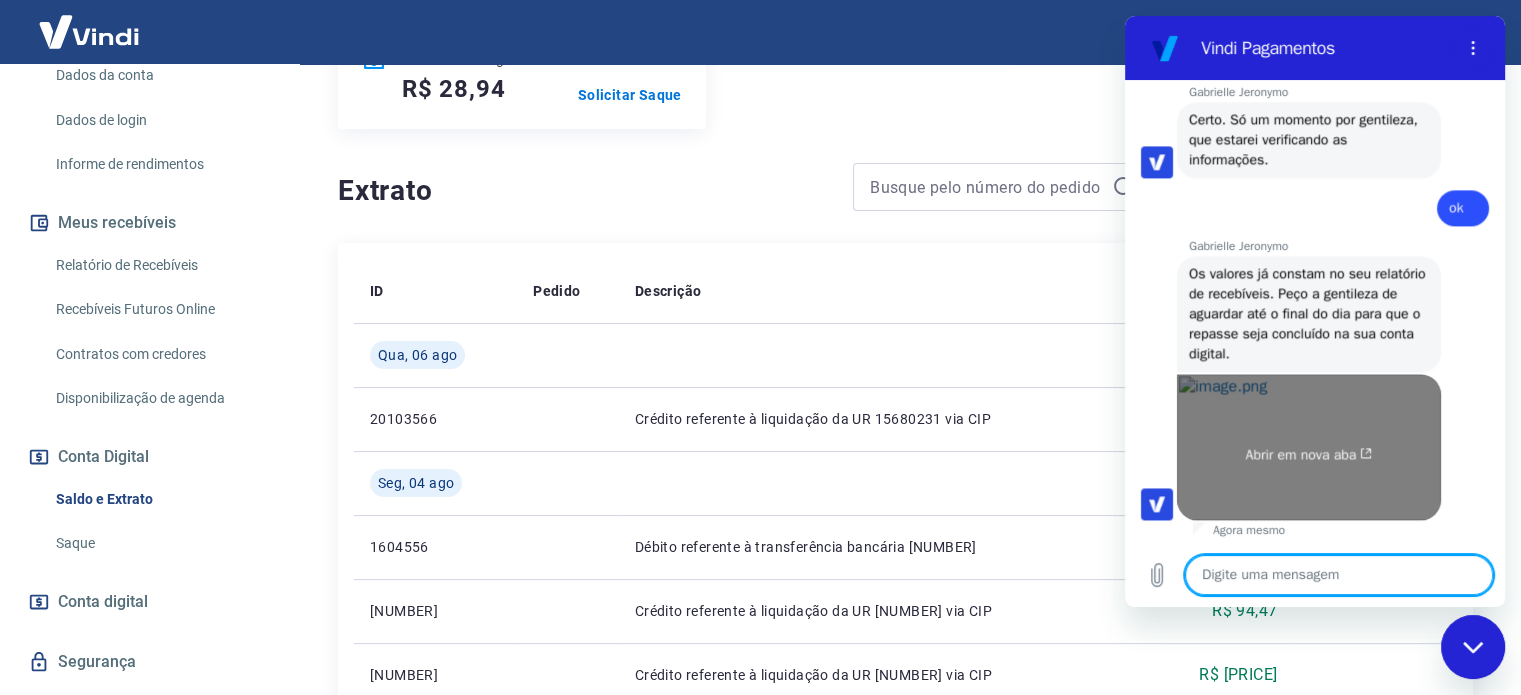 click on "Abrir em nova aba" at bounding box center (1309, 447) 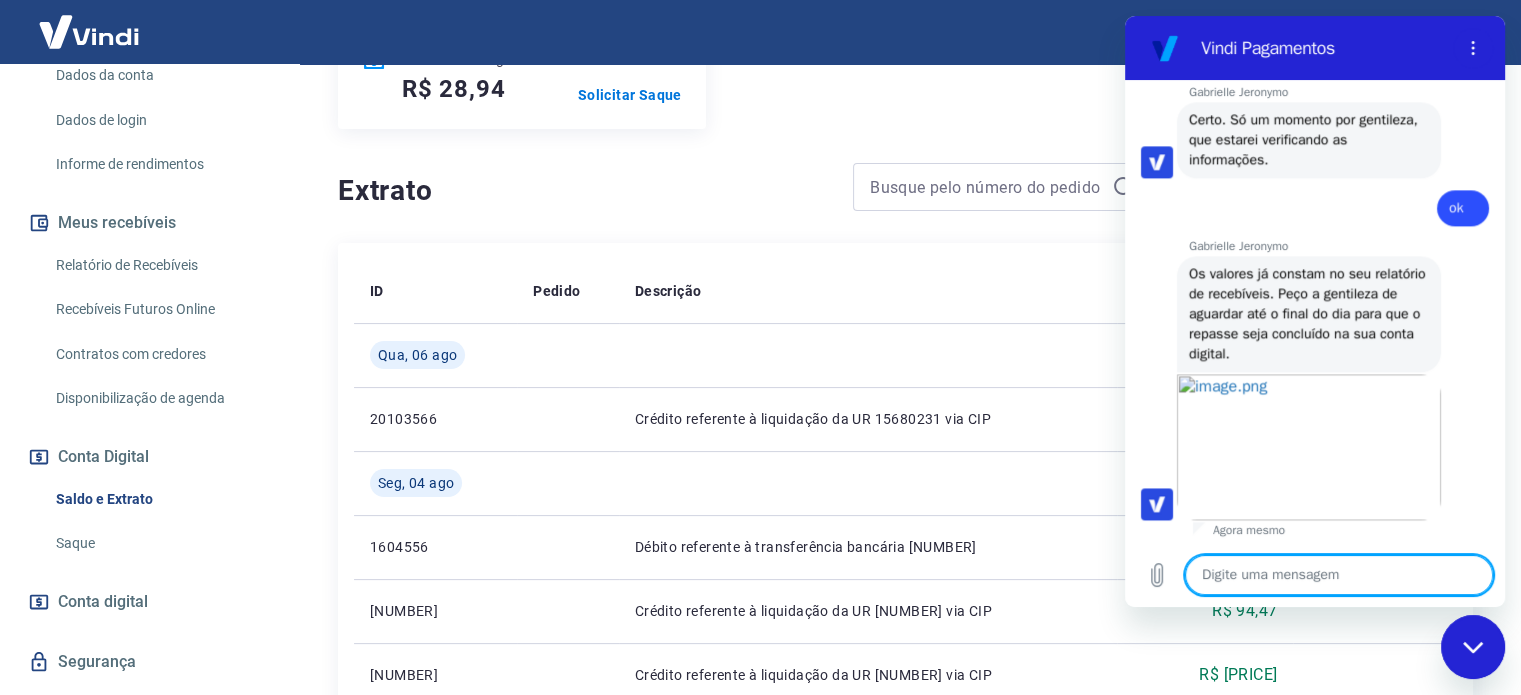 click at bounding box center [1339, 575] 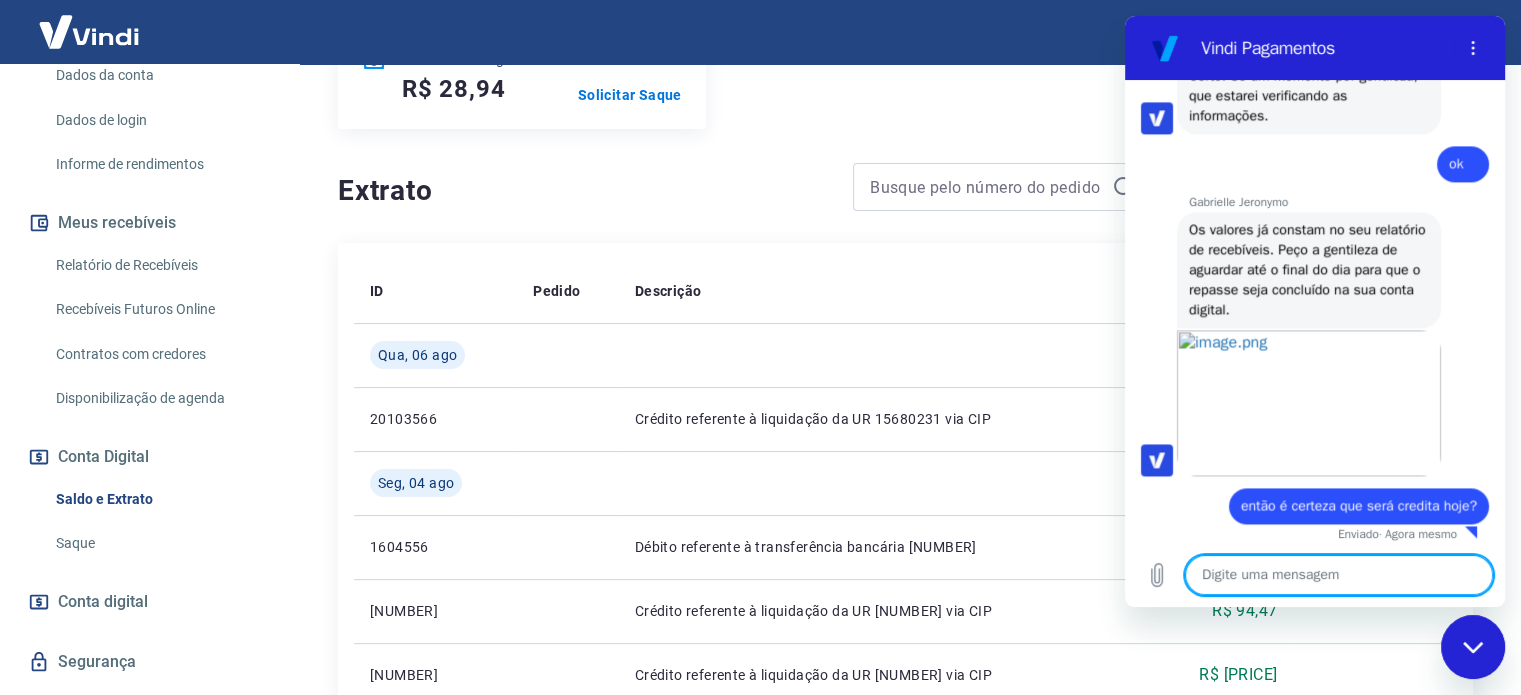 scroll, scrollTop: 2826, scrollLeft: 0, axis: vertical 